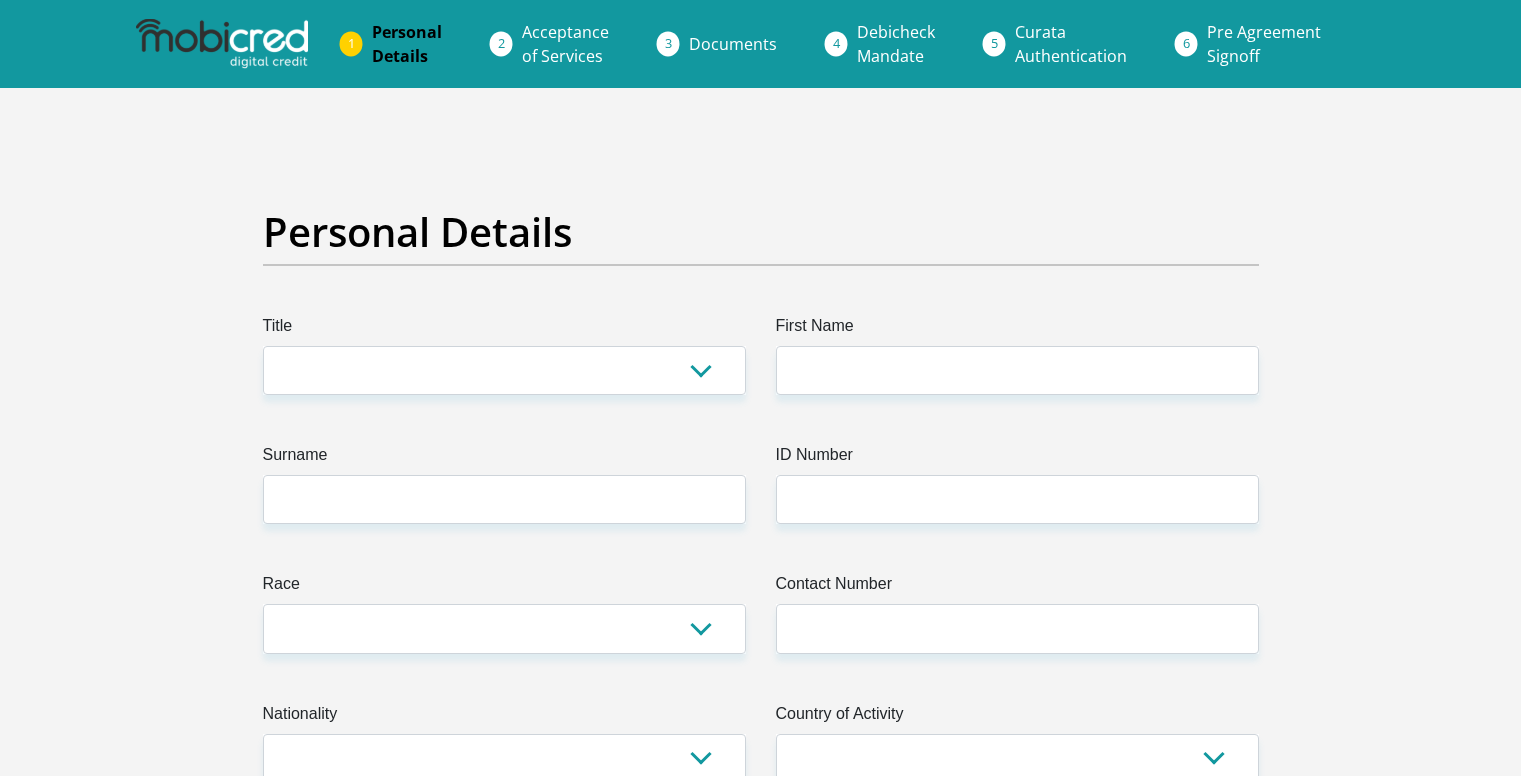 scroll, scrollTop: 0, scrollLeft: 0, axis: both 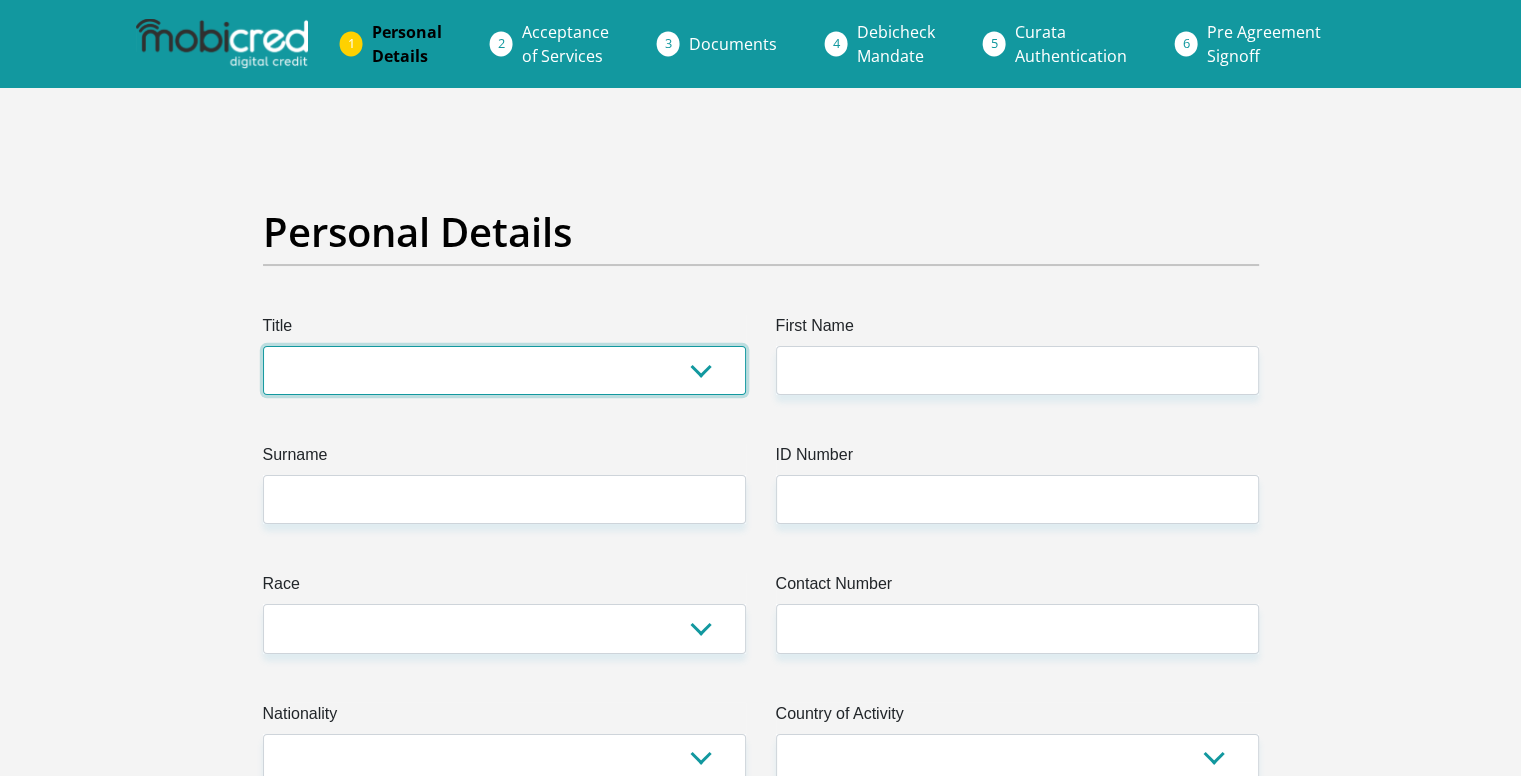 click on "Mr
Ms
Mrs
Dr
Other" at bounding box center (504, 370) 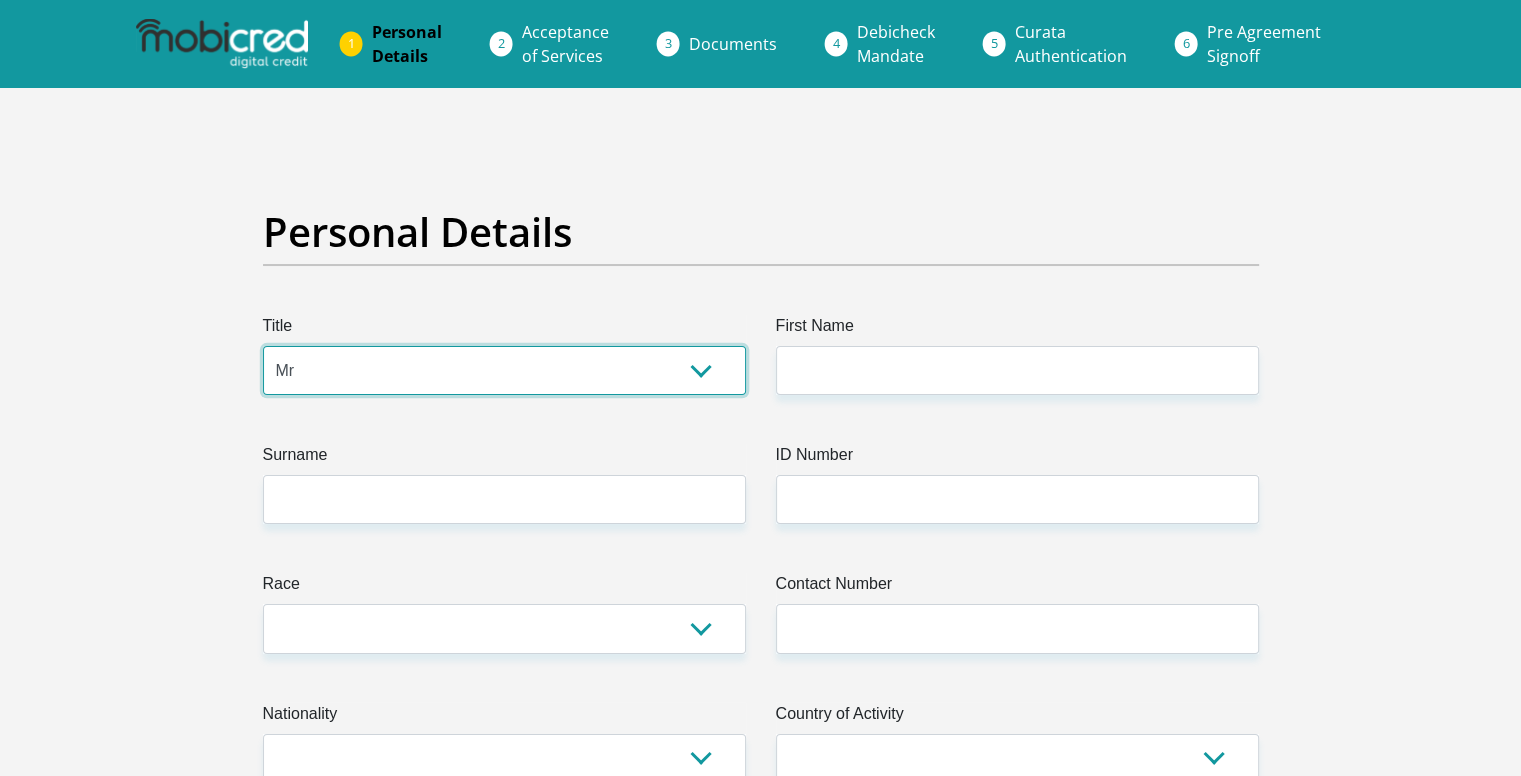 click on "Mr
Ms
Mrs
Dr
Other" at bounding box center (504, 370) 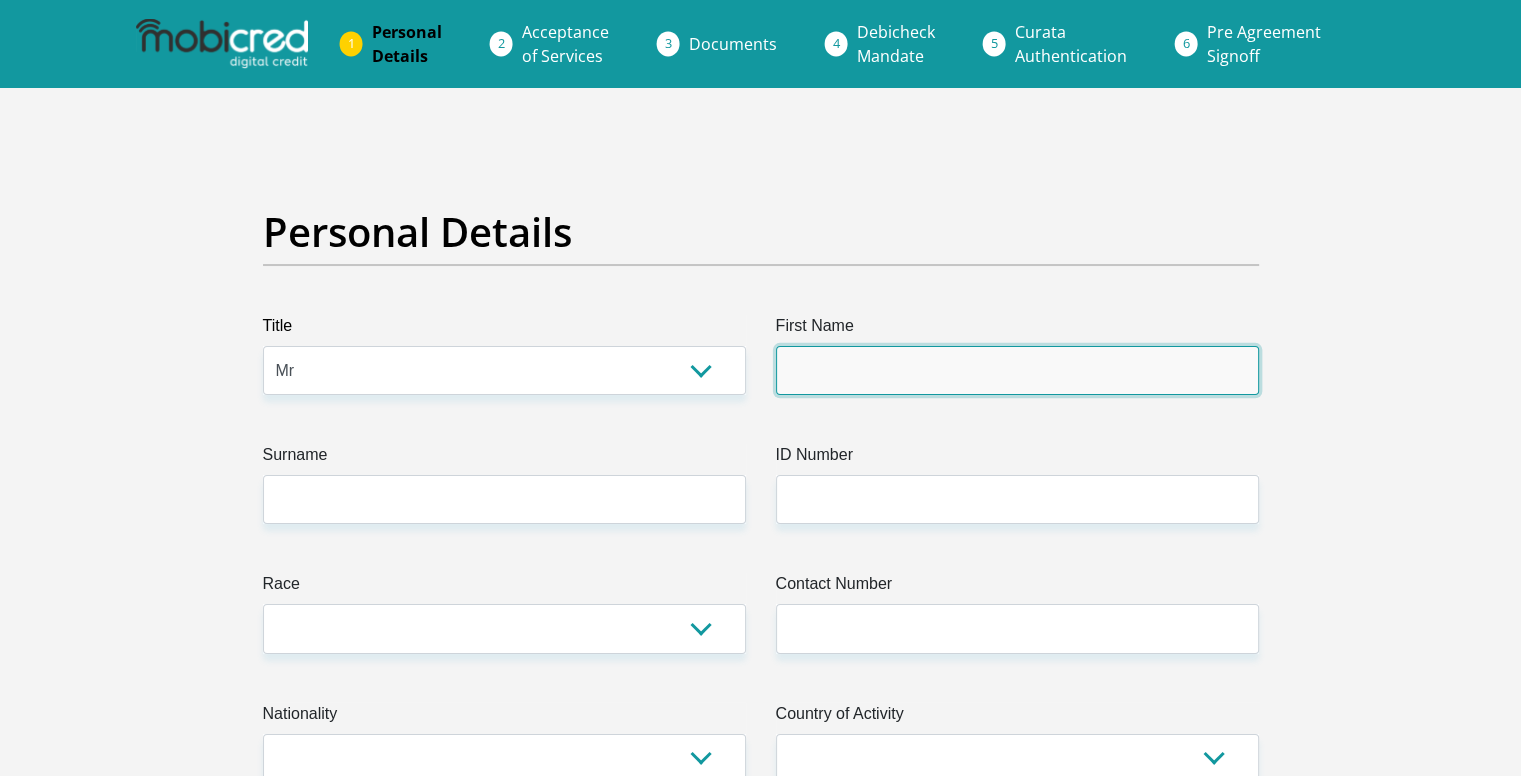 click on "First Name" at bounding box center (1017, 370) 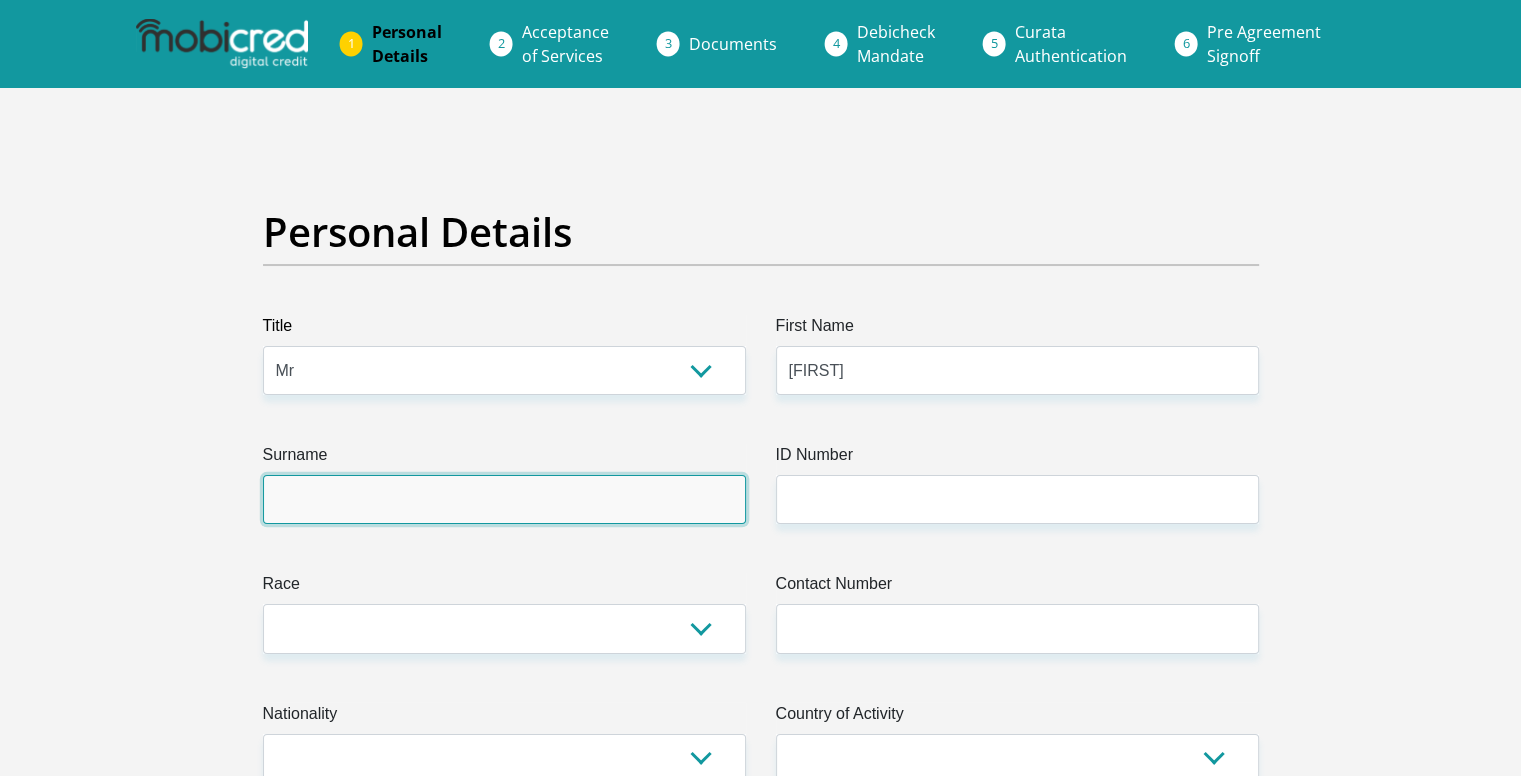 type on "Ngubane" 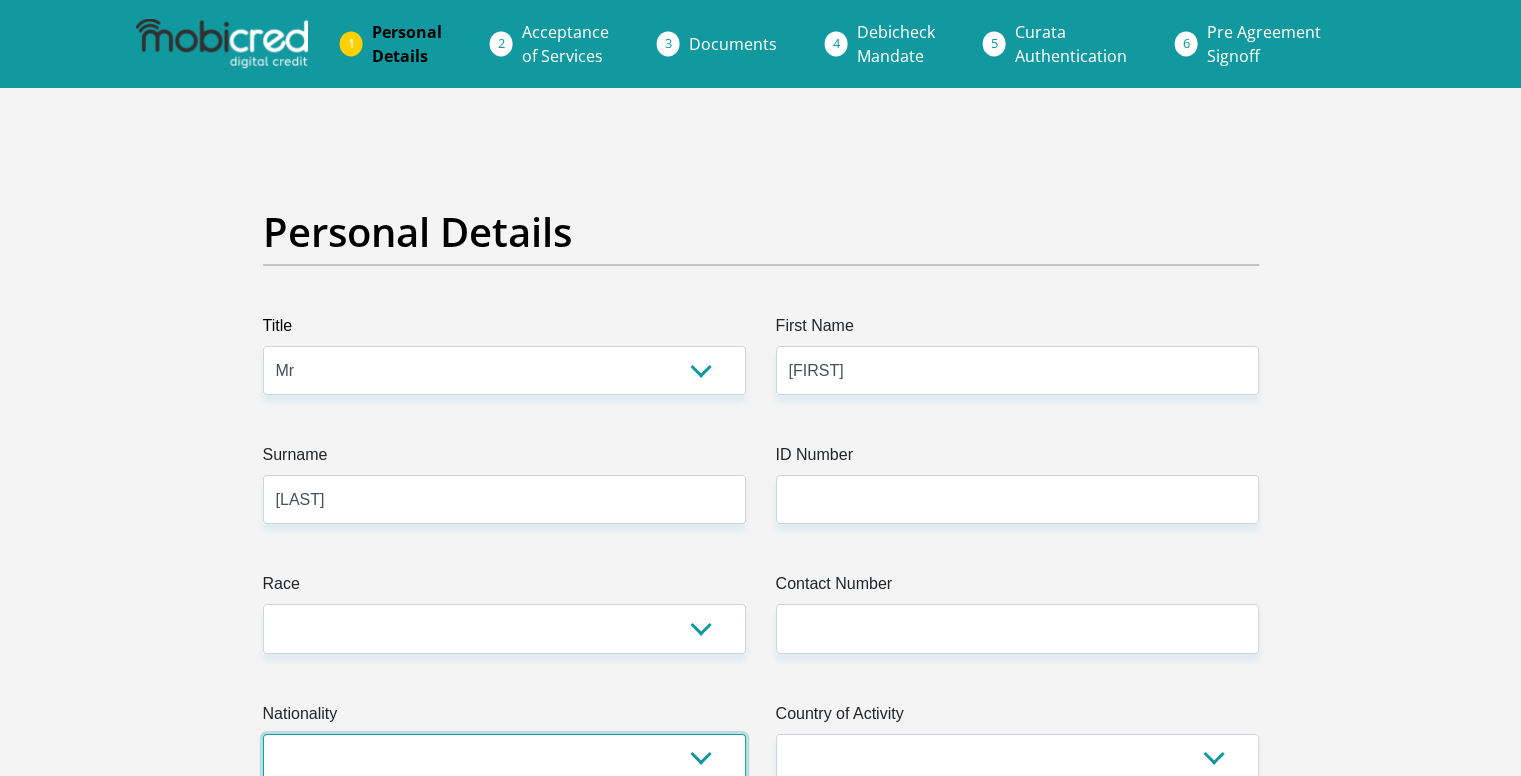 select on "ZAF" 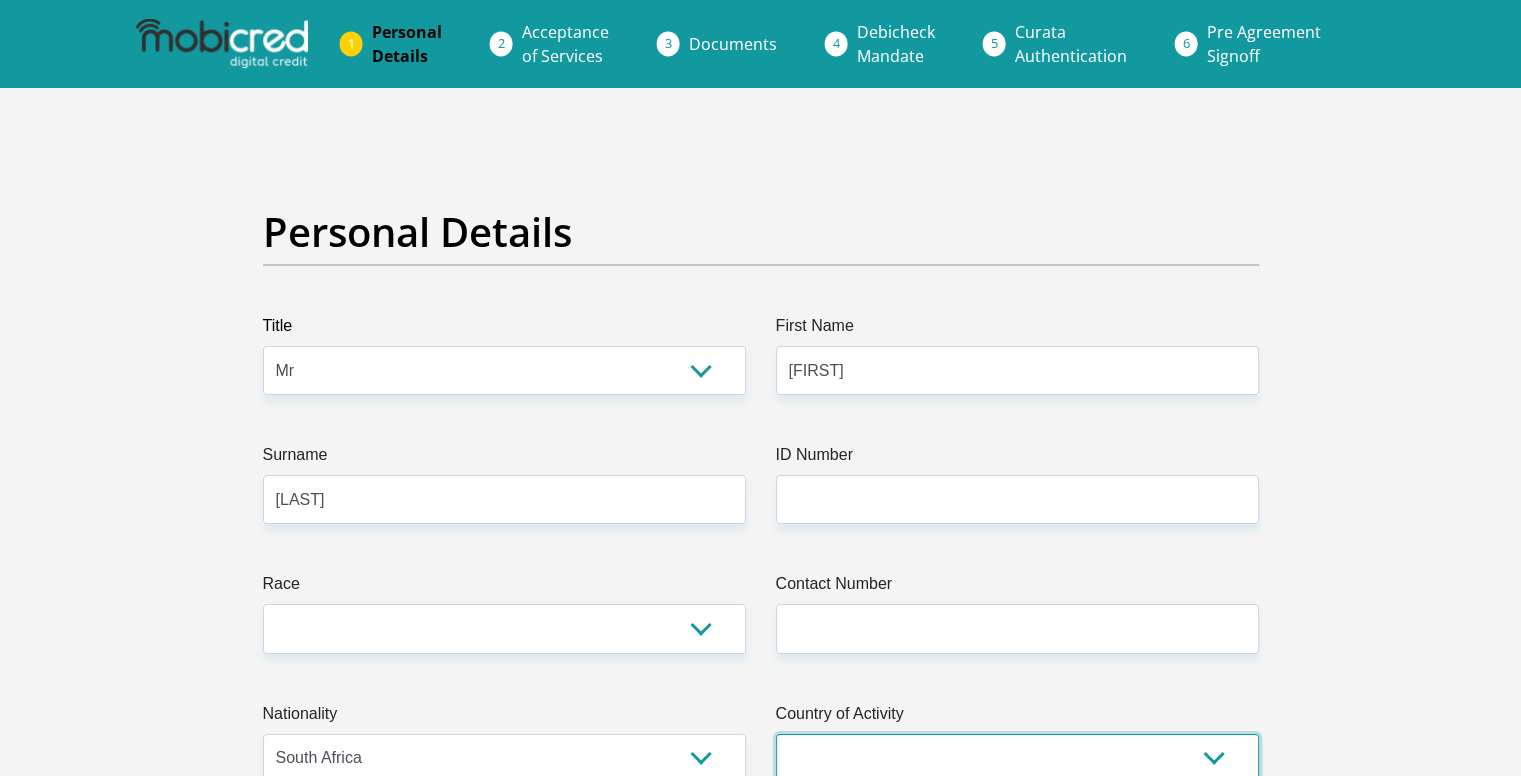 select on "ZAF" 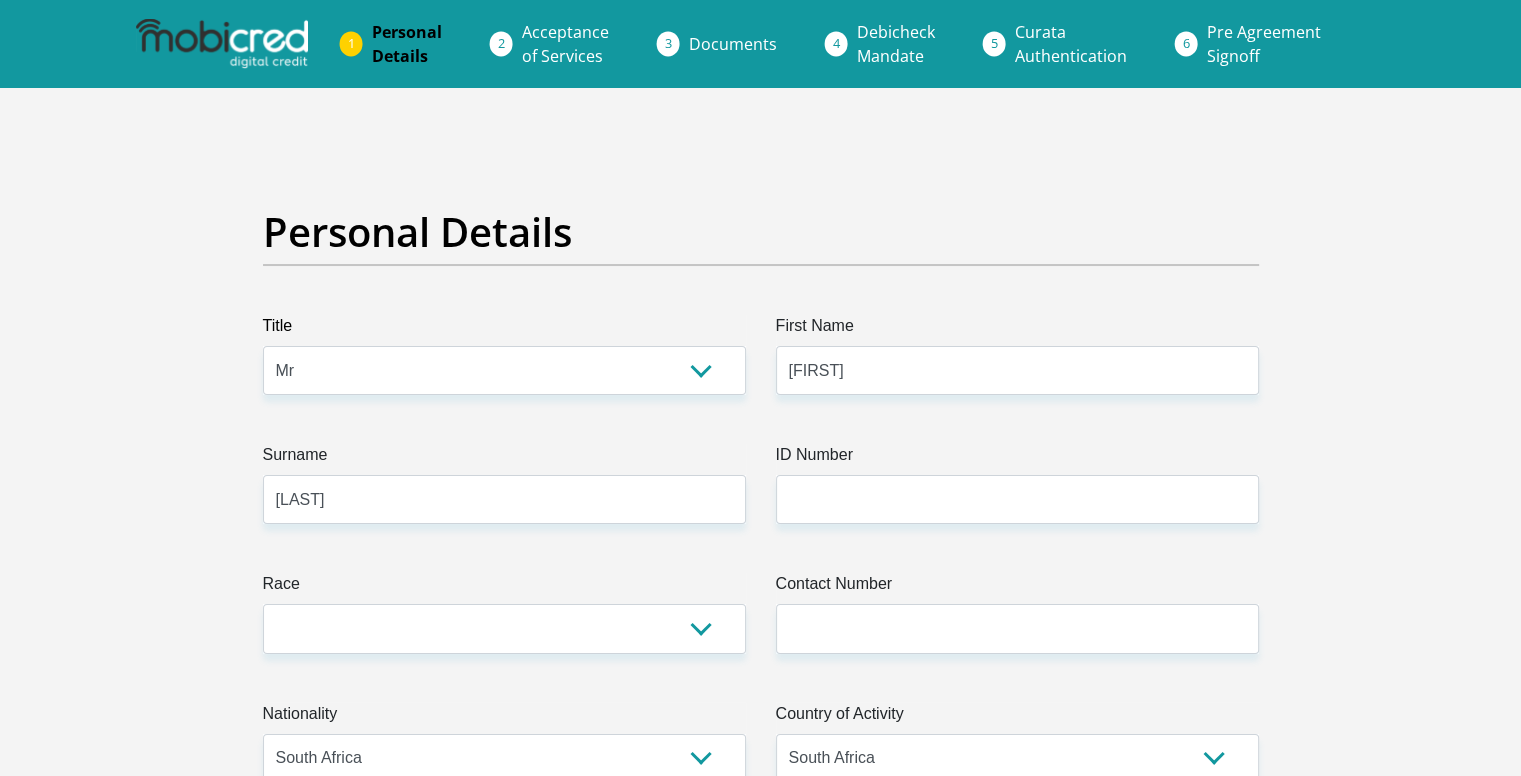 type on "Ivy Place" 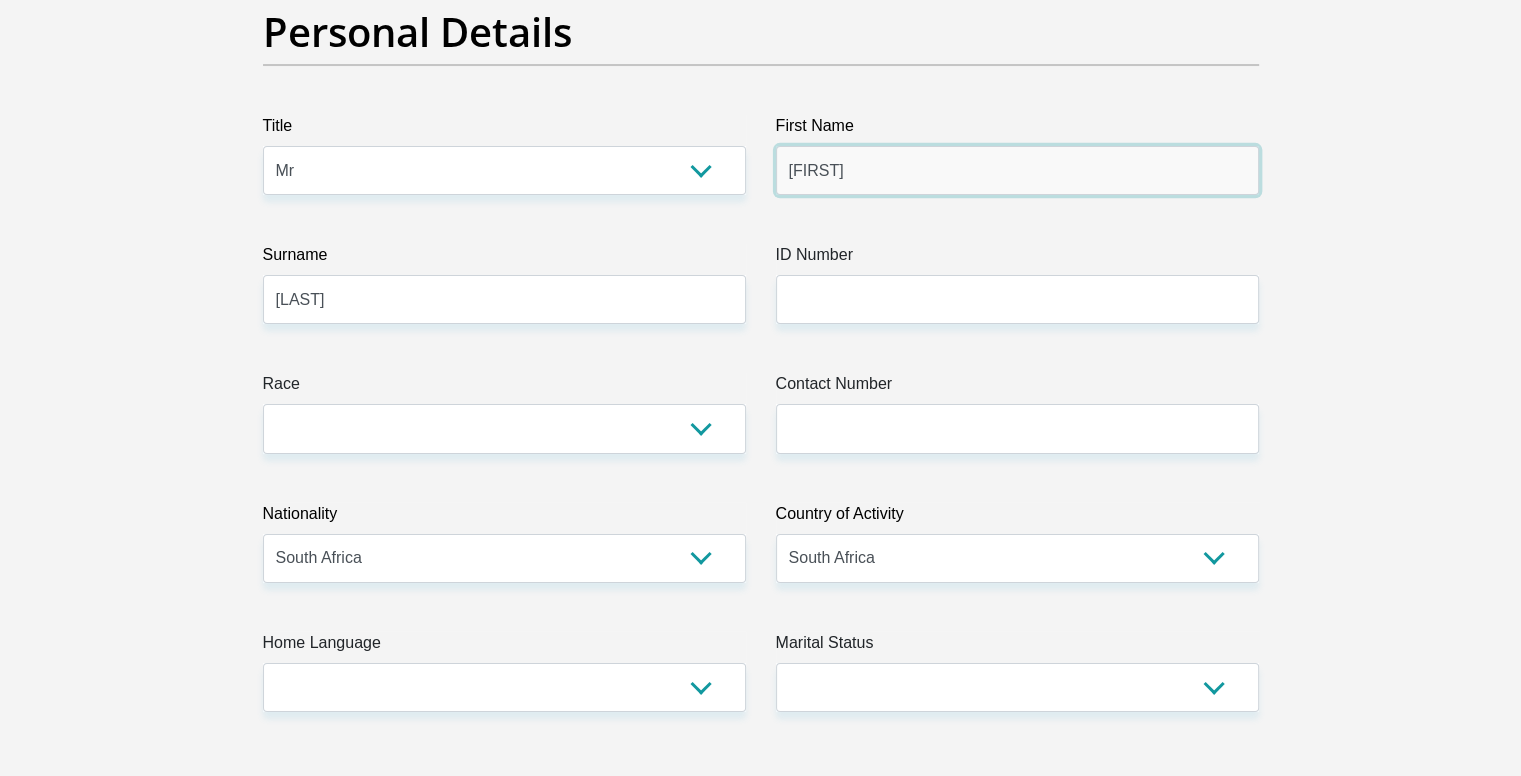 scroll, scrollTop: 300, scrollLeft: 0, axis: vertical 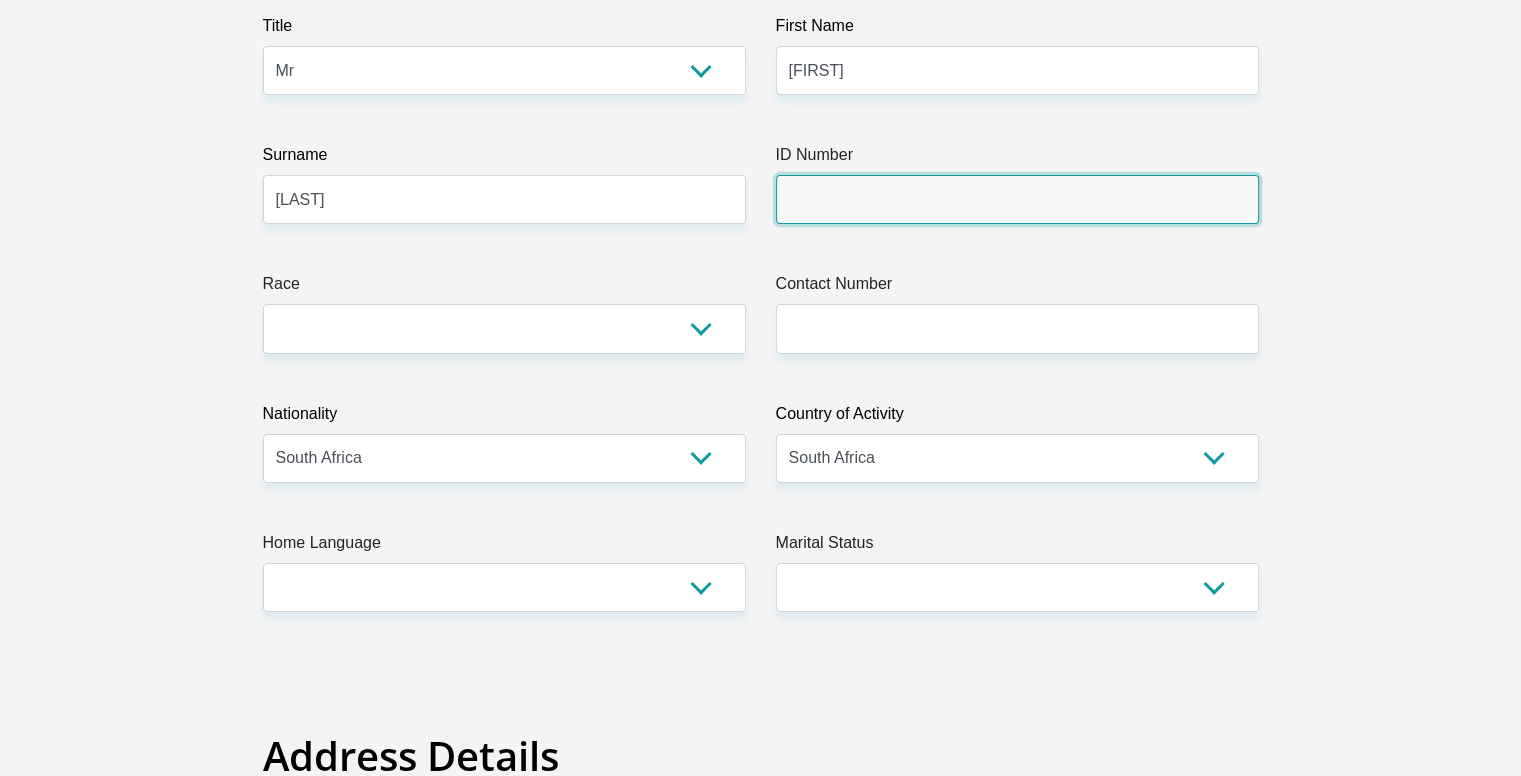 click on "ID Number" at bounding box center (1017, 199) 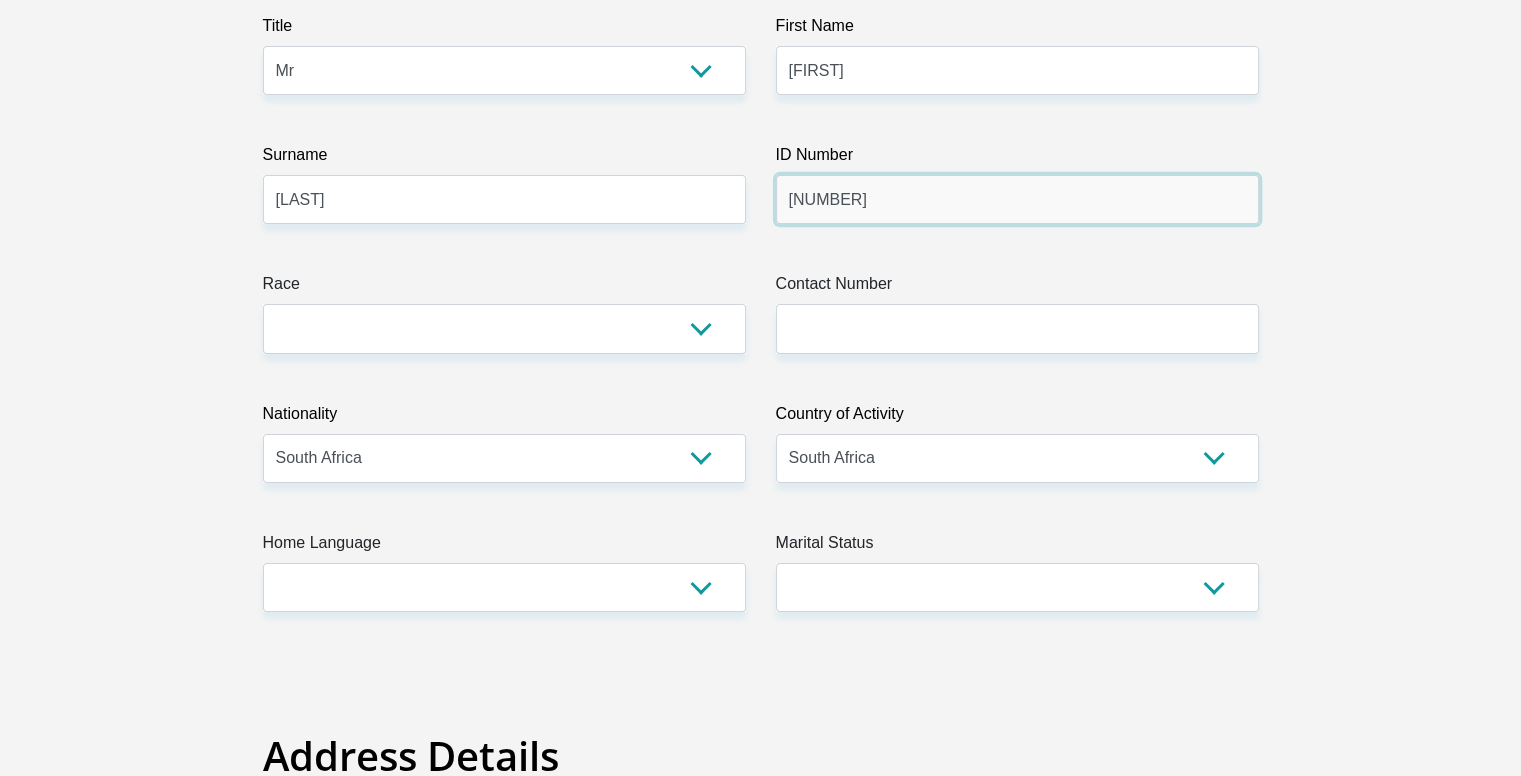 type on "9812315752088" 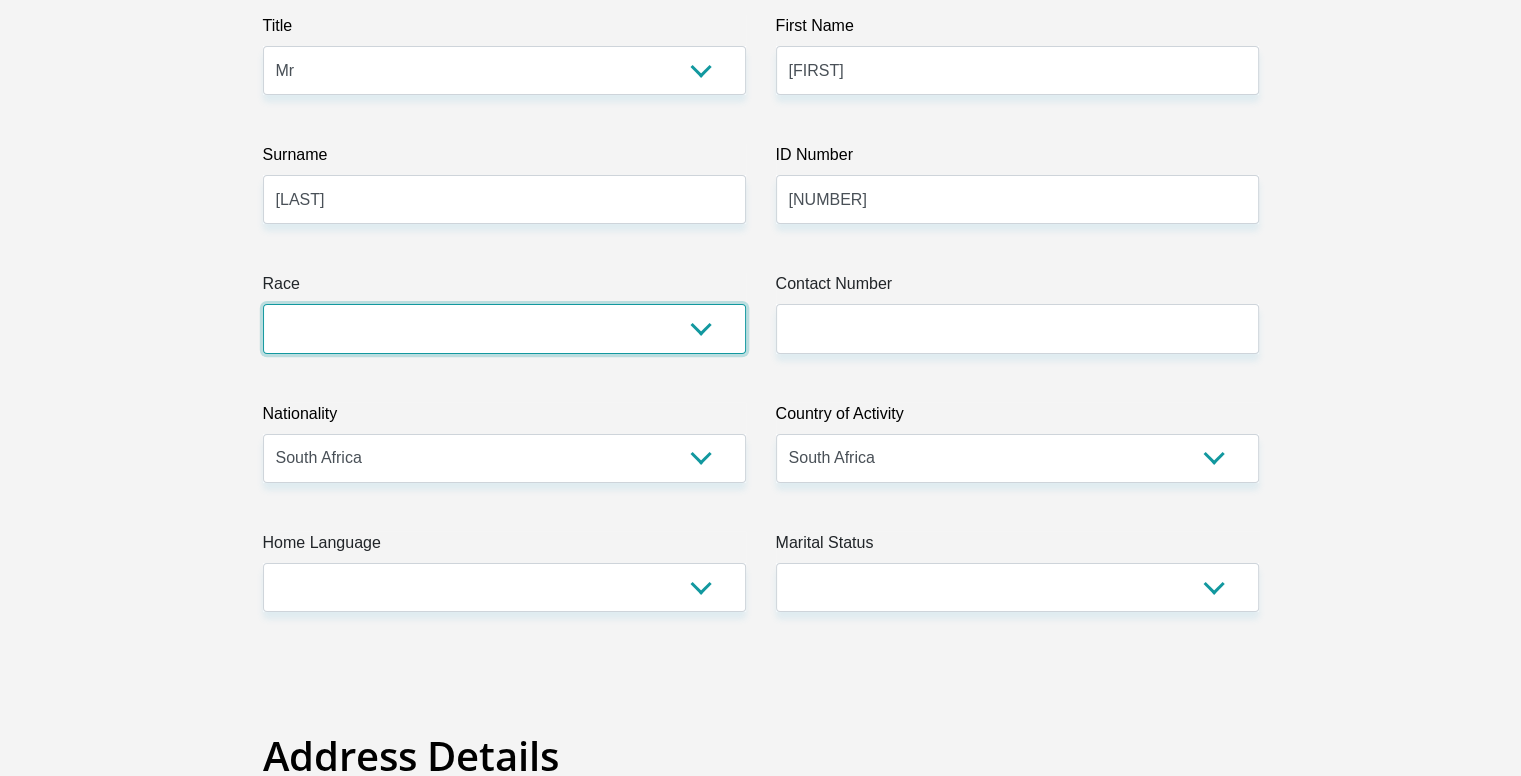 click on "Black
Coloured
Indian
White
Other" at bounding box center [504, 328] 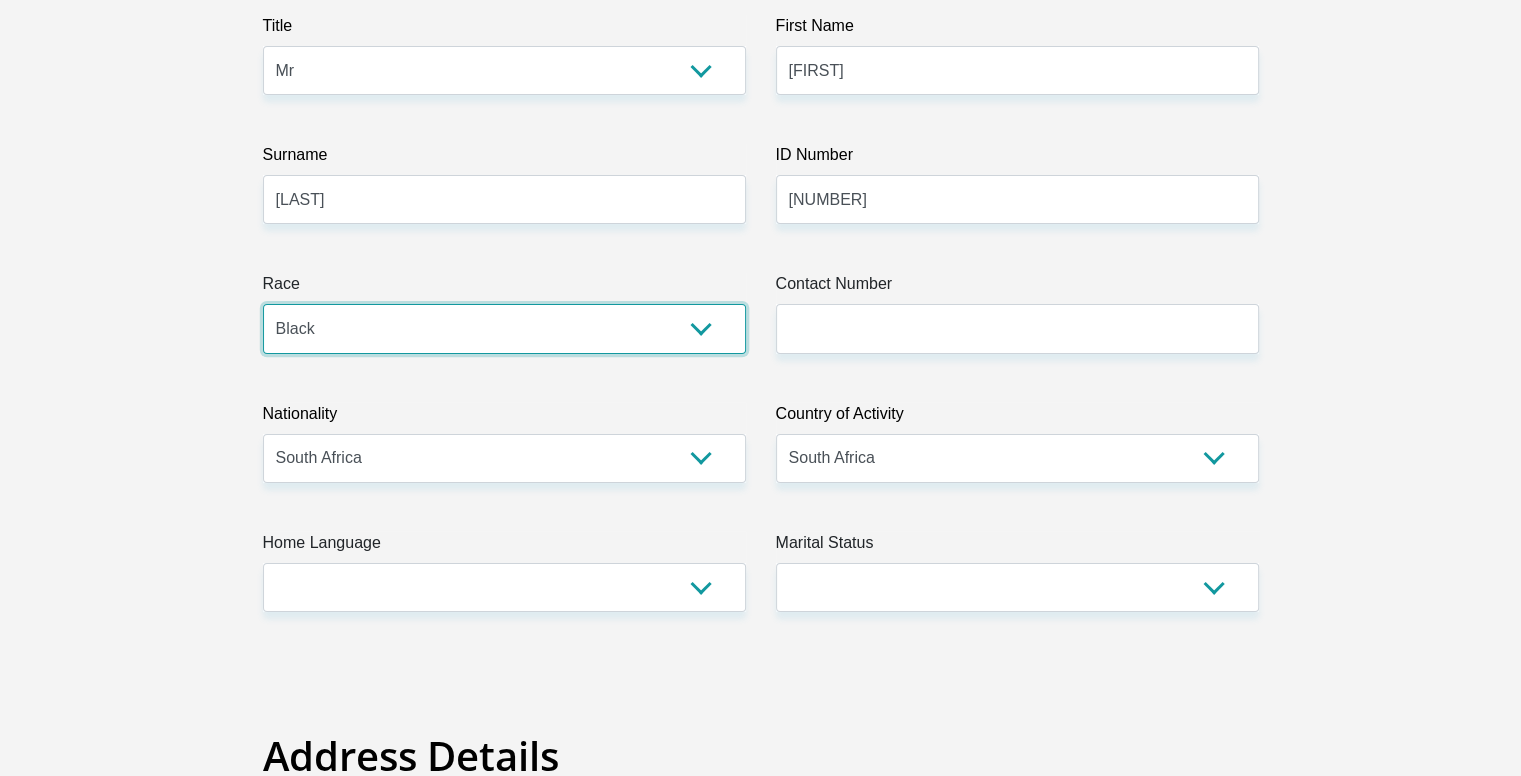 click on "Black
Coloured
Indian
White
Other" at bounding box center (504, 328) 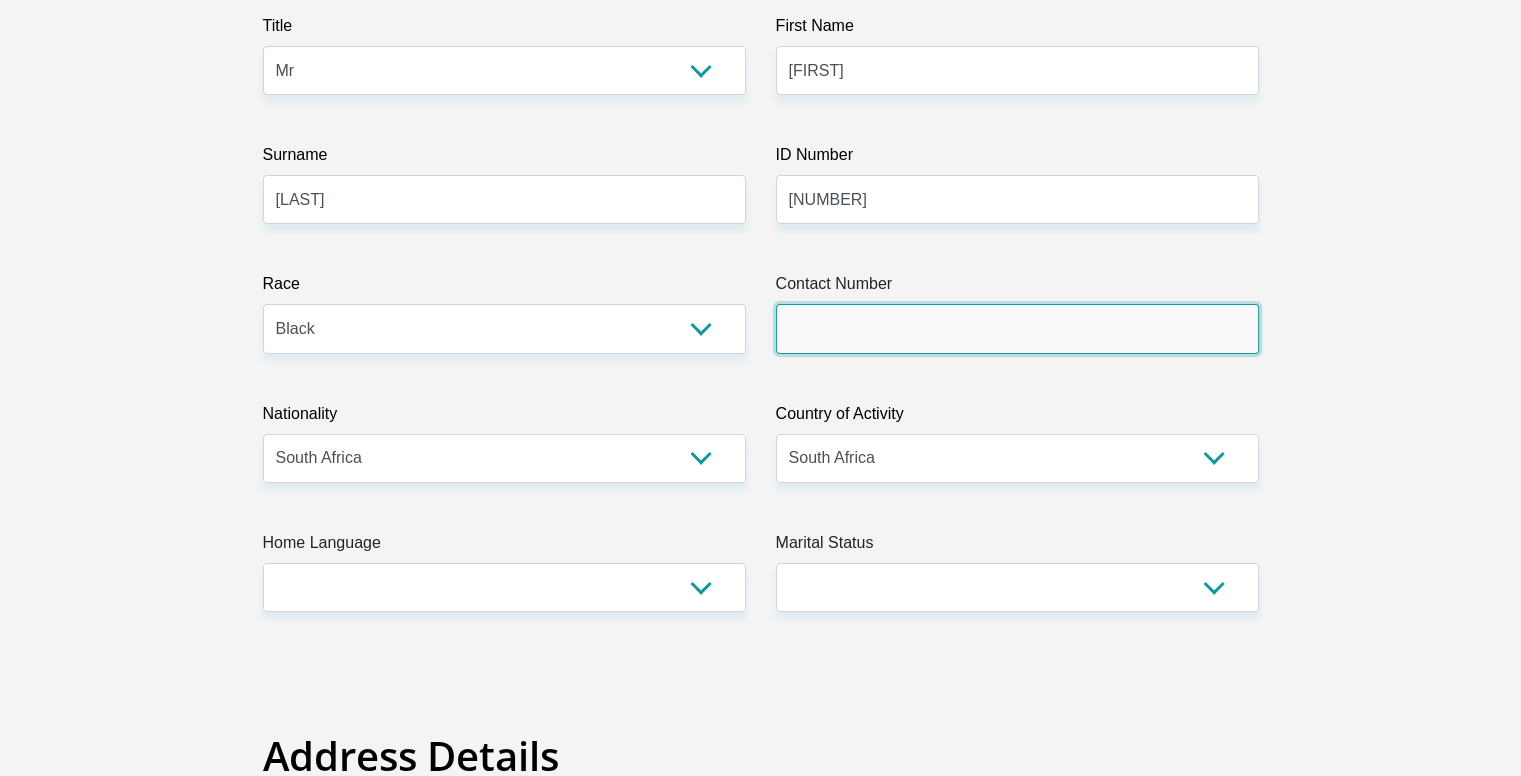 click on "Contact Number" at bounding box center (1017, 328) 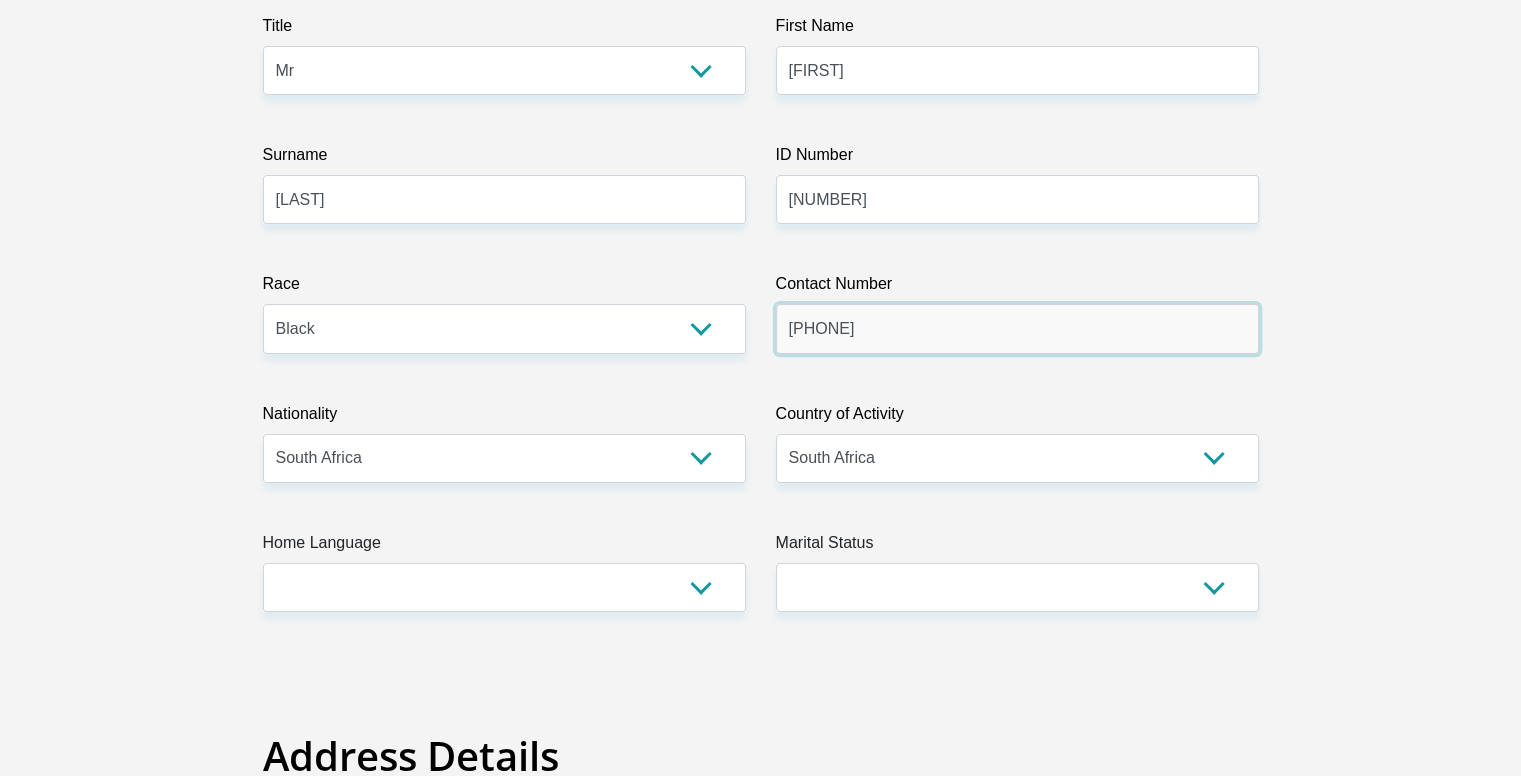 scroll, scrollTop: 400, scrollLeft: 0, axis: vertical 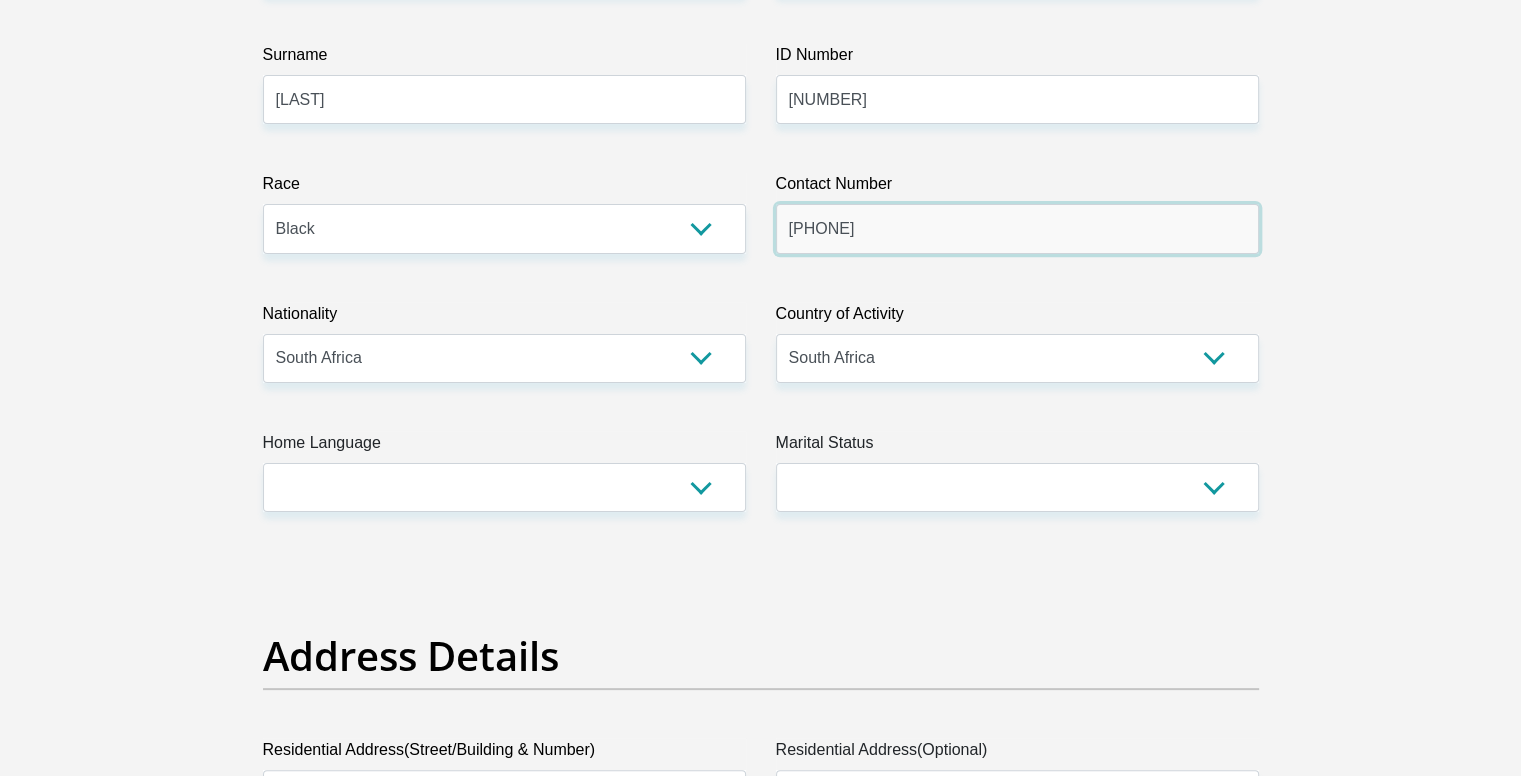 type on "0761053352" 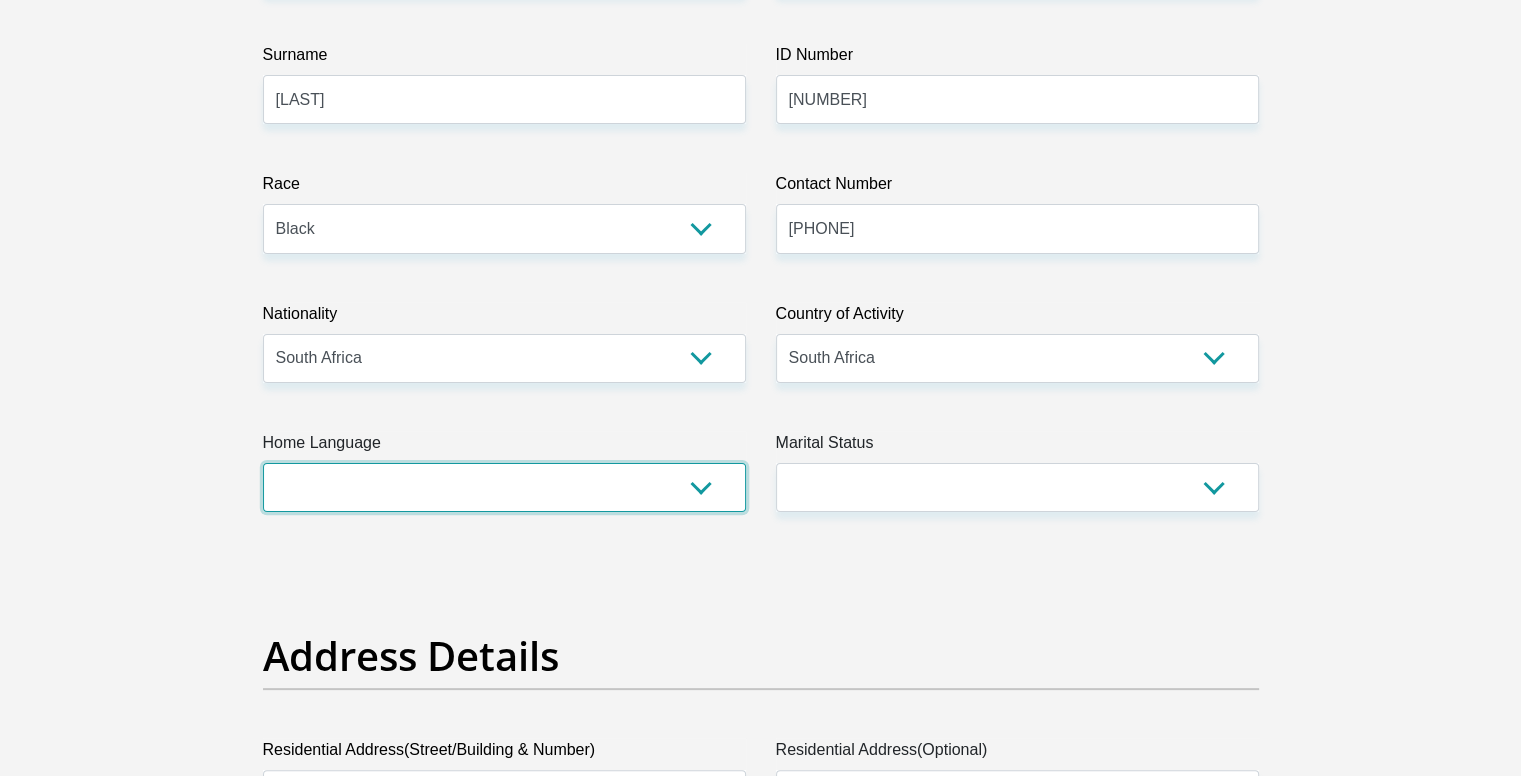 click on "Afrikaans
English
Sepedi
South Ndebele
Southern Sotho
Swati
Tsonga
Tswana
Venda
Xhosa
Zulu
Other" at bounding box center (504, 487) 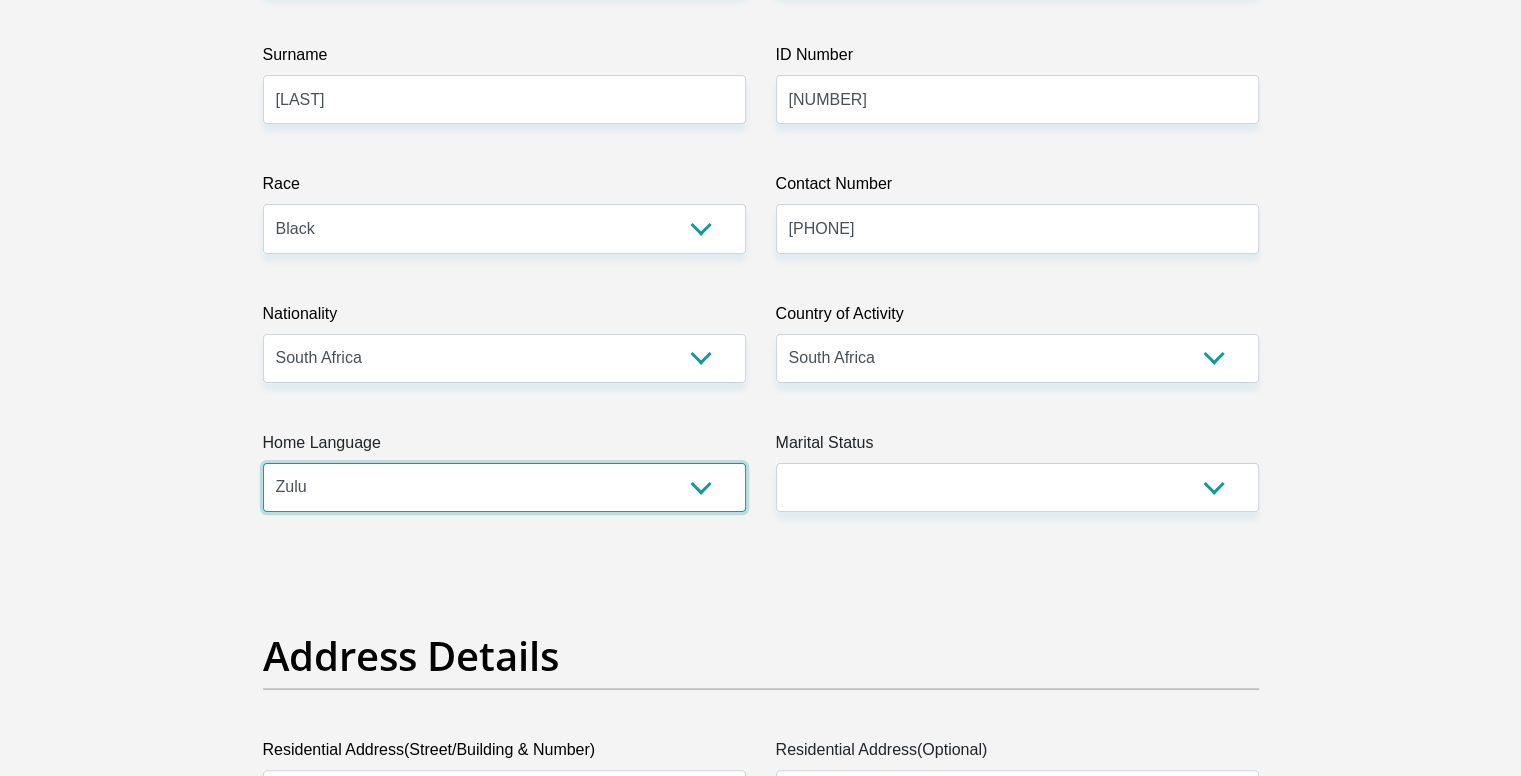 click on "Afrikaans
English
Sepedi
South Ndebele
Southern Sotho
Swati
Tsonga
Tswana
Venda
Xhosa
Zulu
Other" at bounding box center [504, 487] 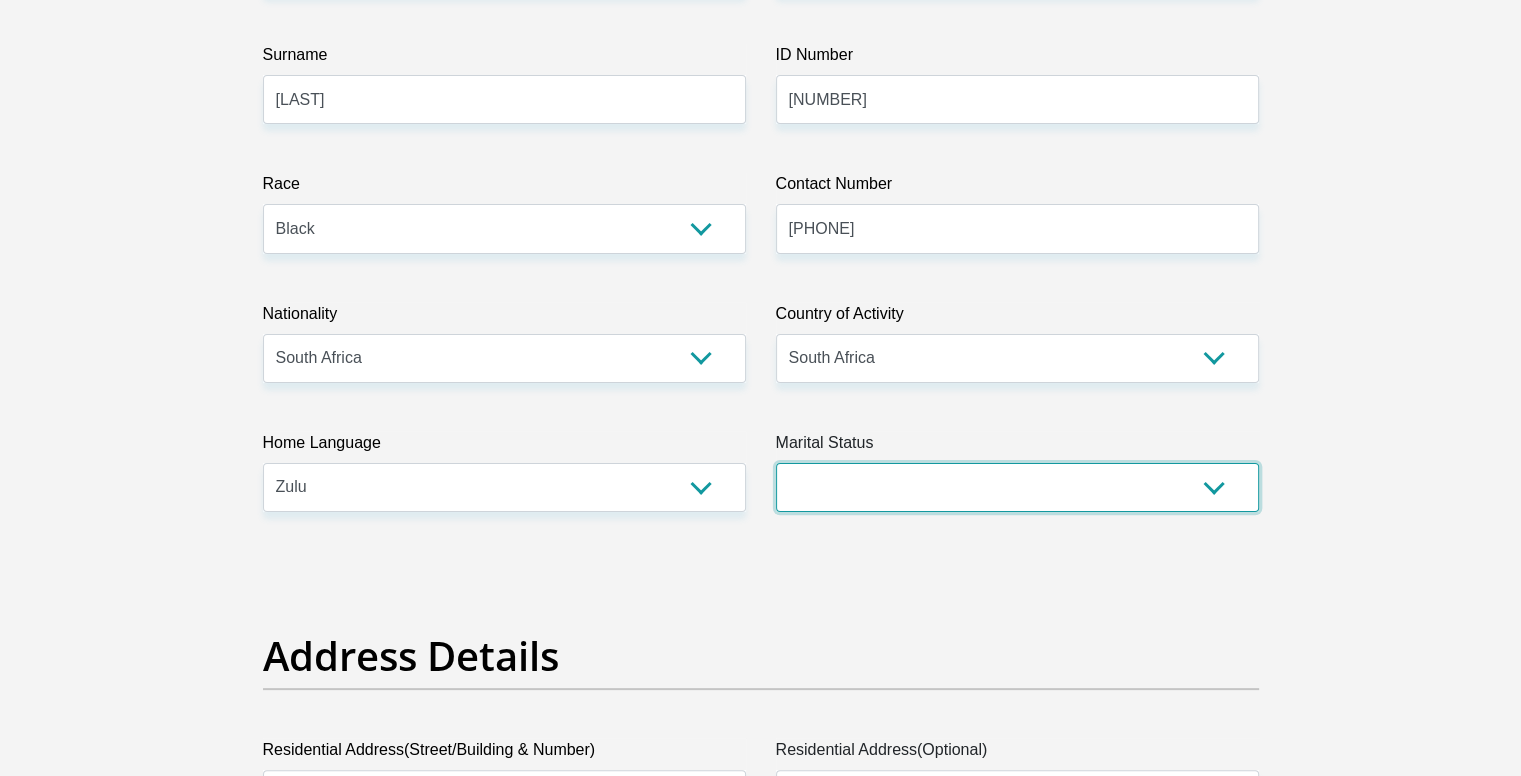 click on "Married ANC
Single
Divorced
Widowed
Married COP or Customary Law" at bounding box center [1017, 487] 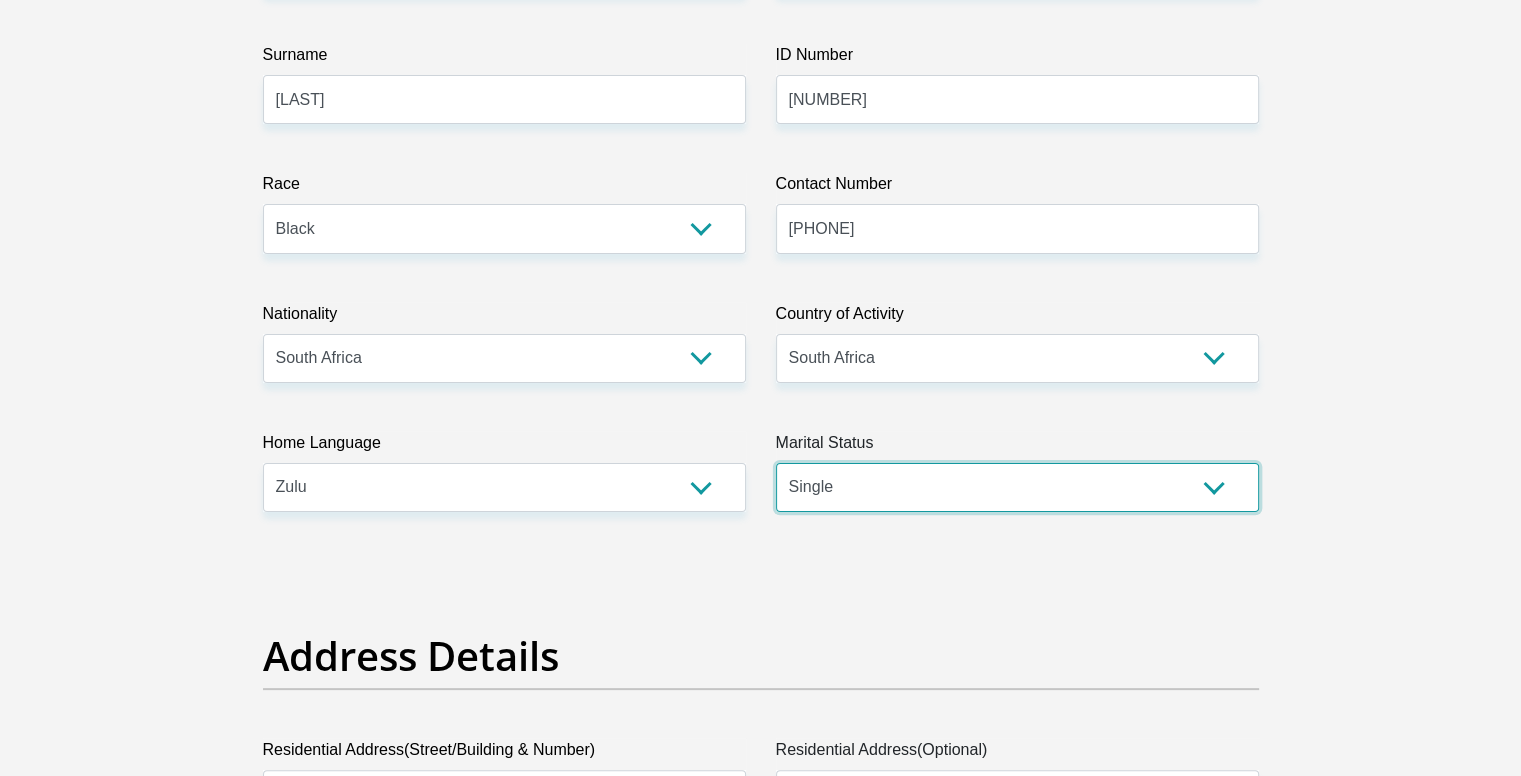 click on "Married ANC
Single
Divorced
Widowed
Married COP or Customary Law" at bounding box center (1017, 487) 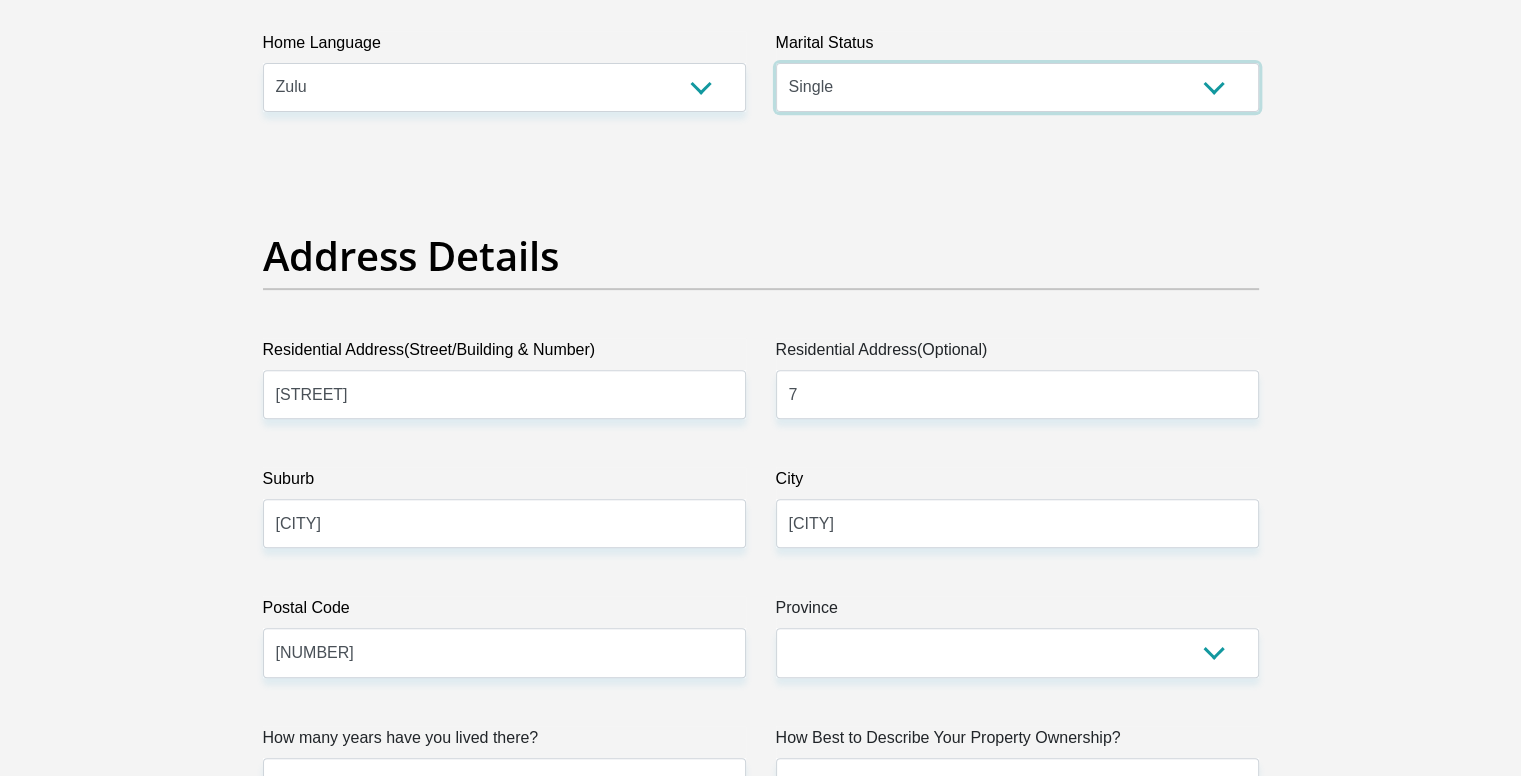 scroll, scrollTop: 900, scrollLeft: 0, axis: vertical 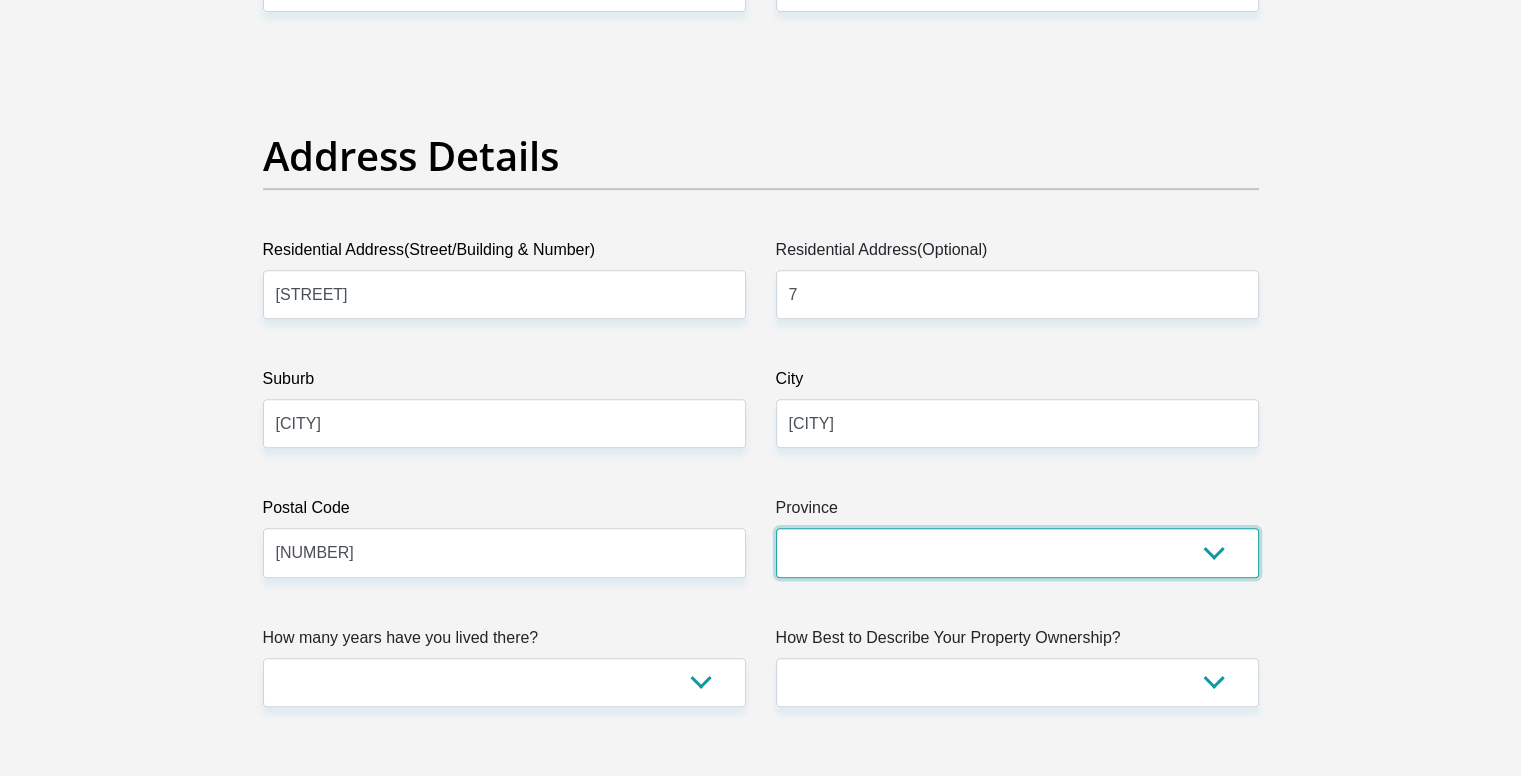 click on "Eastern Cape
Free State
Gauteng
KwaZulu-Natal
Limpopo
Mpumalanga
Northern Cape
North West
Western Cape" at bounding box center [1017, 552] 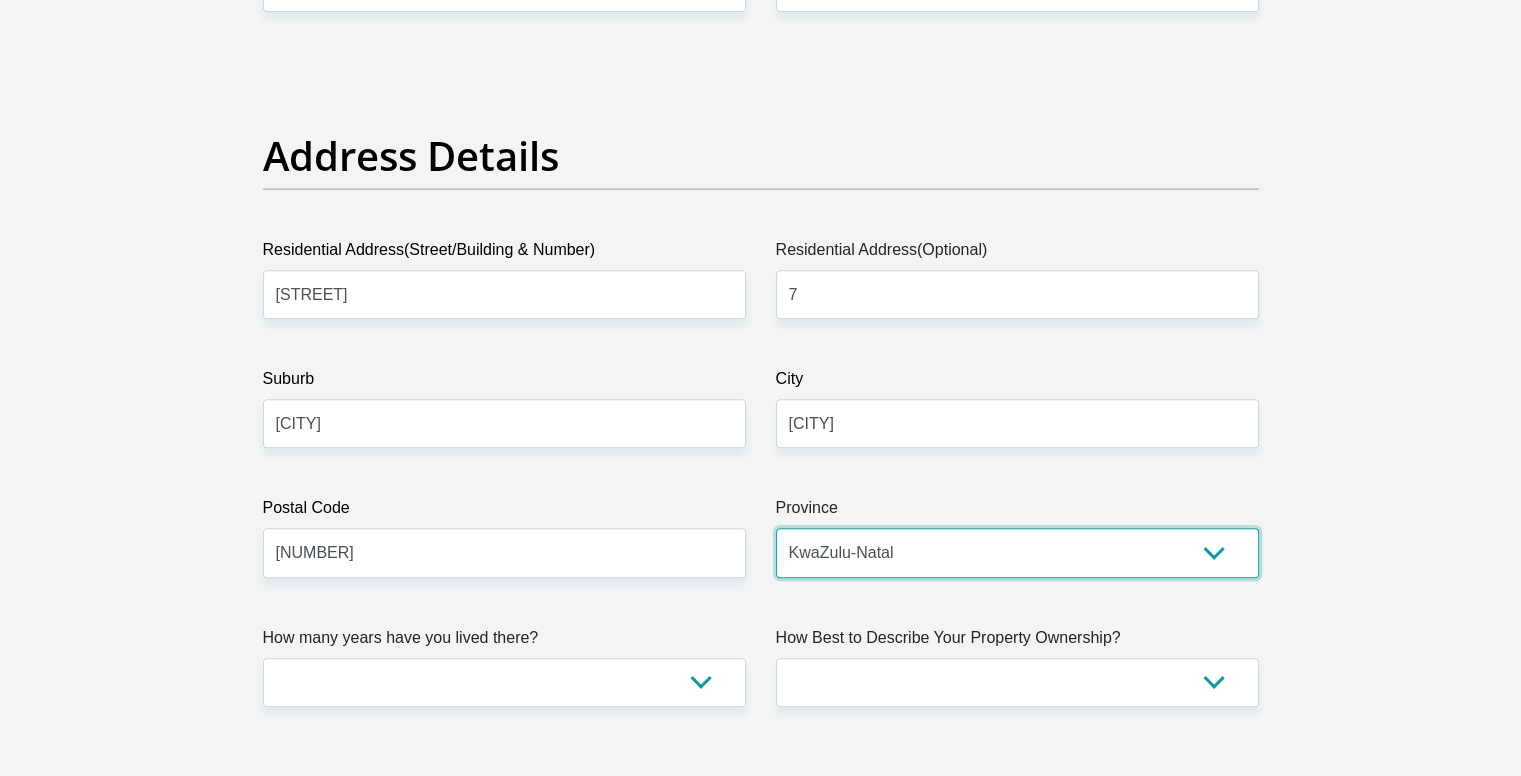 click on "Eastern Cape
Free State
Gauteng
KwaZulu-Natal
Limpopo
Mpumalanga
Northern Cape
North West
Western Cape" at bounding box center (1017, 552) 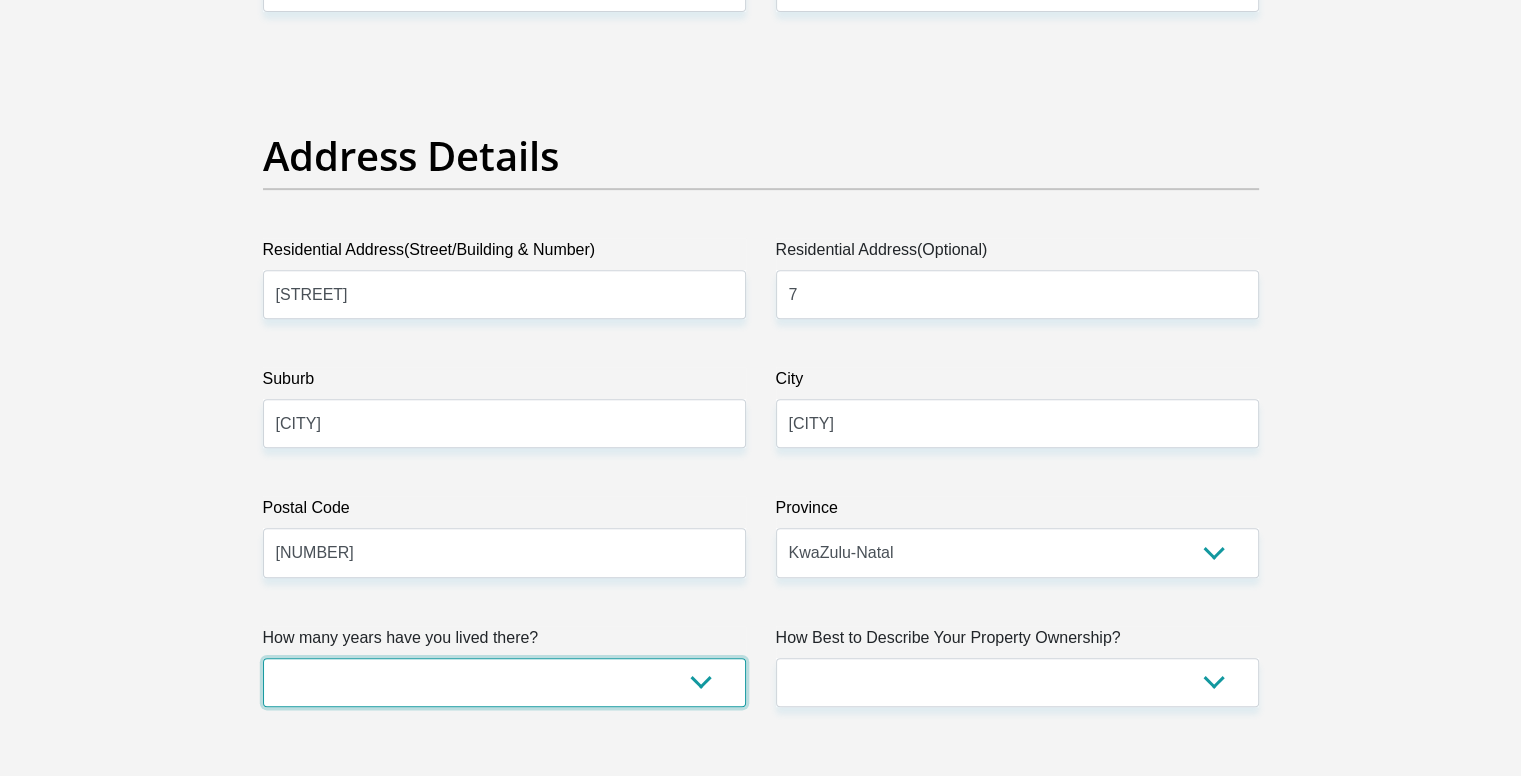 click on "less than 1 year
1-3 years
3-5 years
5+ years" at bounding box center [504, 682] 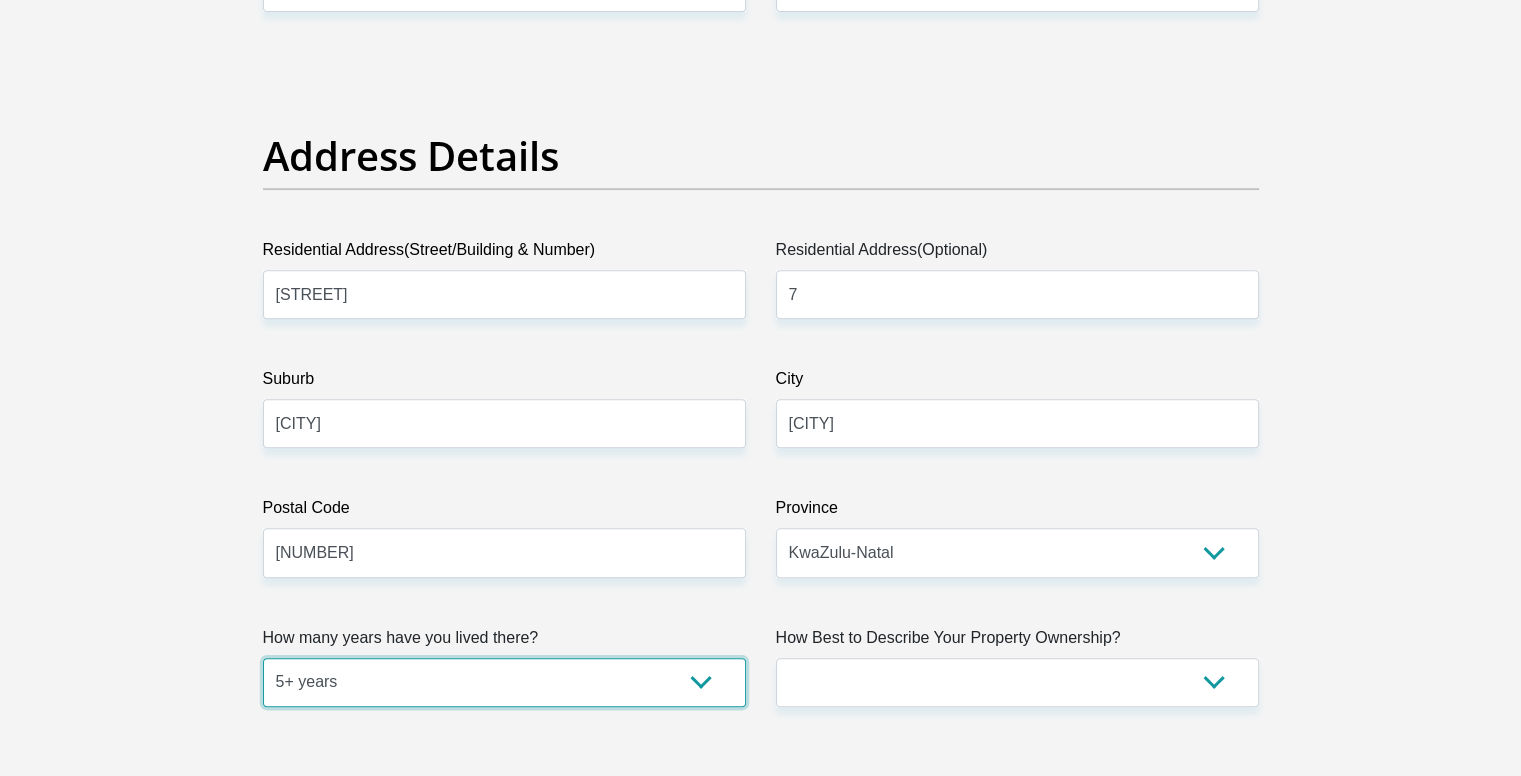 click on "less than 1 year
1-3 years
3-5 years
5+ years" at bounding box center [504, 682] 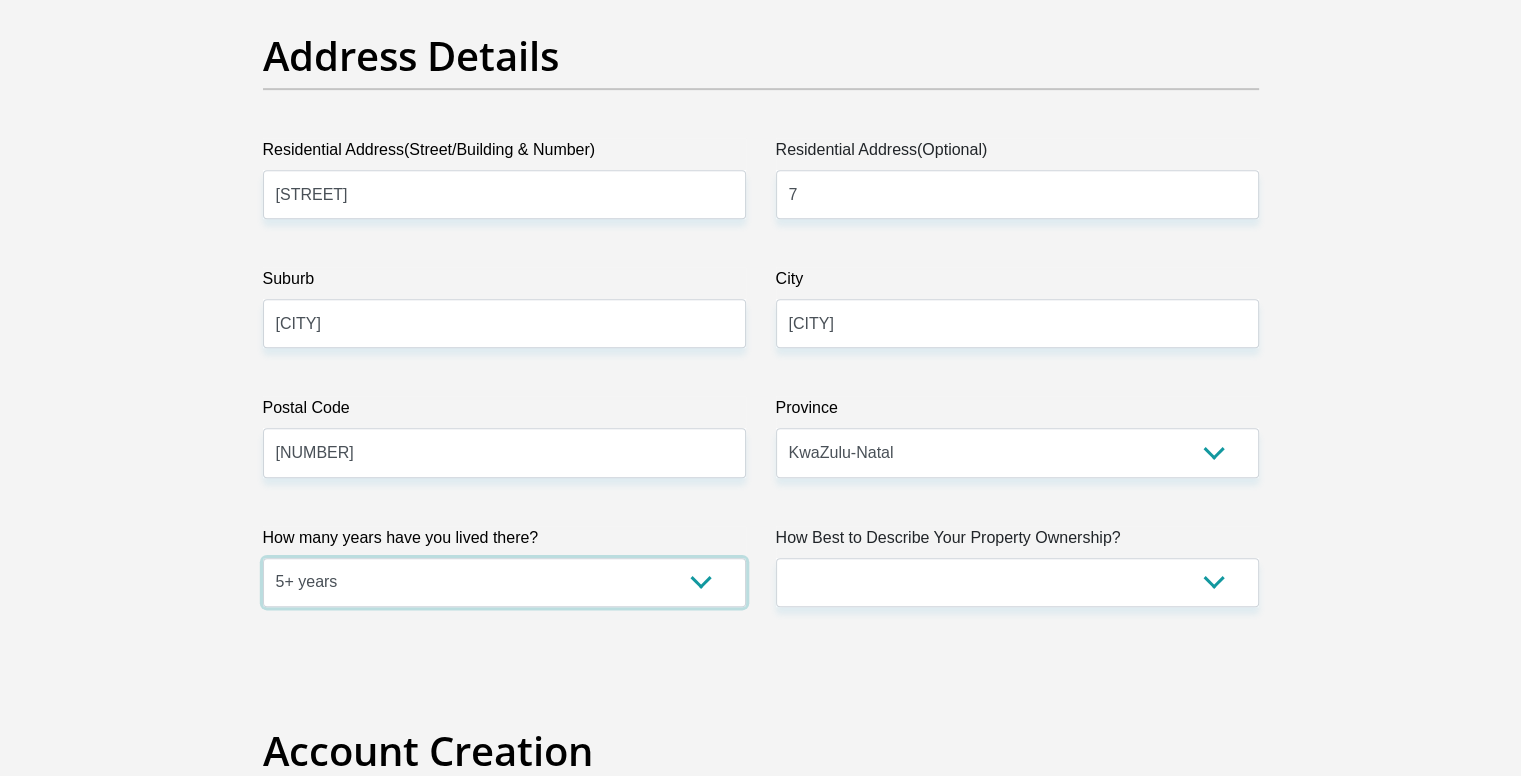 scroll, scrollTop: 1100, scrollLeft: 0, axis: vertical 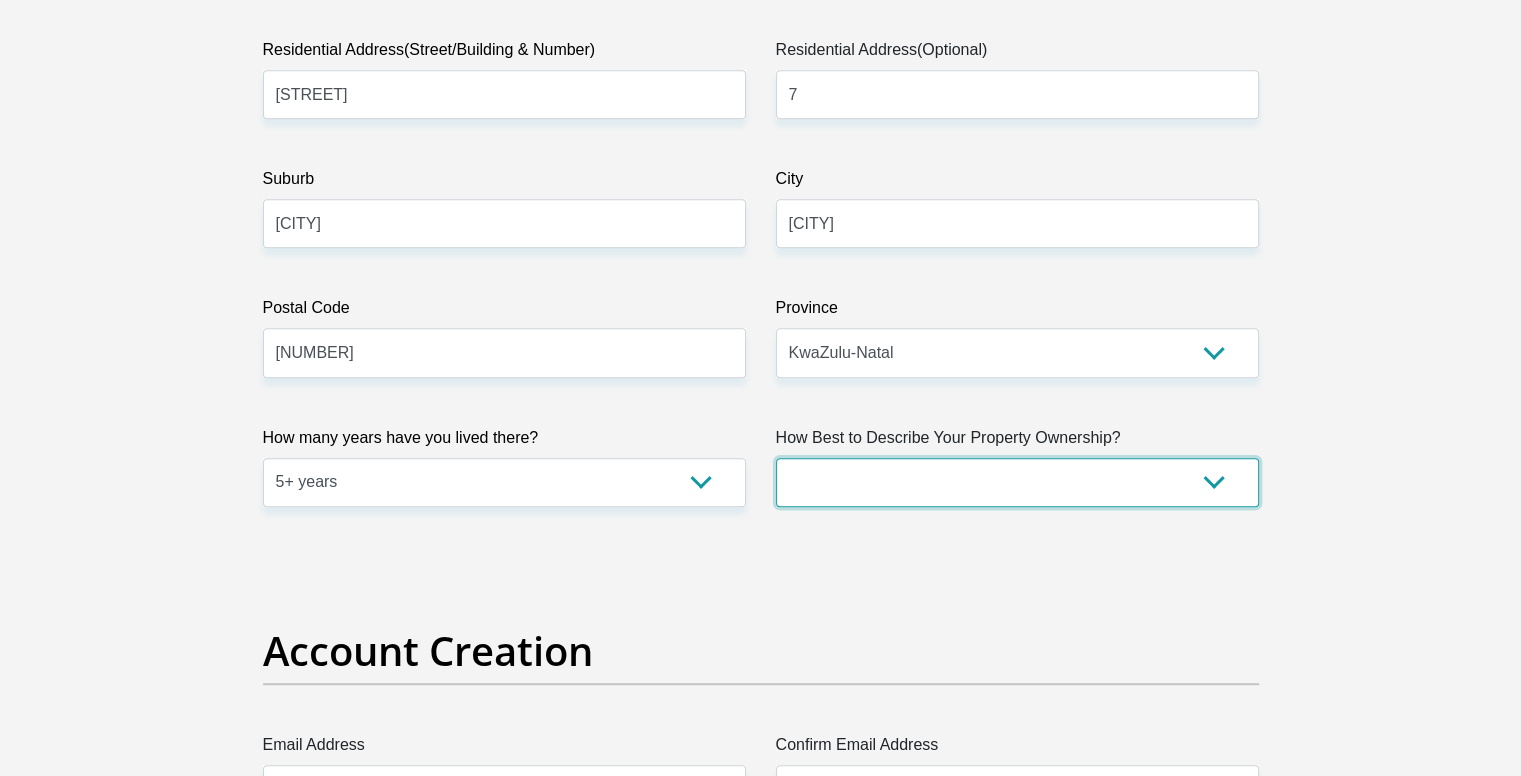click on "Owned
Rented
Family Owned
Company Dwelling" at bounding box center [1017, 482] 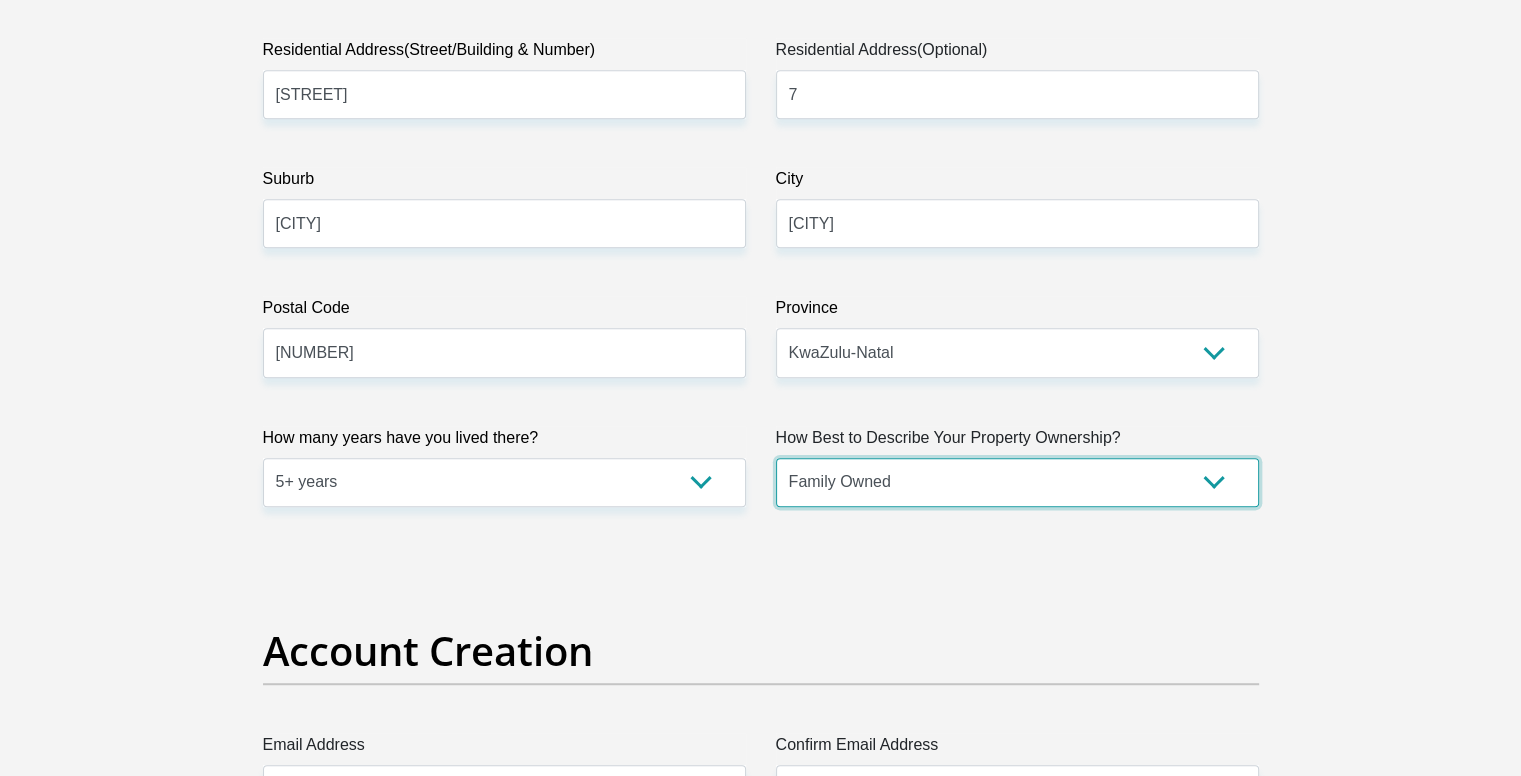 click on "Owned
Rented
Family Owned
Company Dwelling" at bounding box center (1017, 482) 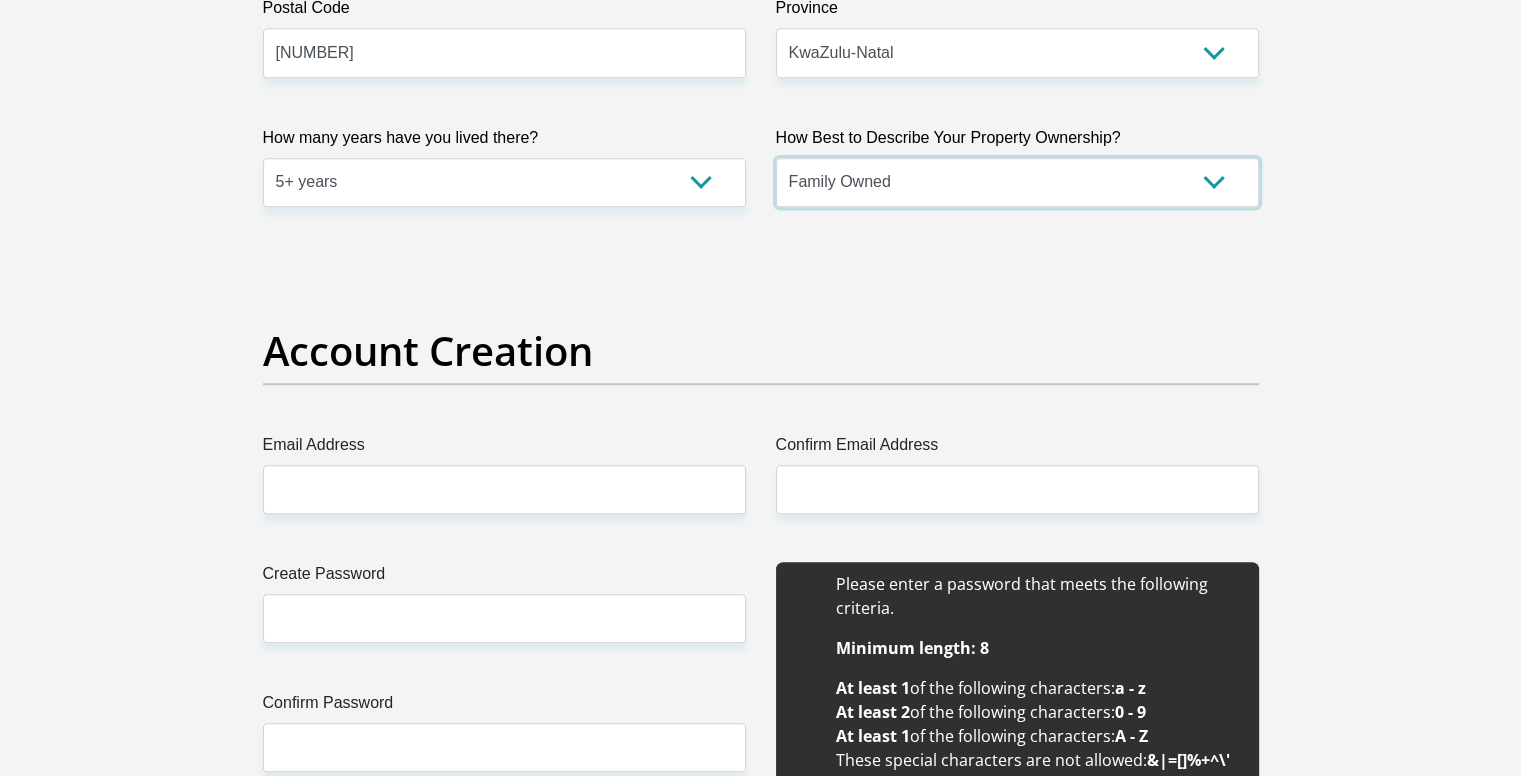 scroll, scrollTop: 1600, scrollLeft: 0, axis: vertical 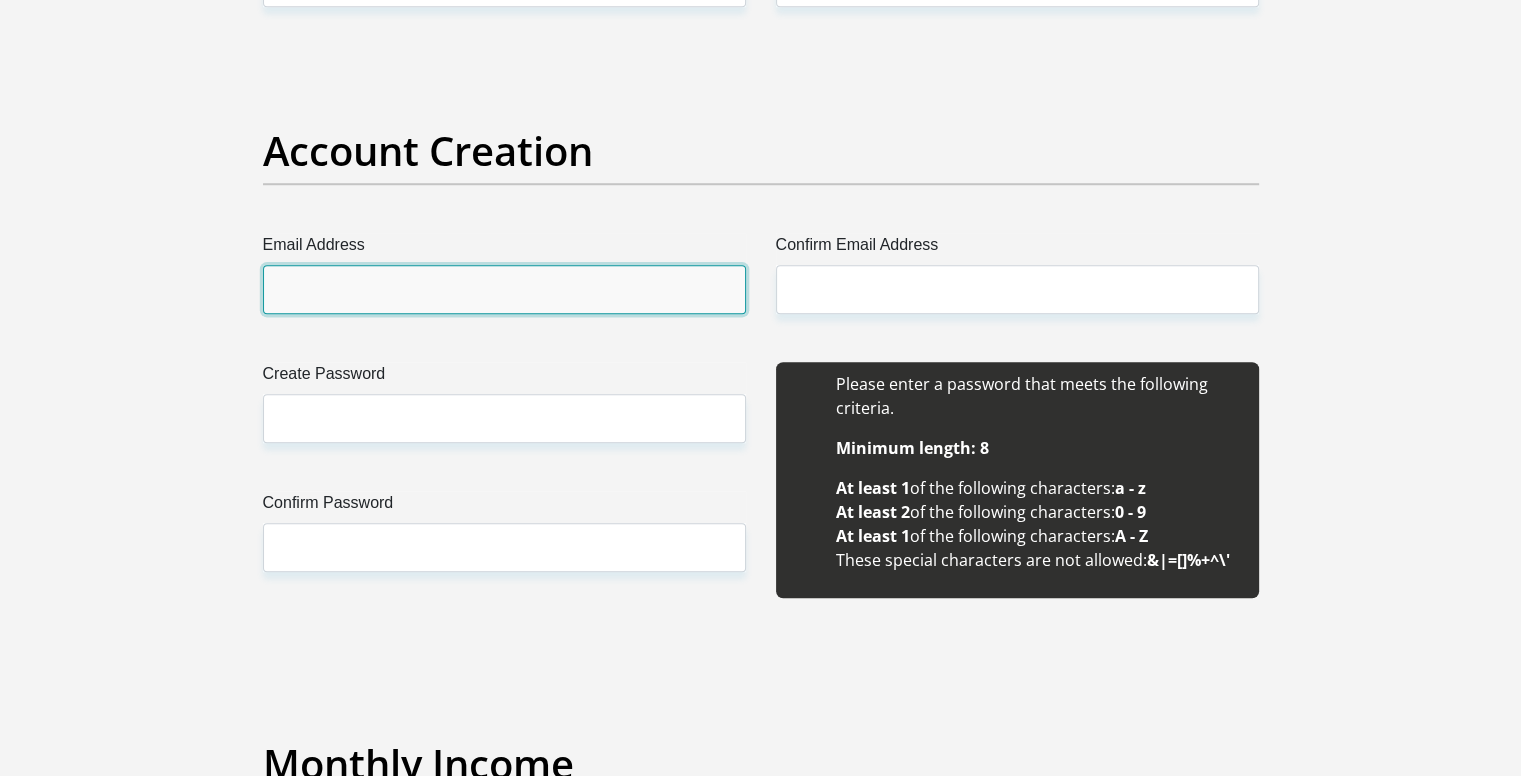click on "Email Address" at bounding box center [504, 289] 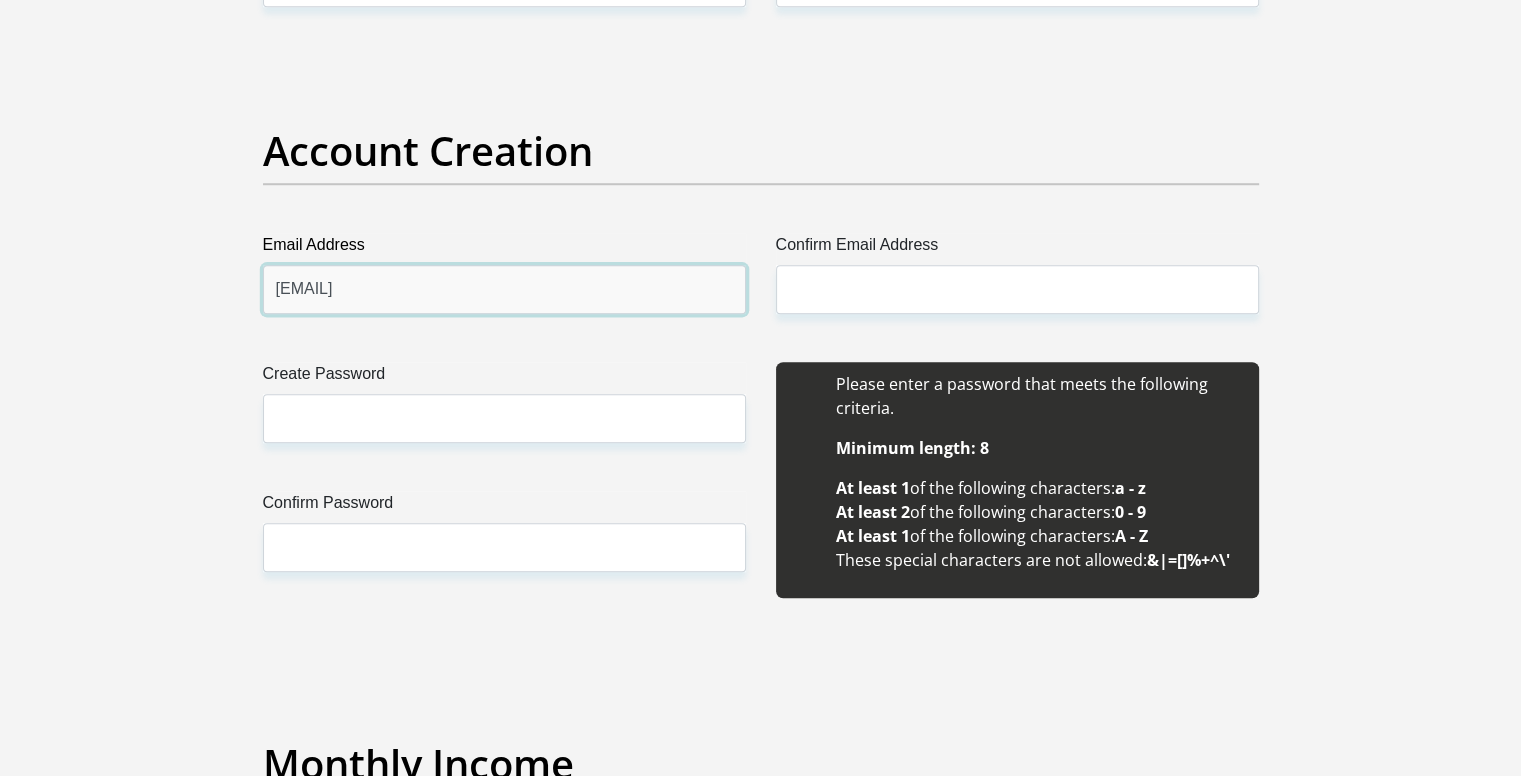 type on "myaluzacorp@gmail.com" 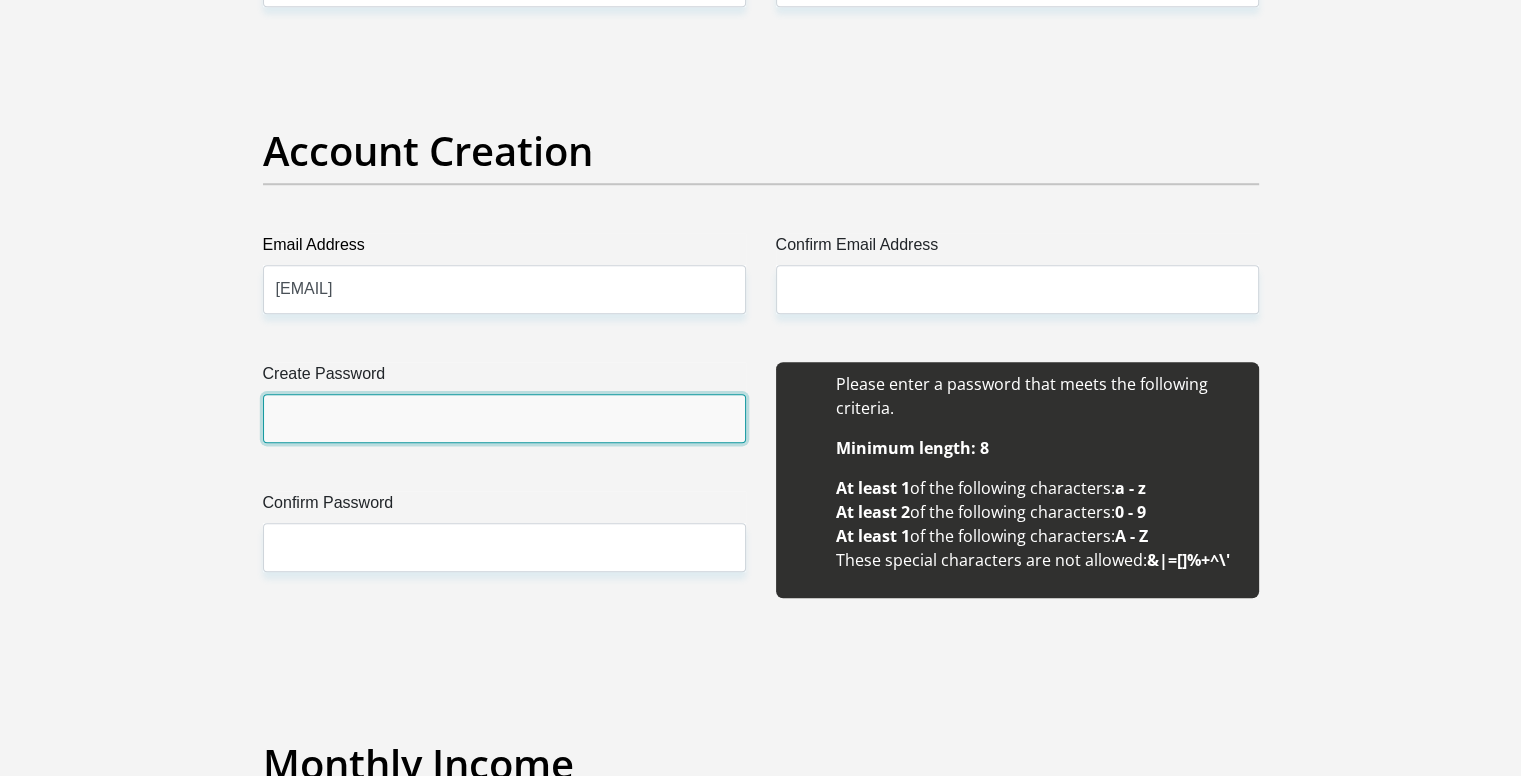click on "Create Password" at bounding box center [504, 418] 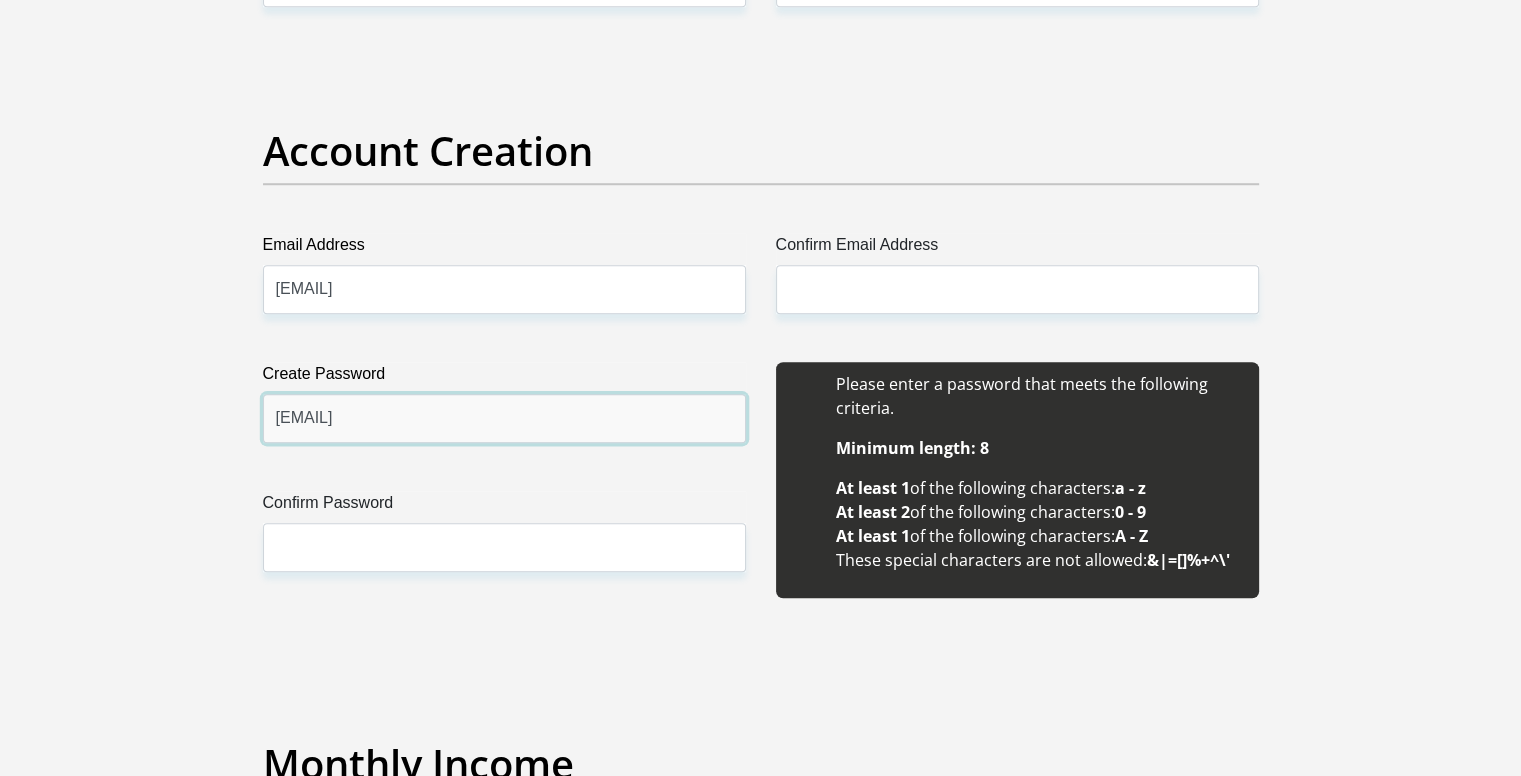 type on "Sketchy@123" 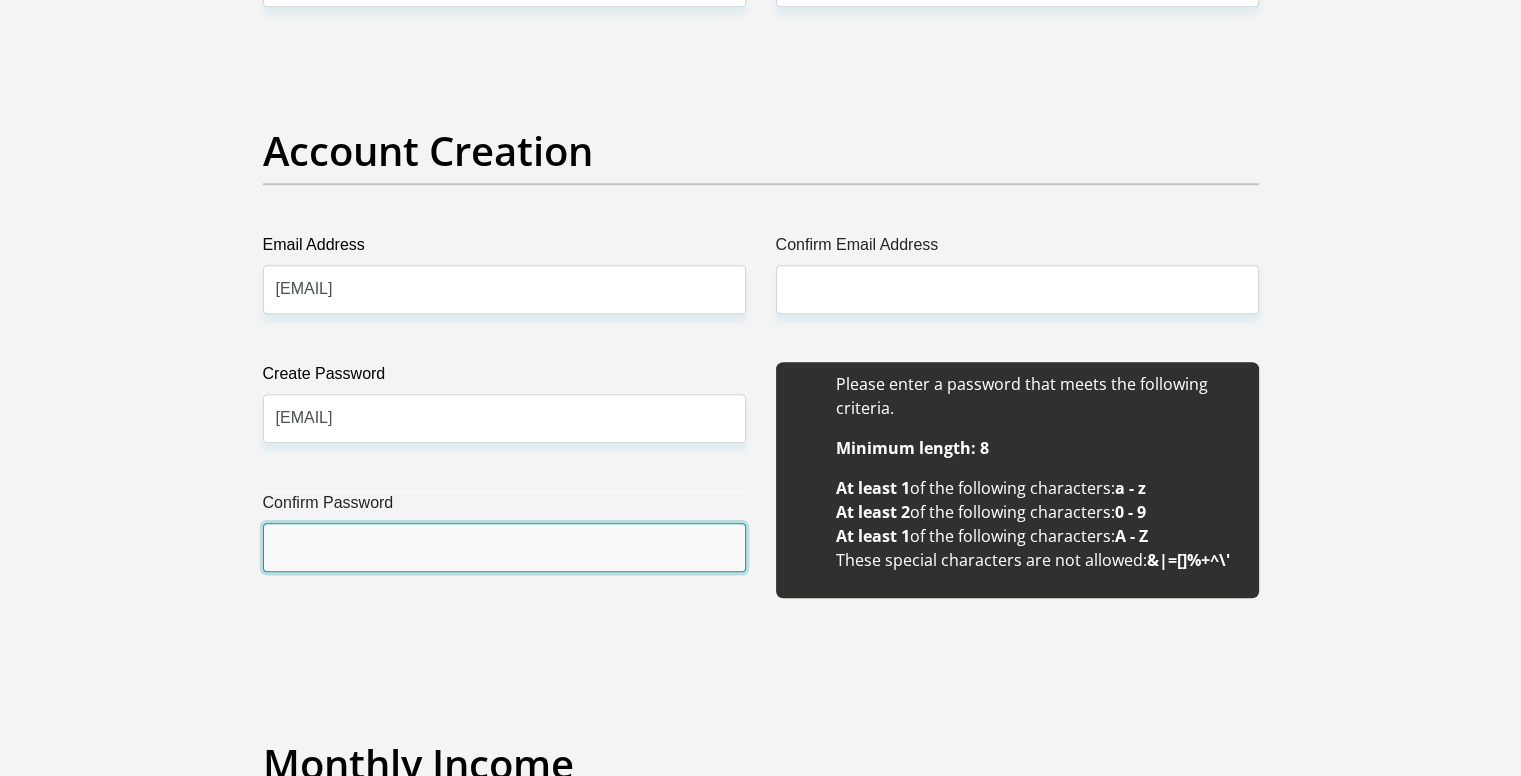 click on "Confirm Password" at bounding box center [504, 547] 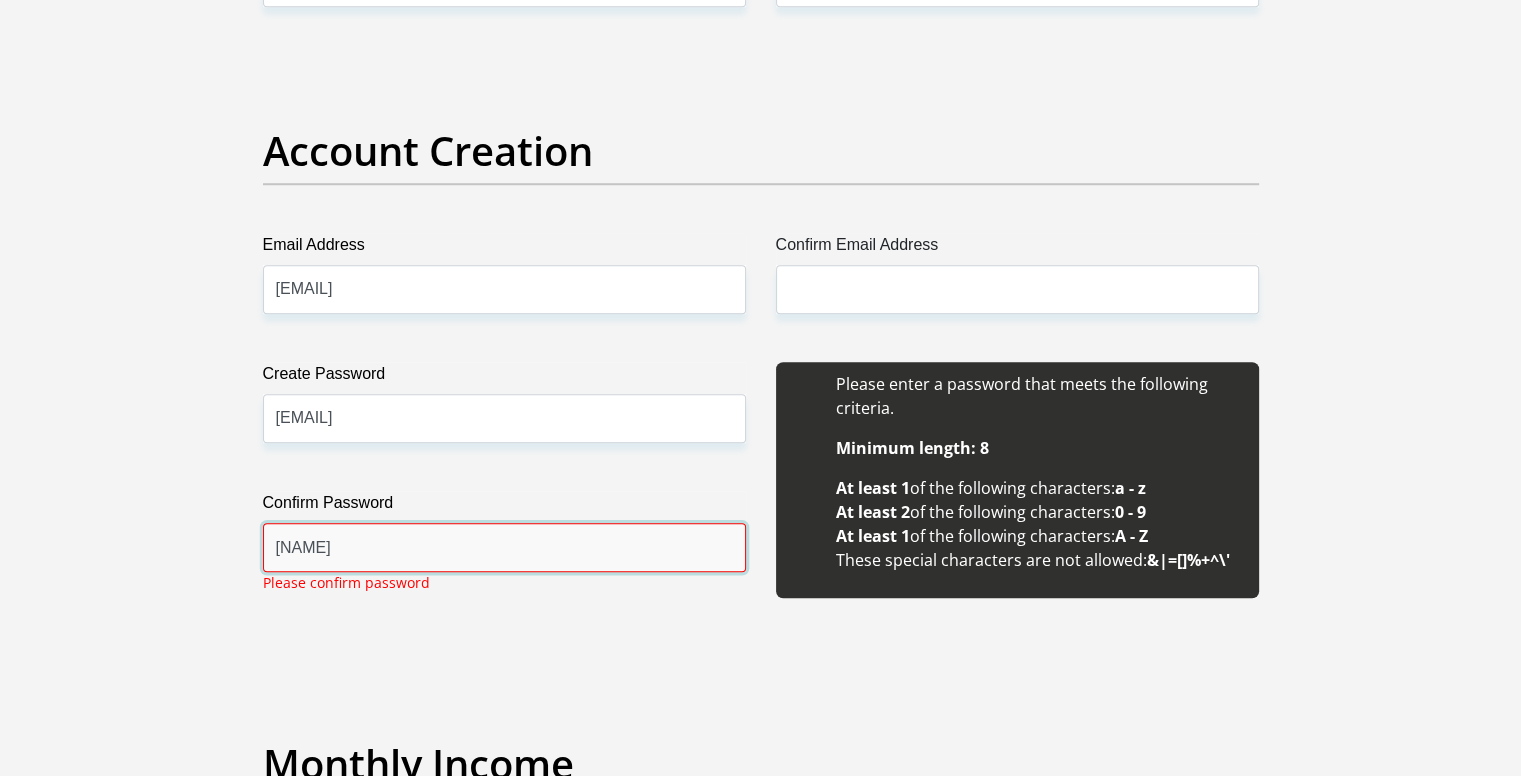 click on "Sketchhy@123" at bounding box center [504, 547] 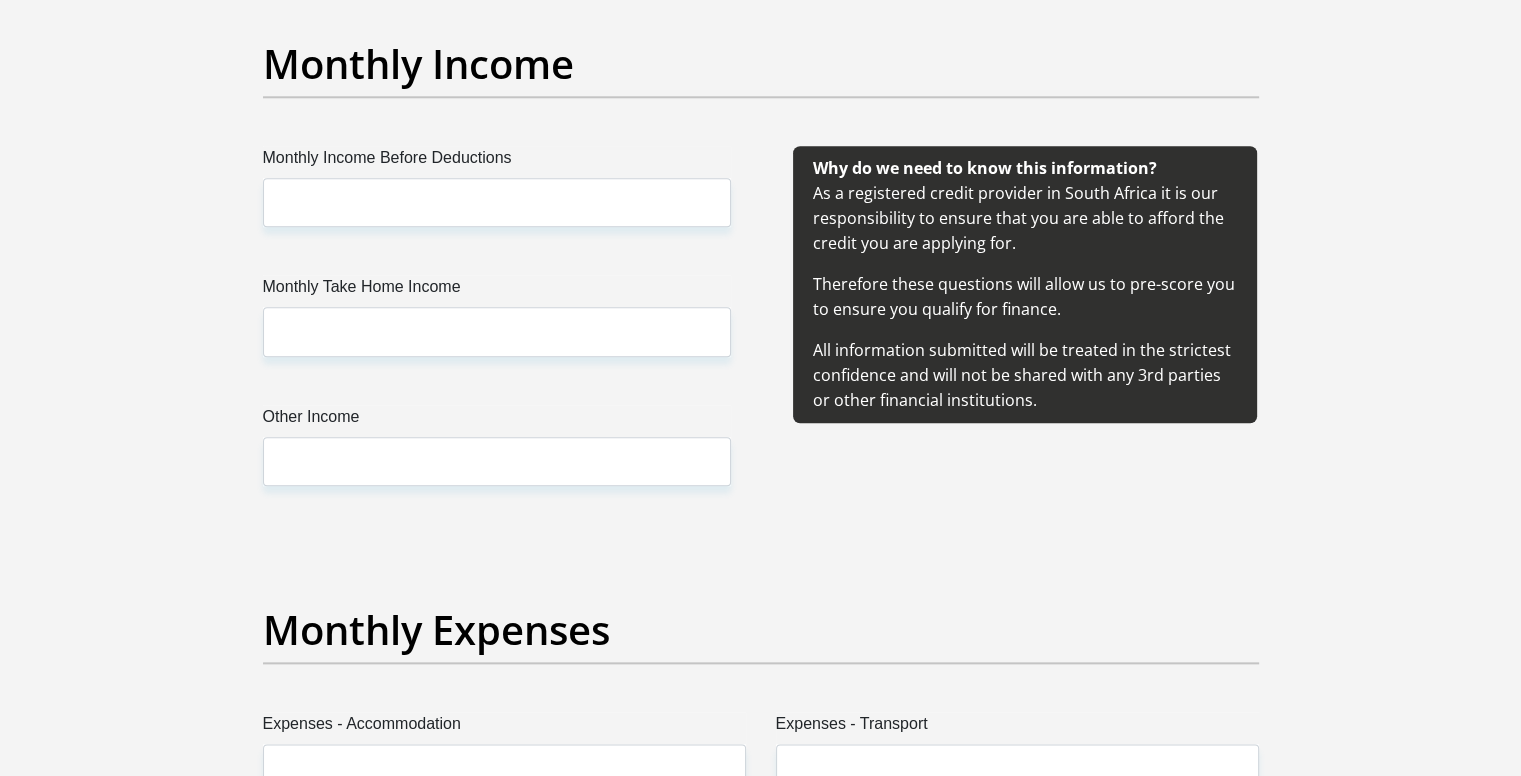 scroll, scrollTop: 2400, scrollLeft: 0, axis: vertical 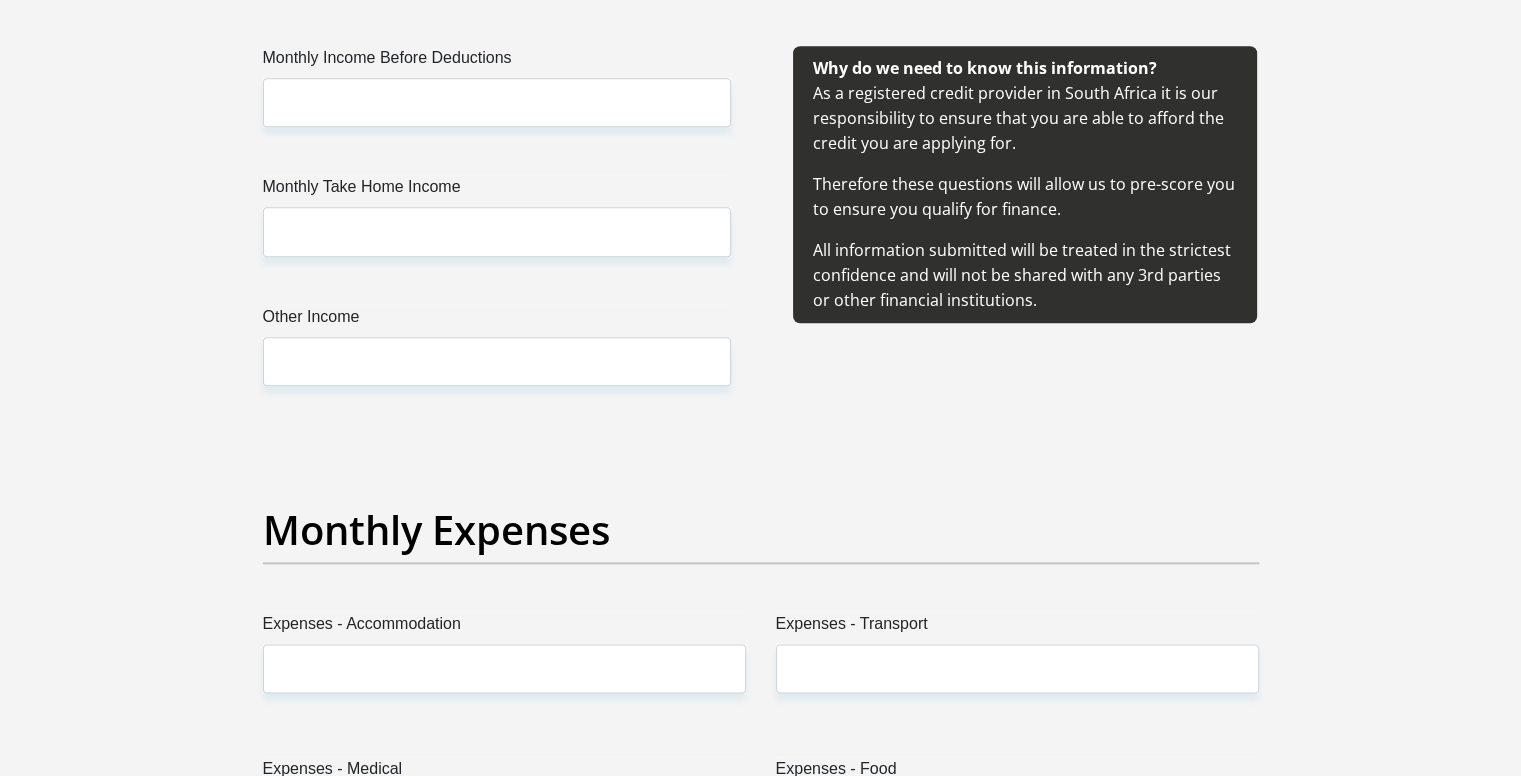 type on "Sketchy@123" 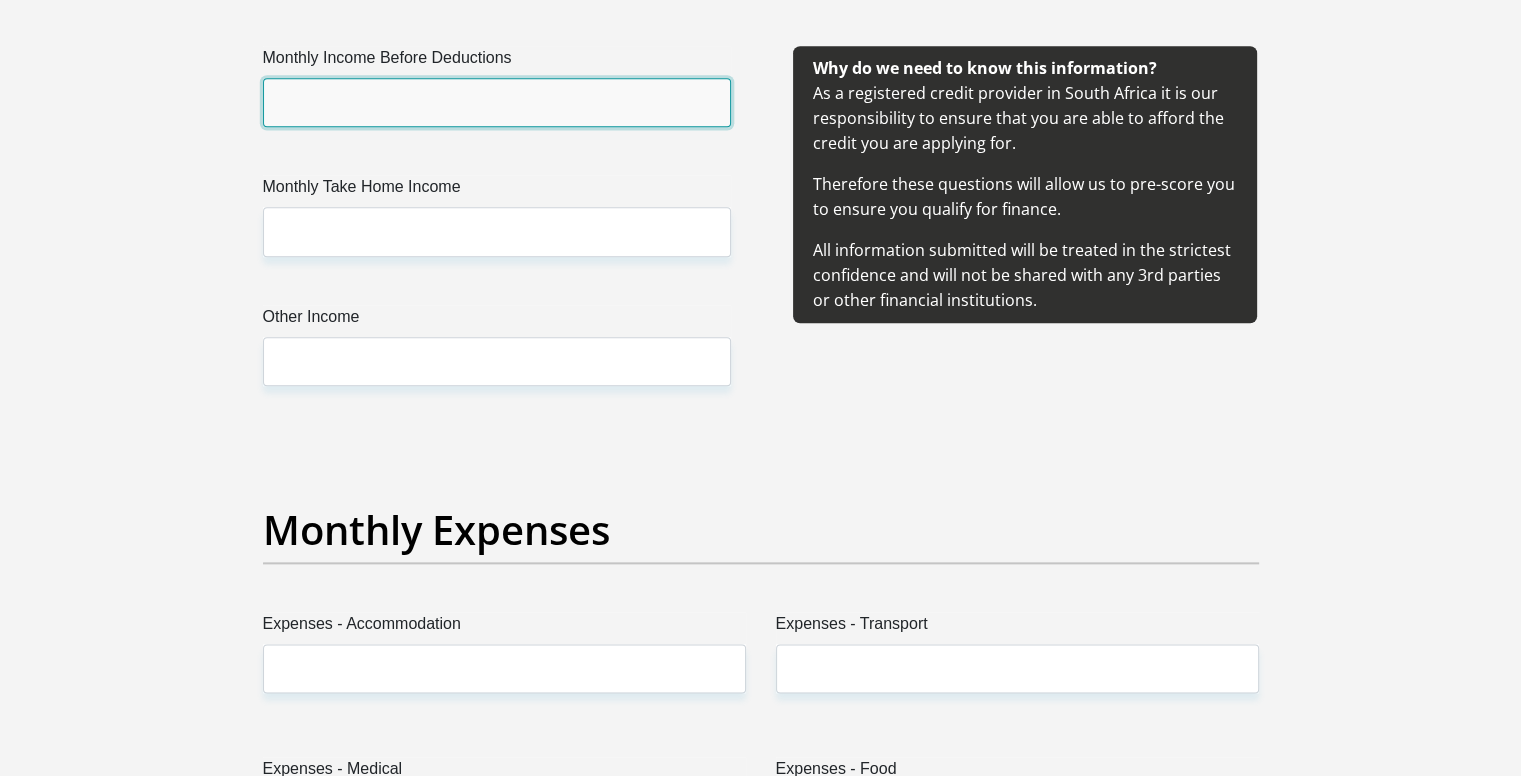 click on "Monthly Income Before Deductions" at bounding box center [497, 102] 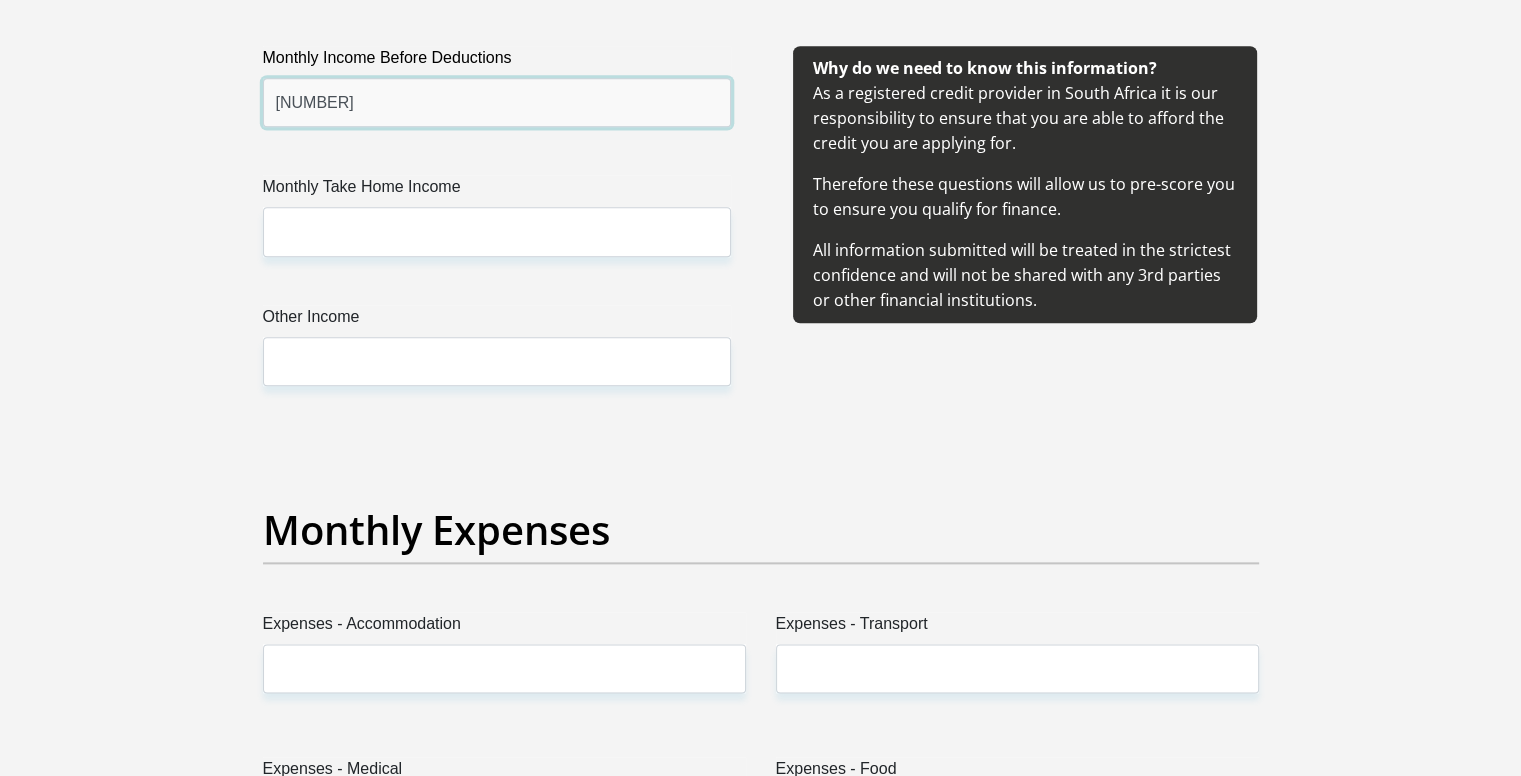 type on "2250" 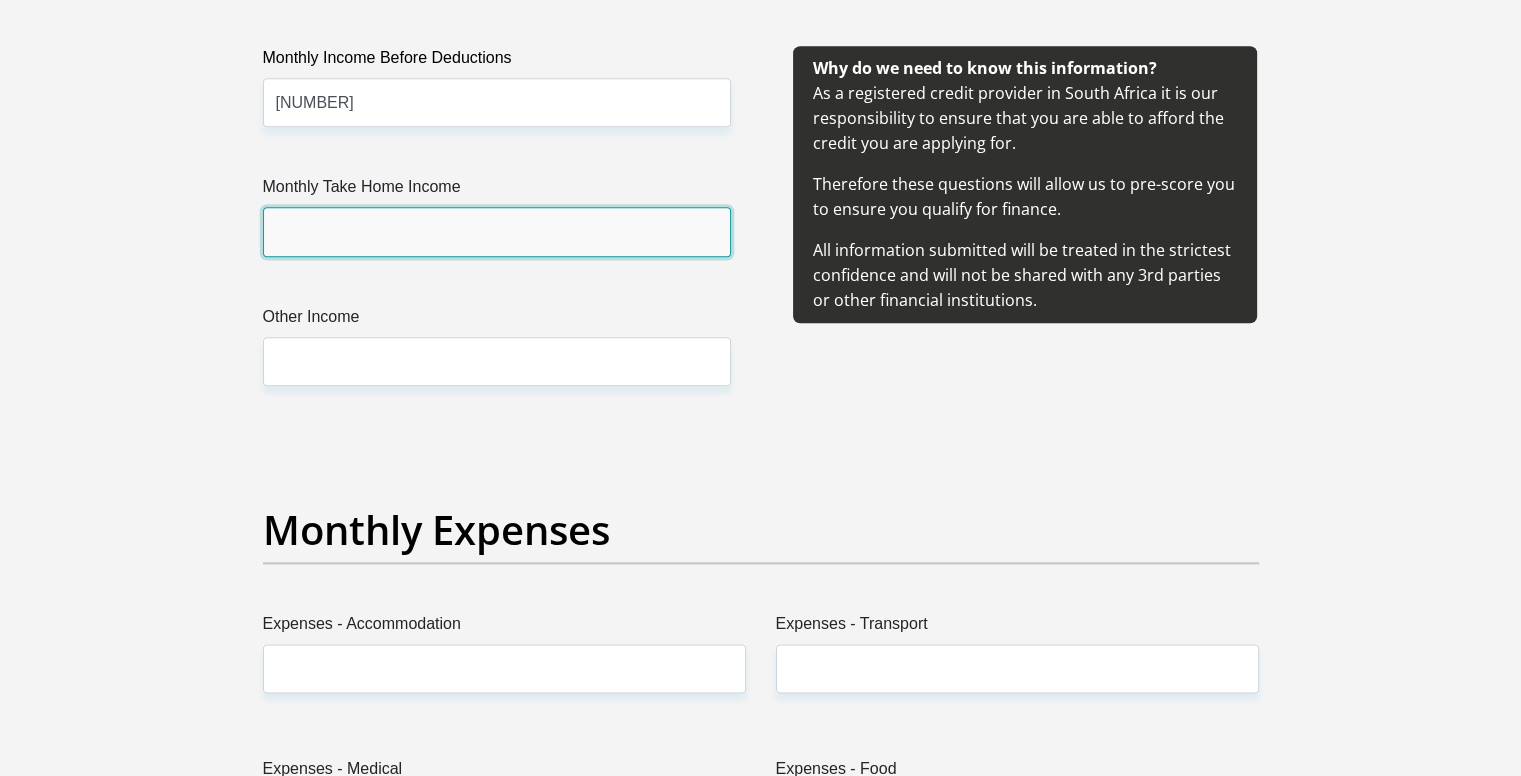 click on "Monthly Take Home Income" at bounding box center (497, 231) 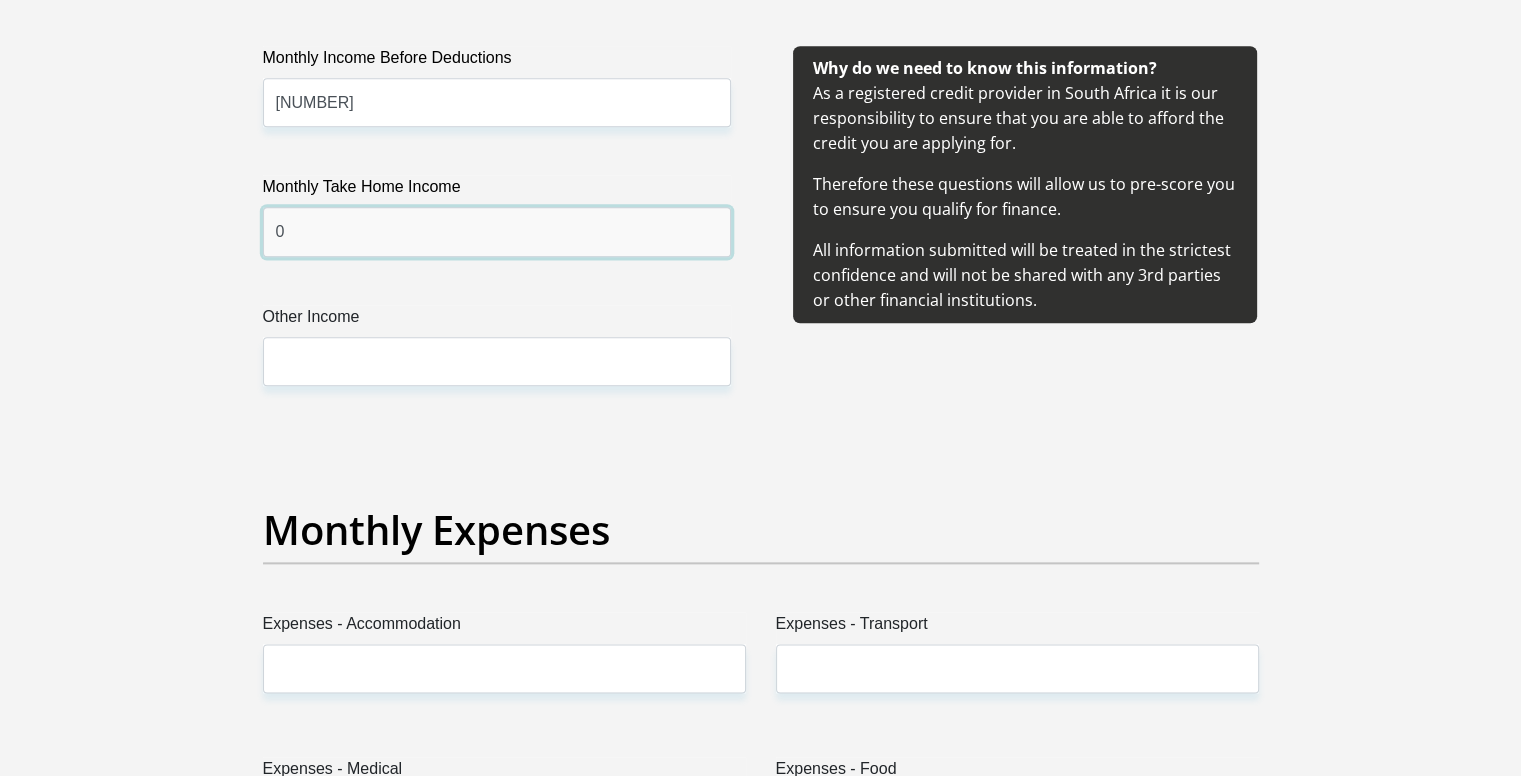 type on "0" 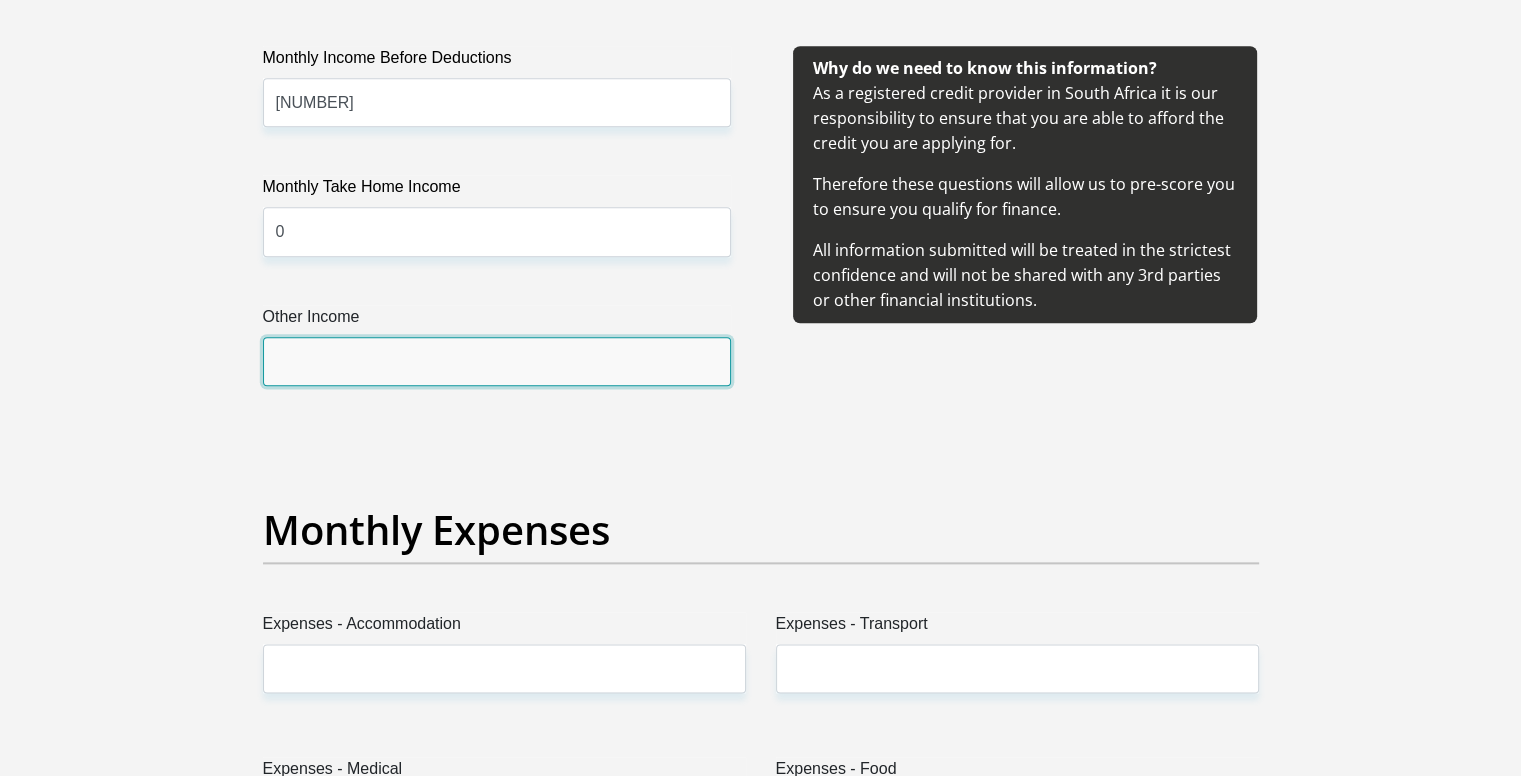 click on "Other Income" at bounding box center [497, 361] 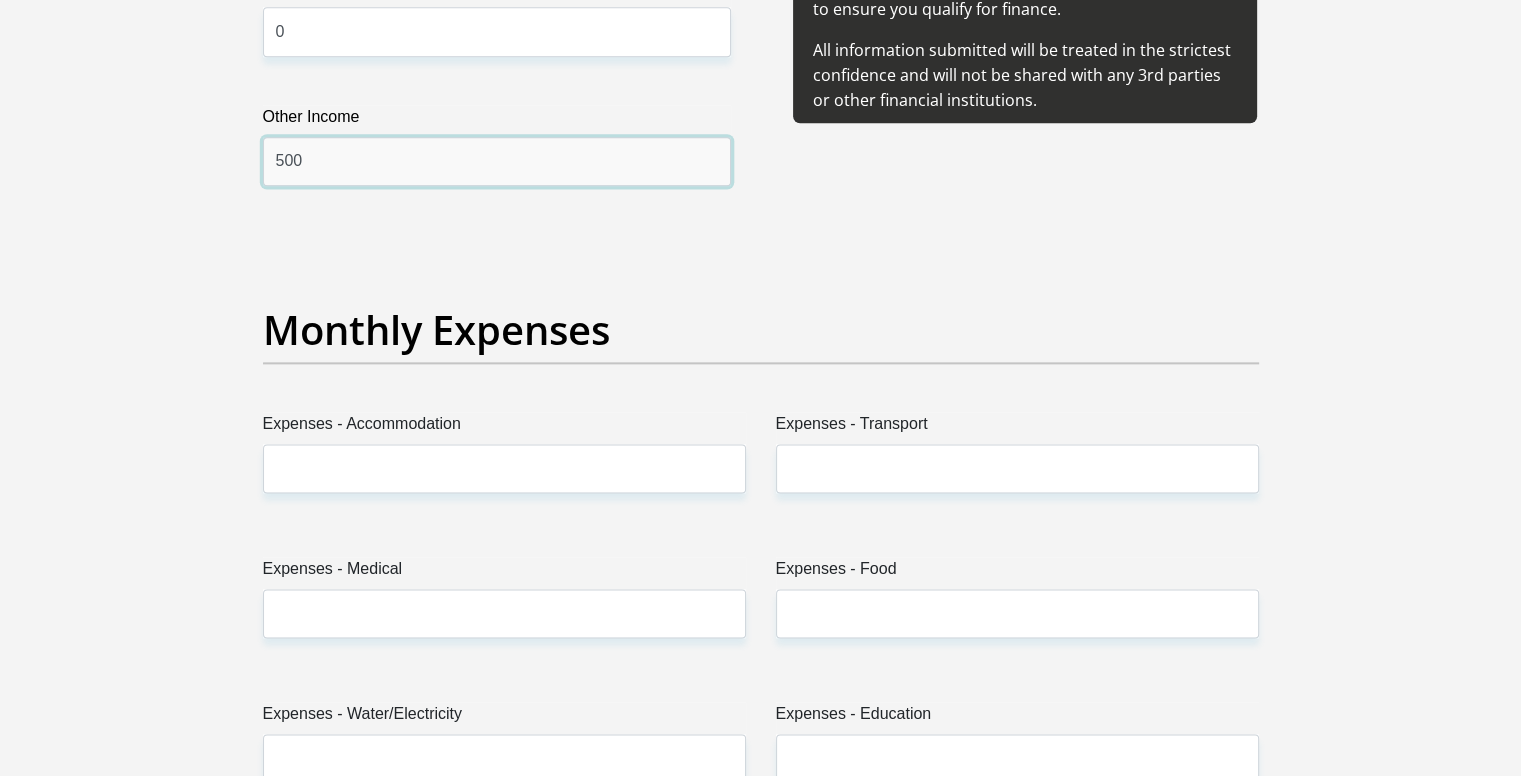 scroll, scrollTop: 2700, scrollLeft: 0, axis: vertical 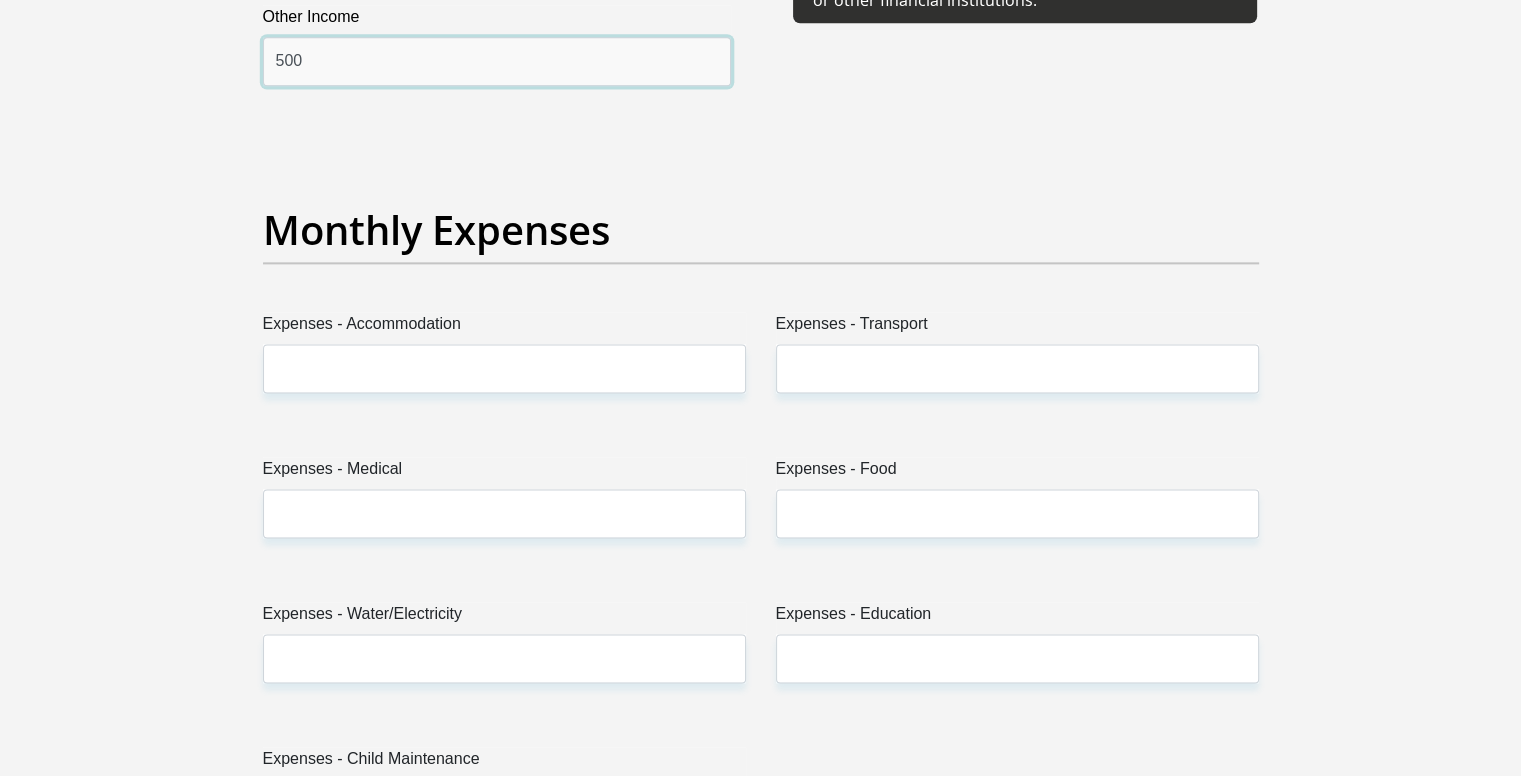 type on "500" 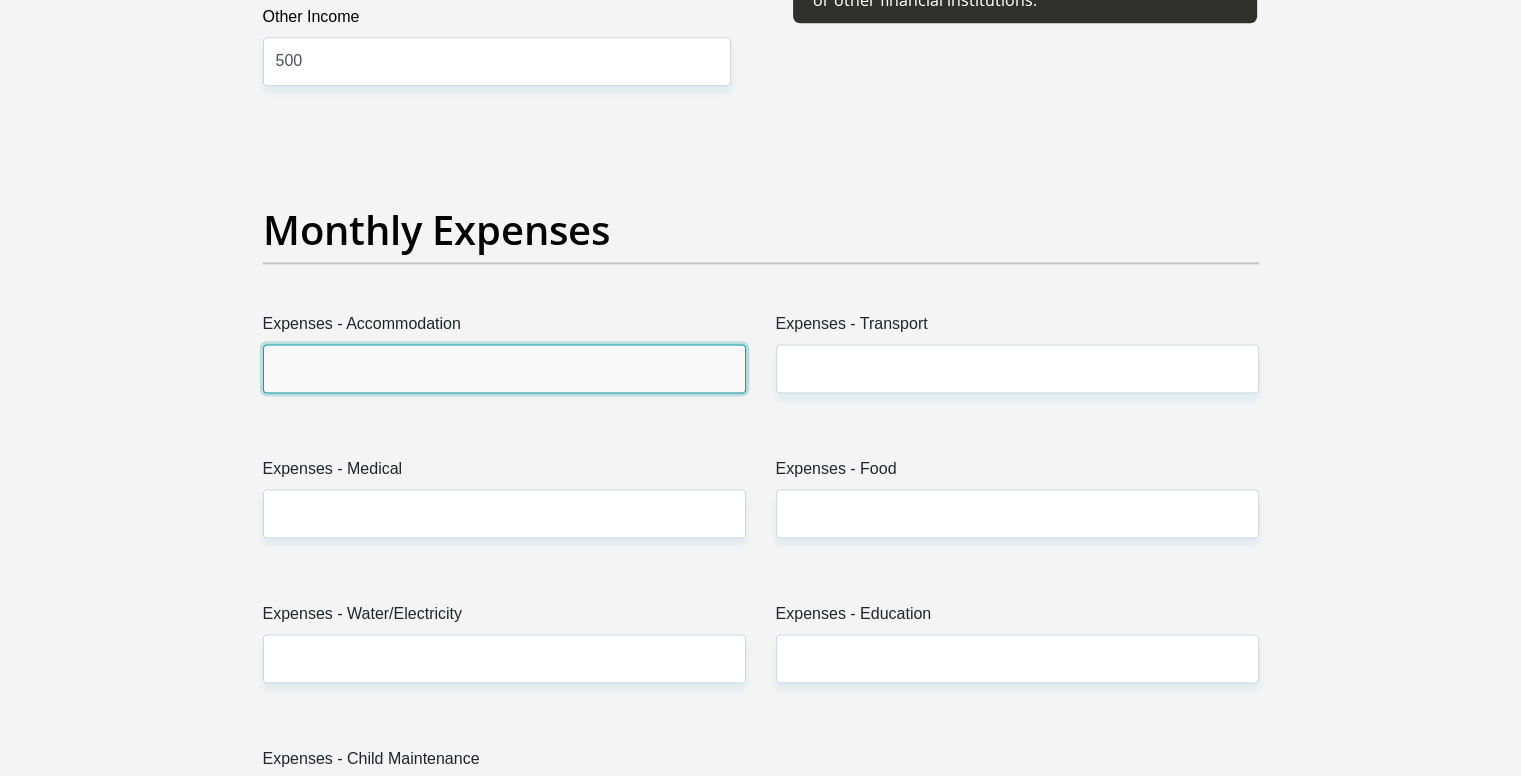 click on "Expenses - Accommodation" at bounding box center [504, 368] 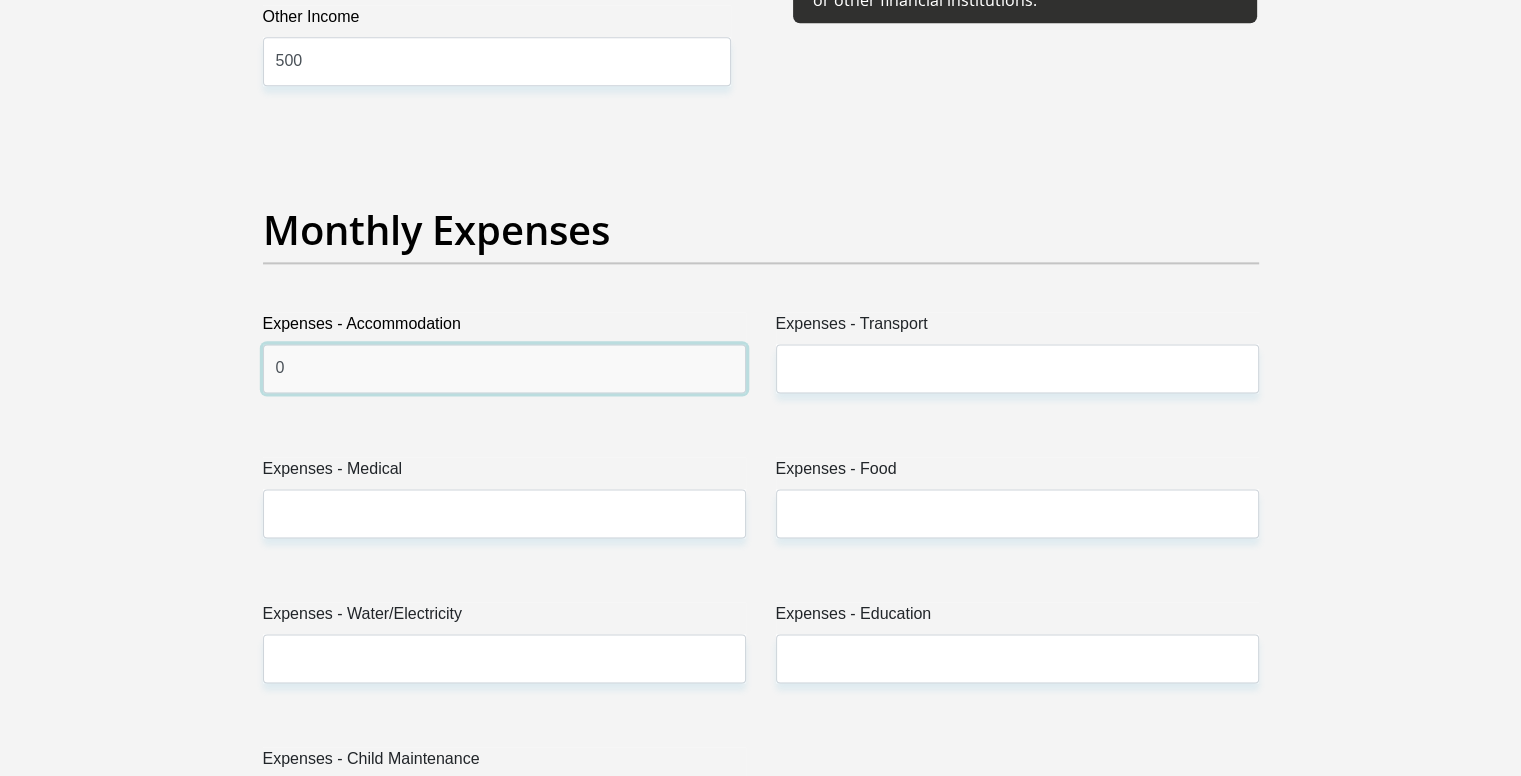 type on "0" 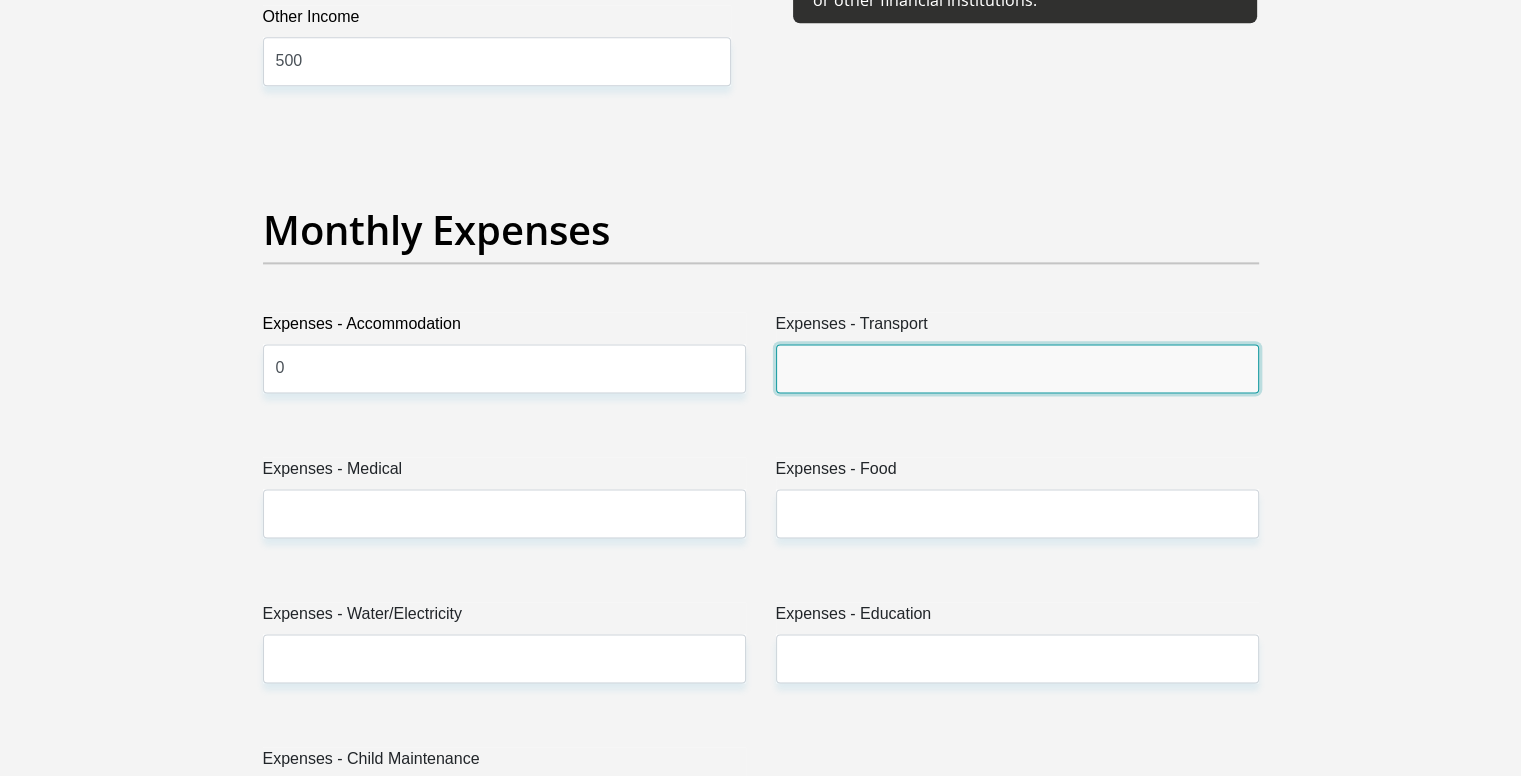 drag, startPoint x: 835, startPoint y: 373, endPoint x: 821, endPoint y: 376, distance: 14.3178215 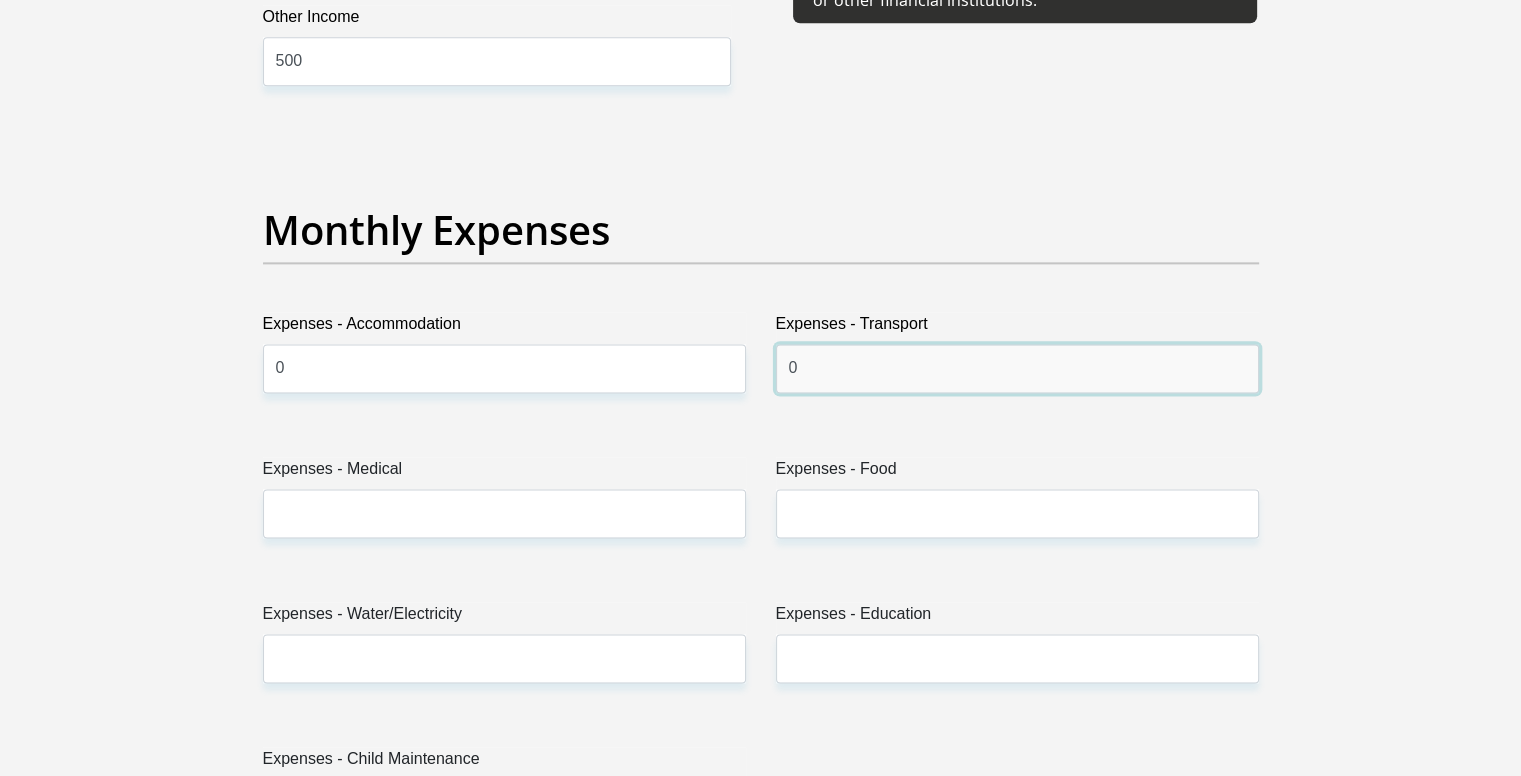 type on "0" 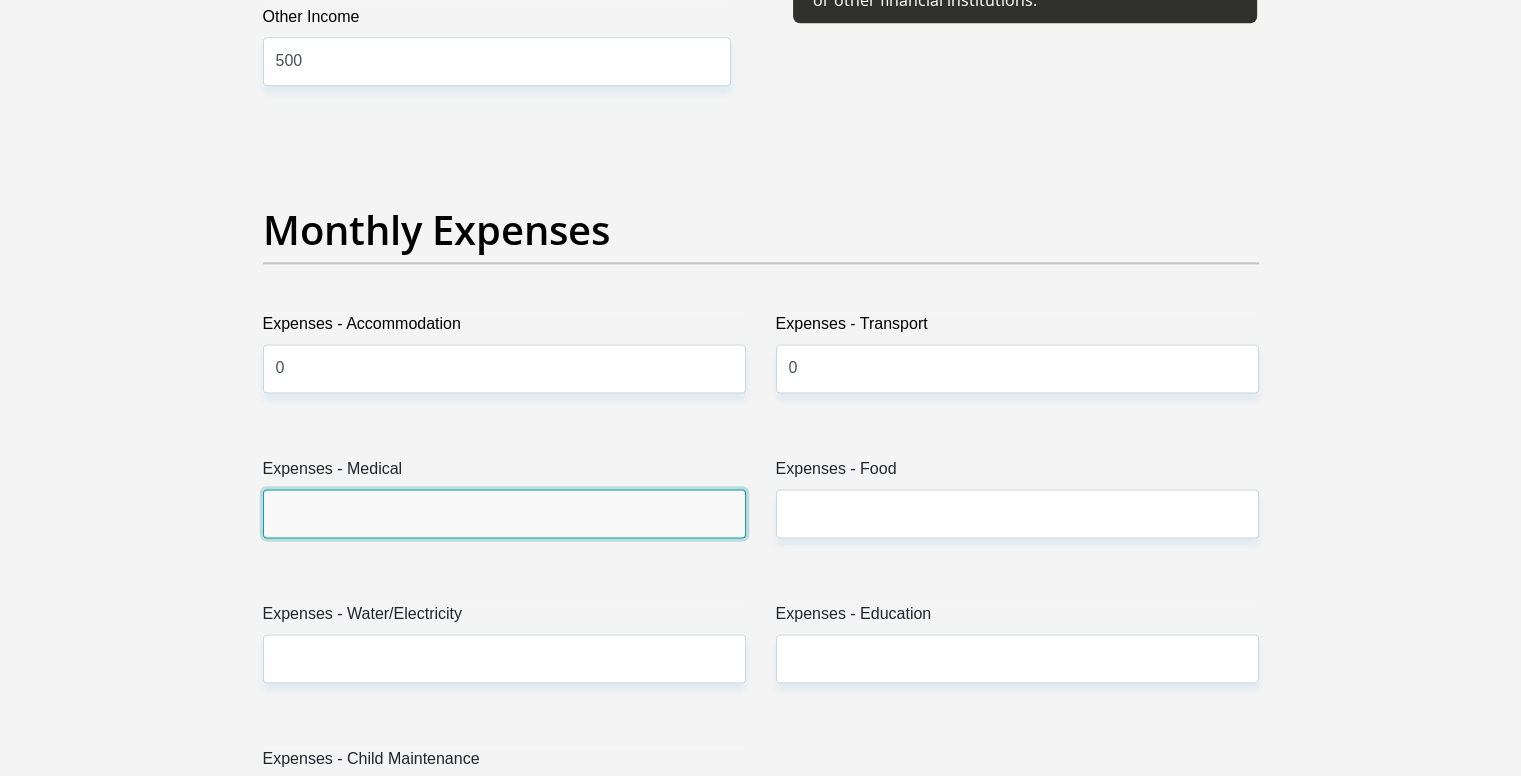 click on "Expenses - Medical" at bounding box center [504, 513] 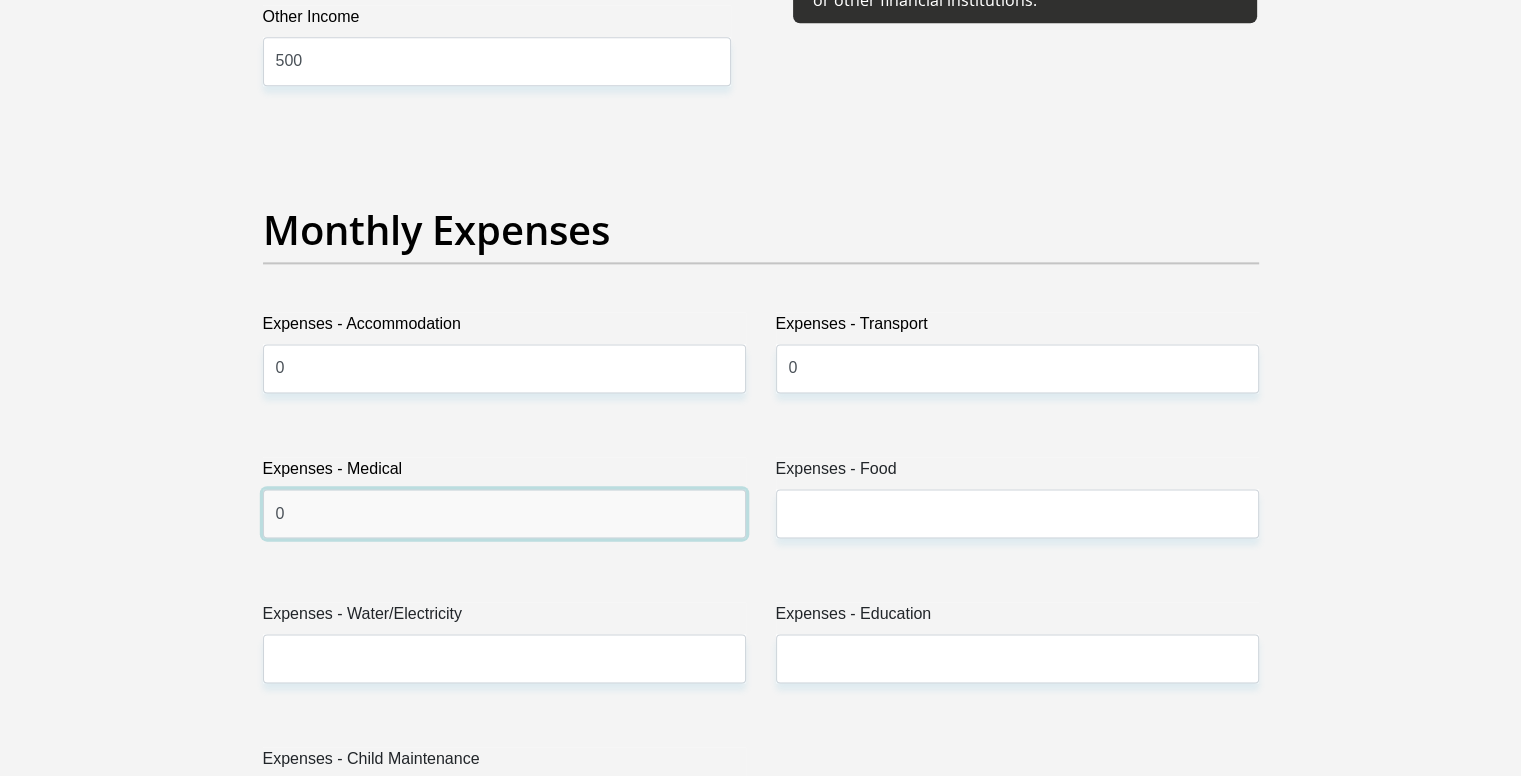 type on "0" 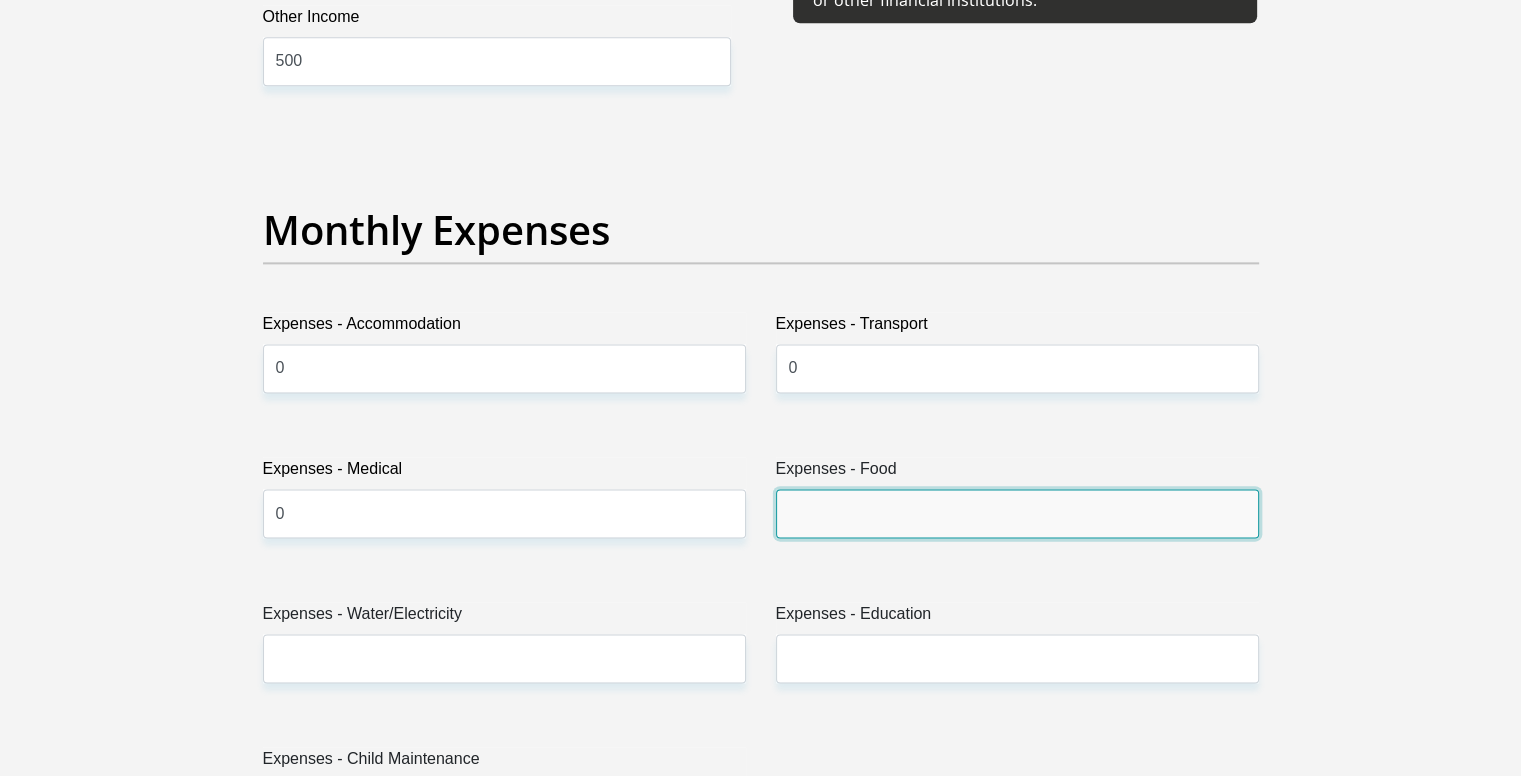 drag, startPoint x: 803, startPoint y: 497, endPoint x: 724, endPoint y: 517, distance: 81.49233 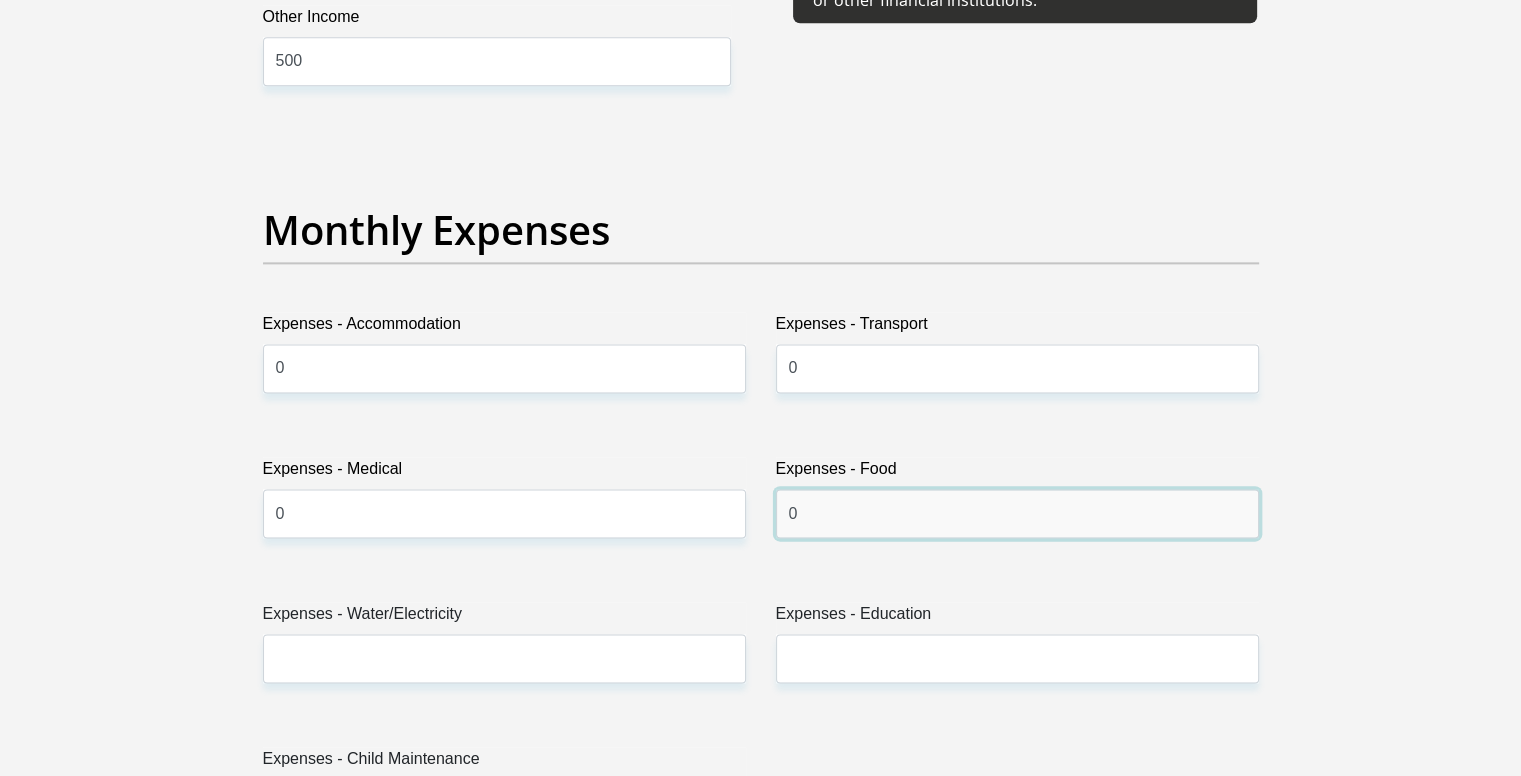 type on "0" 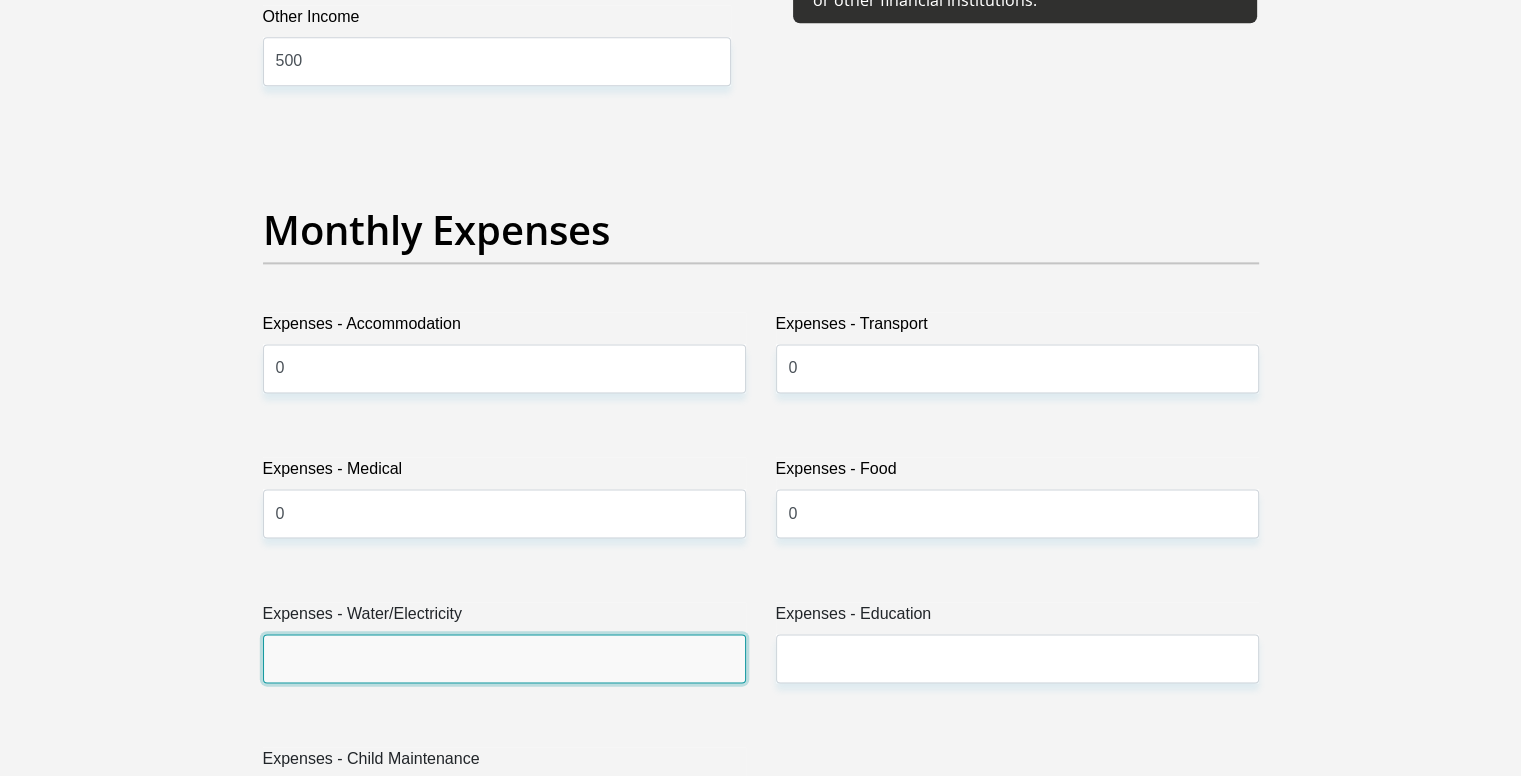click on "Expenses - Water/Electricity" at bounding box center [504, 658] 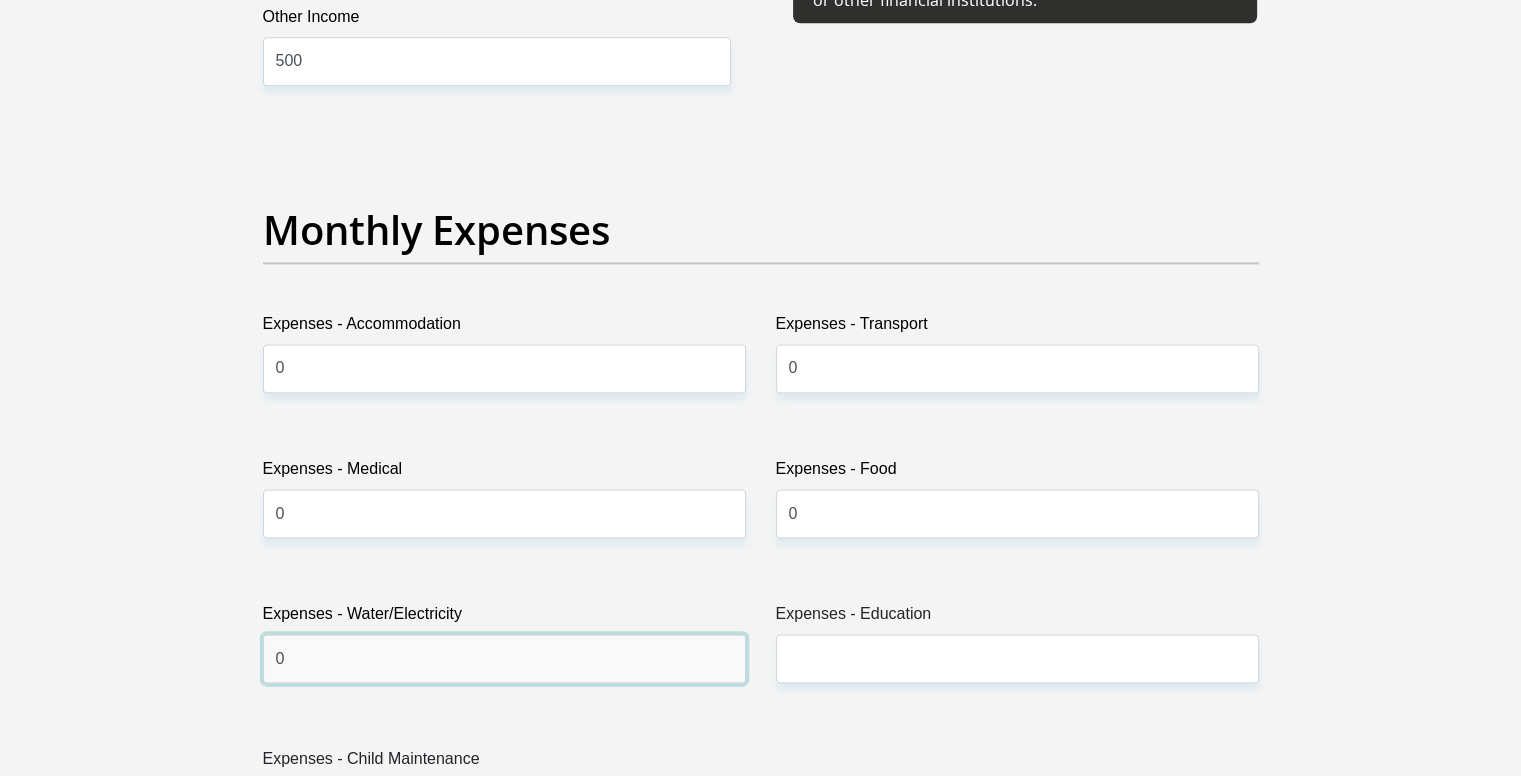 type on "0" 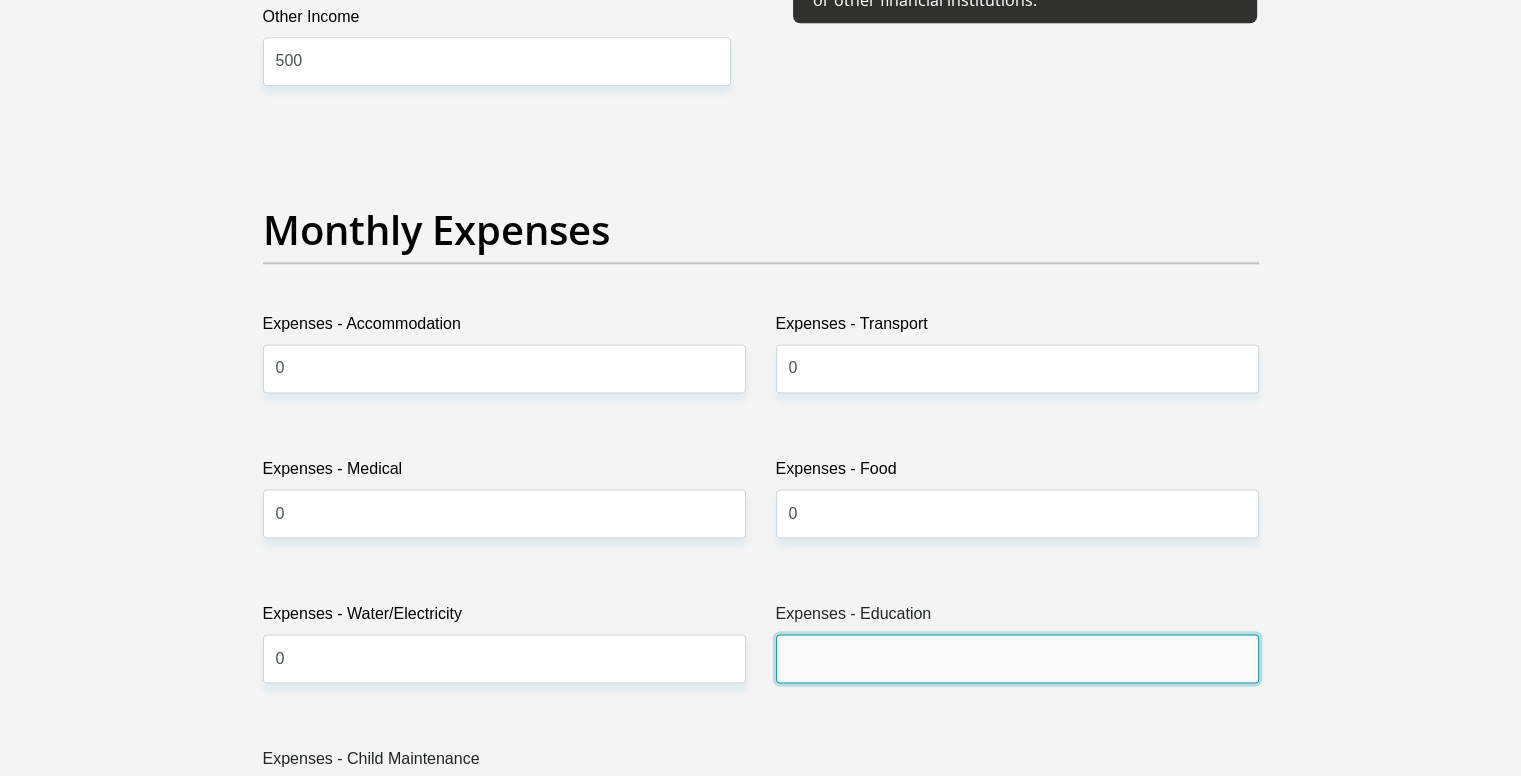 click on "Expenses - Education" at bounding box center (1017, 658) 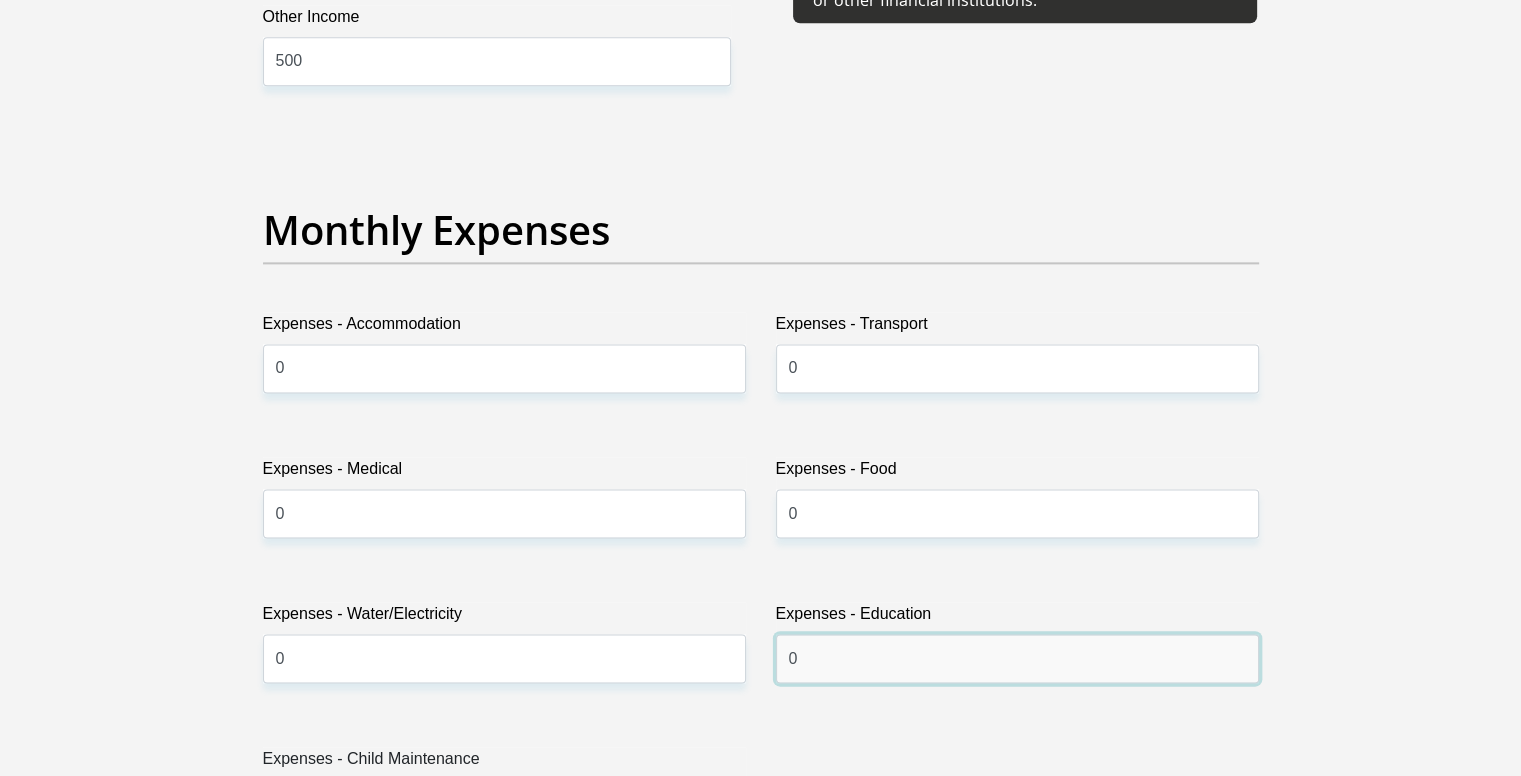scroll, scrollTop: 2900, scrollLeft: 0, axis: vertical 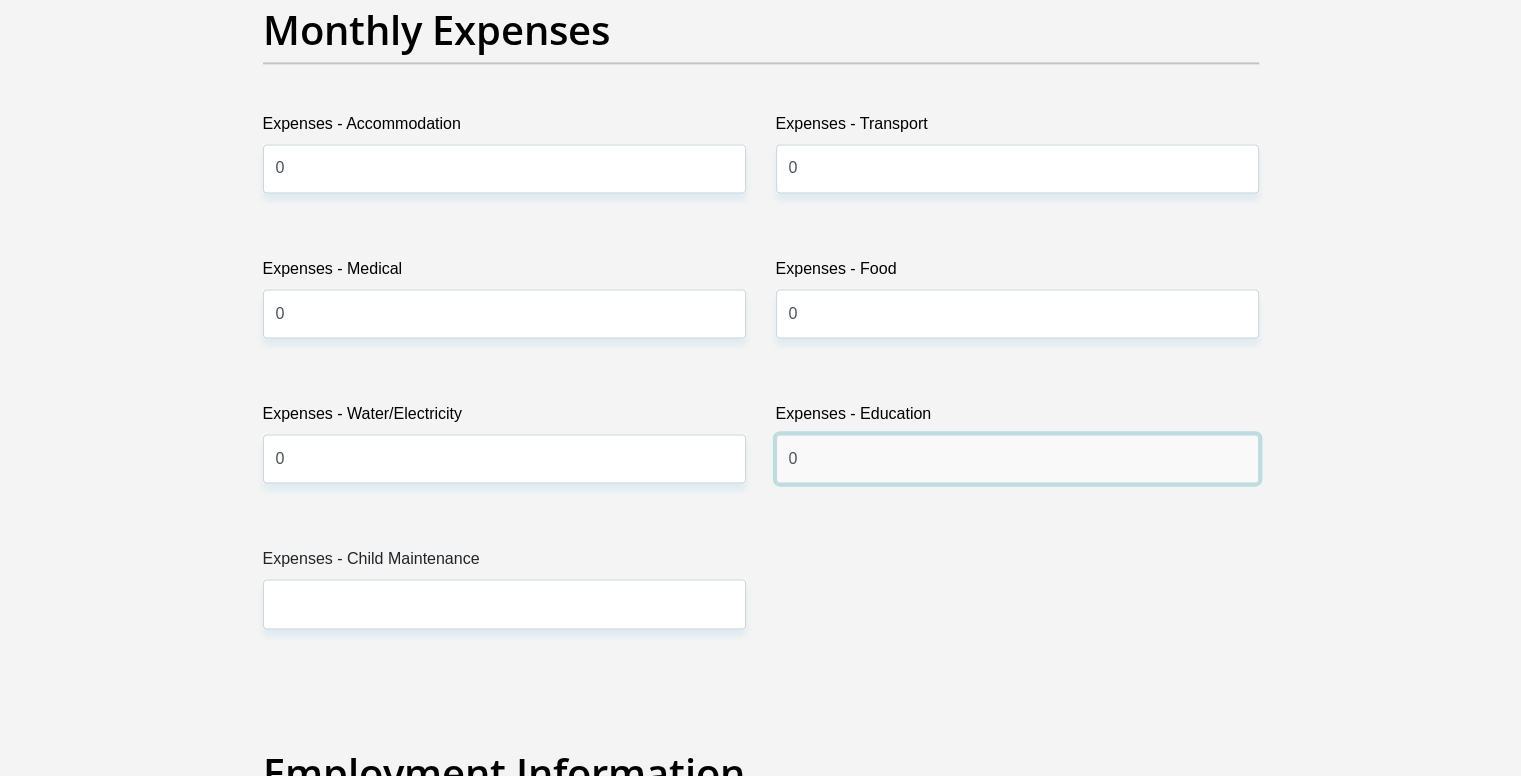 type on "0" 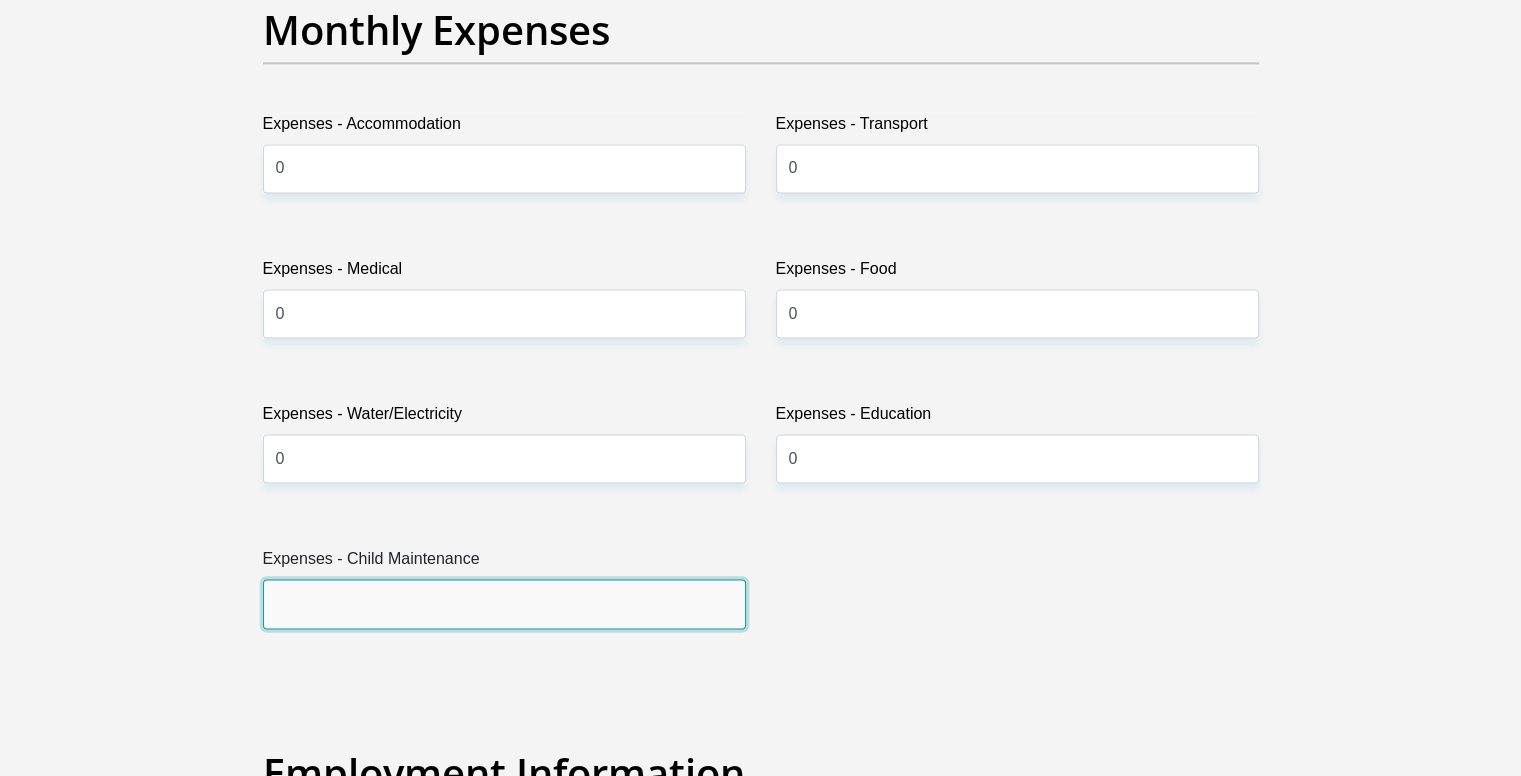 click on "Expenses - Child Maintenance" at bounding box center (504, 603) 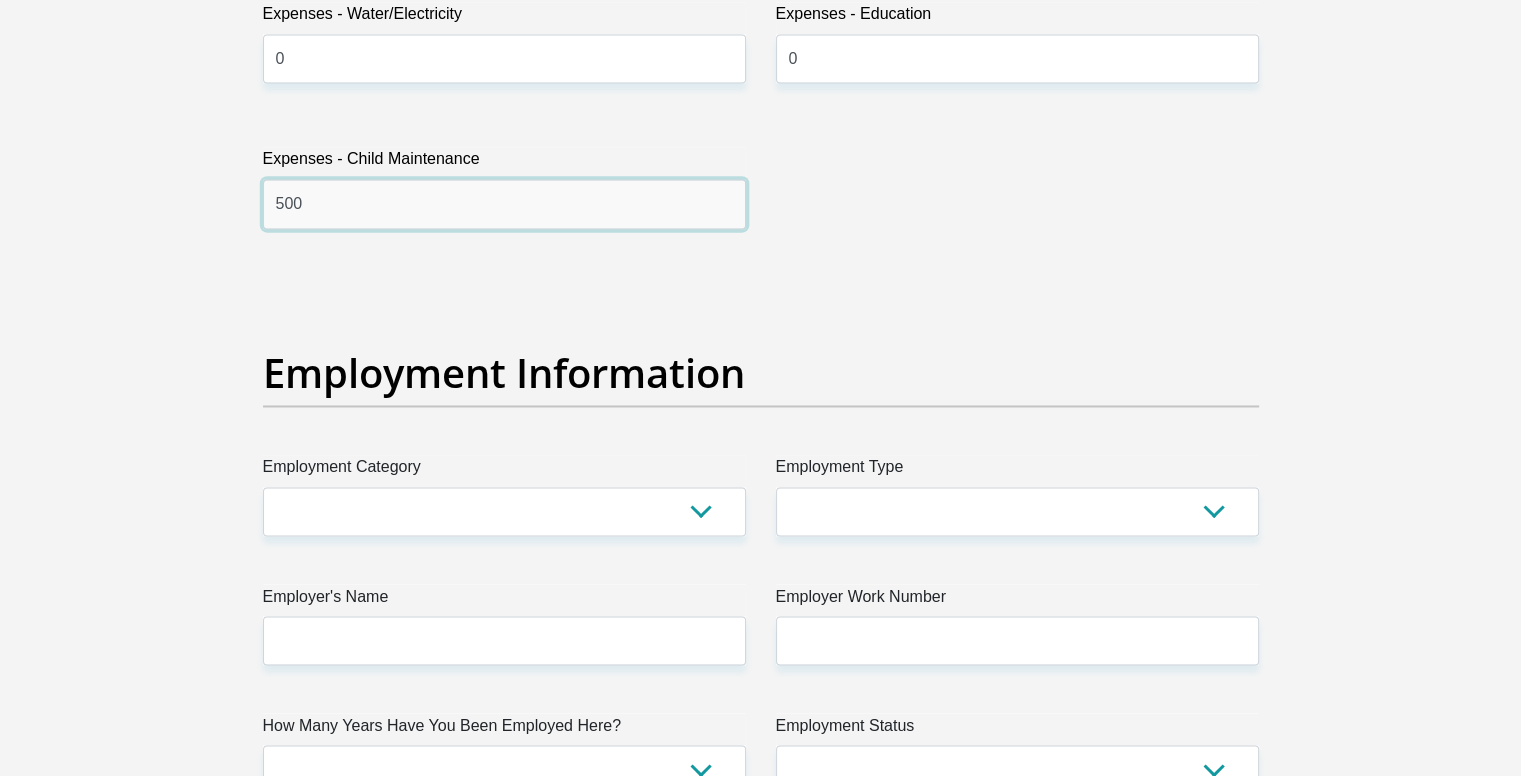 scroll, scrollTop: 3400, scrollLeft: 0, axis: vertical 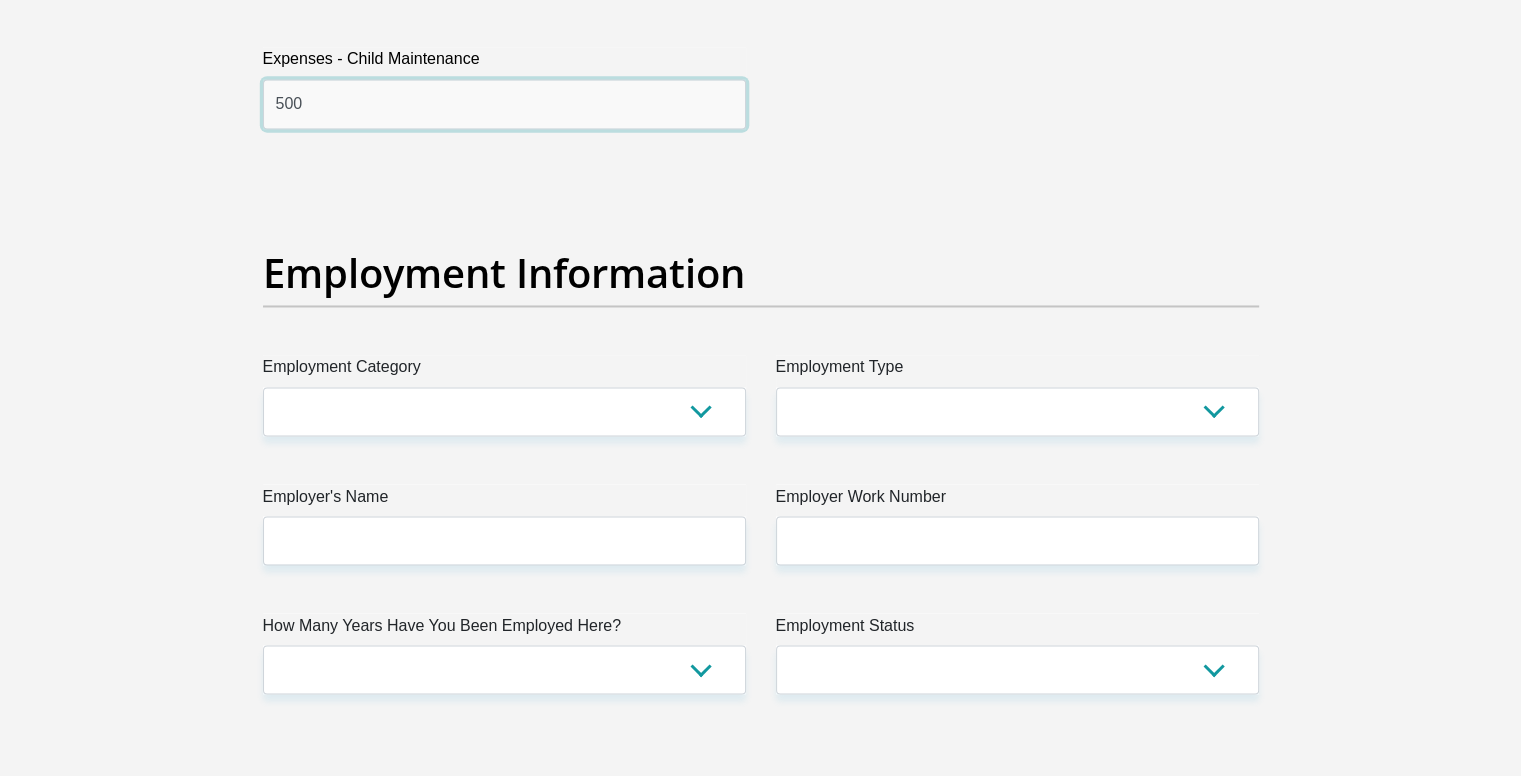 type on "500" 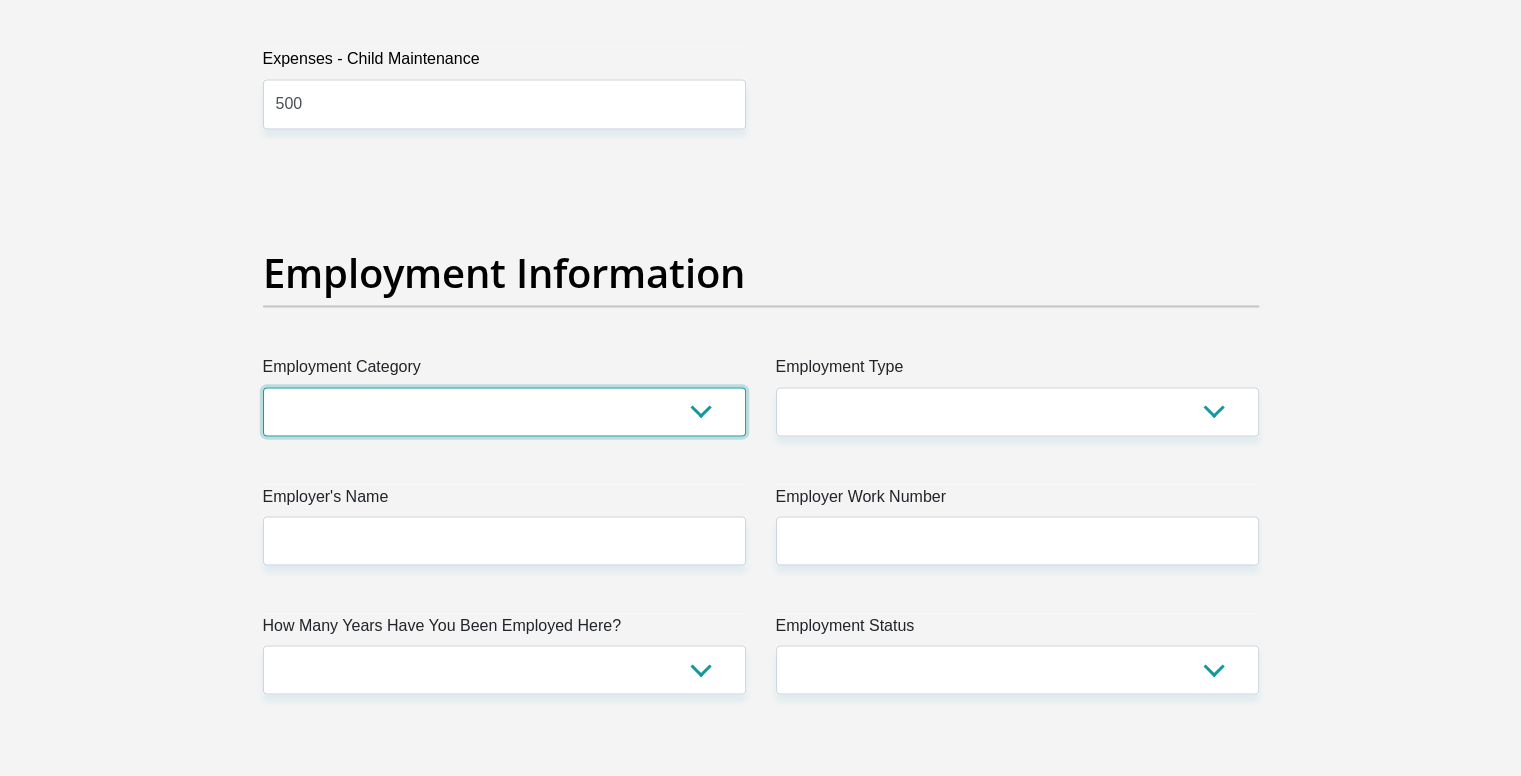 click on "AGRICULTURE
ALCOHOL & TOBACCO
CONSTRUCTION MATERIALS
METALLURGY
EQUIPMENT FOR RENEWABLE ENERGY
SPECIALIZED CONTRACTORS
CAR
GAMING (INCL. INTERNET
OTHER WHOLESALE
UNLICENSED PHARMACEUTICALS
CURRENCY EXCHANGE HOUSES
OTHER FINANCIAL INSTITUTIONS & INSURANCE
REAL ESTATE AGENTS
OIL & GAS
OTHER MATERIALS (E.G. IRON ORE)
PRECIOUS STONES & PRECIOUS METALS
POLITICAL ORGANIZATIONS
RELIGIOUS ORGANIZATIONS(NOT SECTS)
ACTI. HAVING BUSINESS DEAL WITH PUBLIC ADMINISTRATION
LAUNDROMATS" at bounding box center [504, 411] 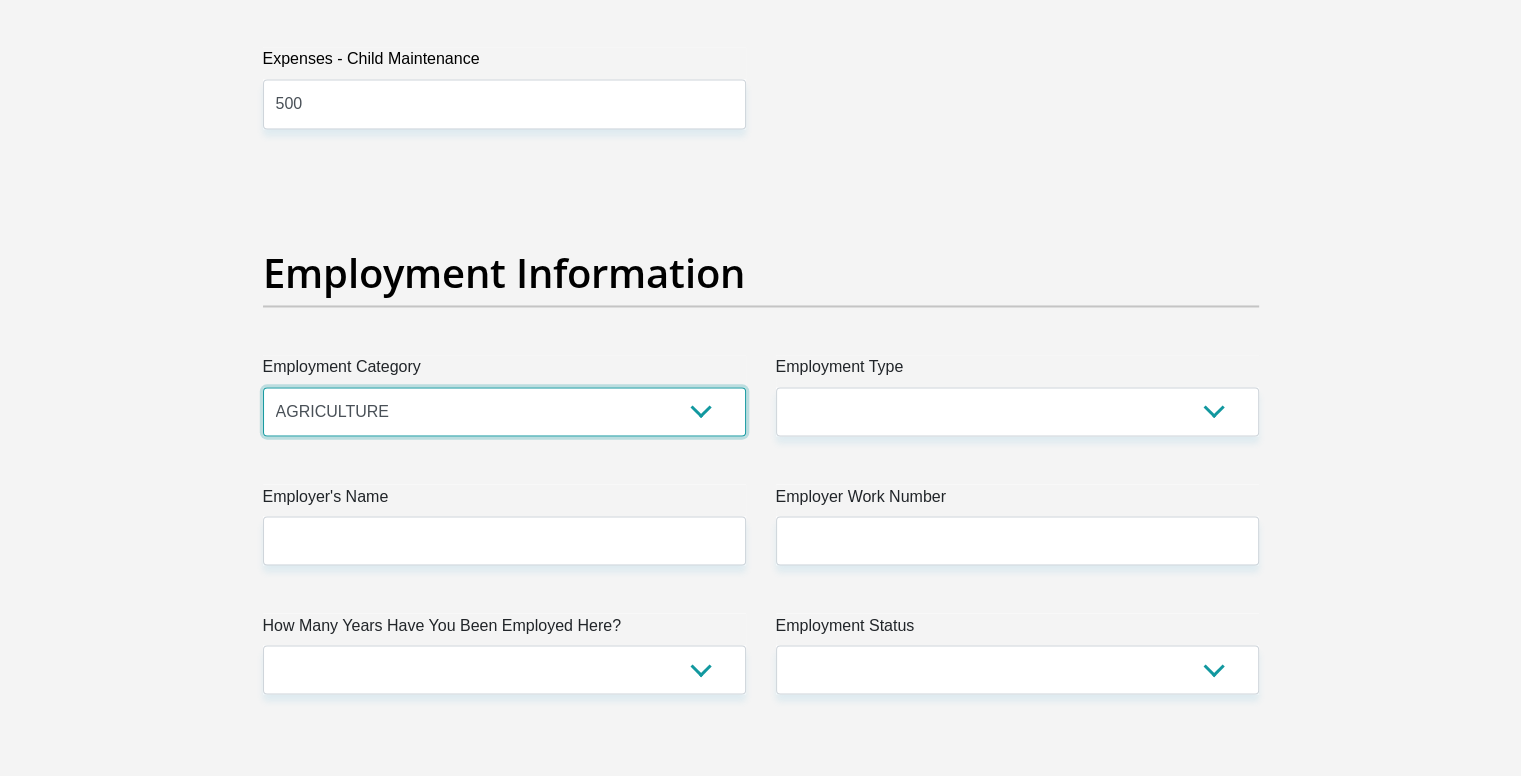 click on "AGRICULTURE
ALCOHOL & TOBACCO
CONSTRUCTION MATERIALS
METALLURGY
EQUIPMENT FOR RENEWABLE ENERGY
SPECIALIZED CONTRACTORS
CAR
GAMING (INCL. INTERNET
OTHER WHOLESALE
UNLICENSED PHARMACEUTICALS
CURRENCY EXCHANGE HOUSES
OTHER FINANCIAL INSTITUTIONS & INSURANCE
REAL ESTATE AGENTS
OIL & GAS
OTHER MATERIALS (E.G. IRON ORE)
PRECIOUS STONES & PRECIOUS METALS
POLITICAL ORGANIZATIONS
RELIGIOUS ORGANIZATIONS(NOT SECTS)
ACTI. HAVING BUSINESS DEAL WITH PUBLIC ADMINISTRATION
LAUNDROMATS" at bounding box center (504, 411) 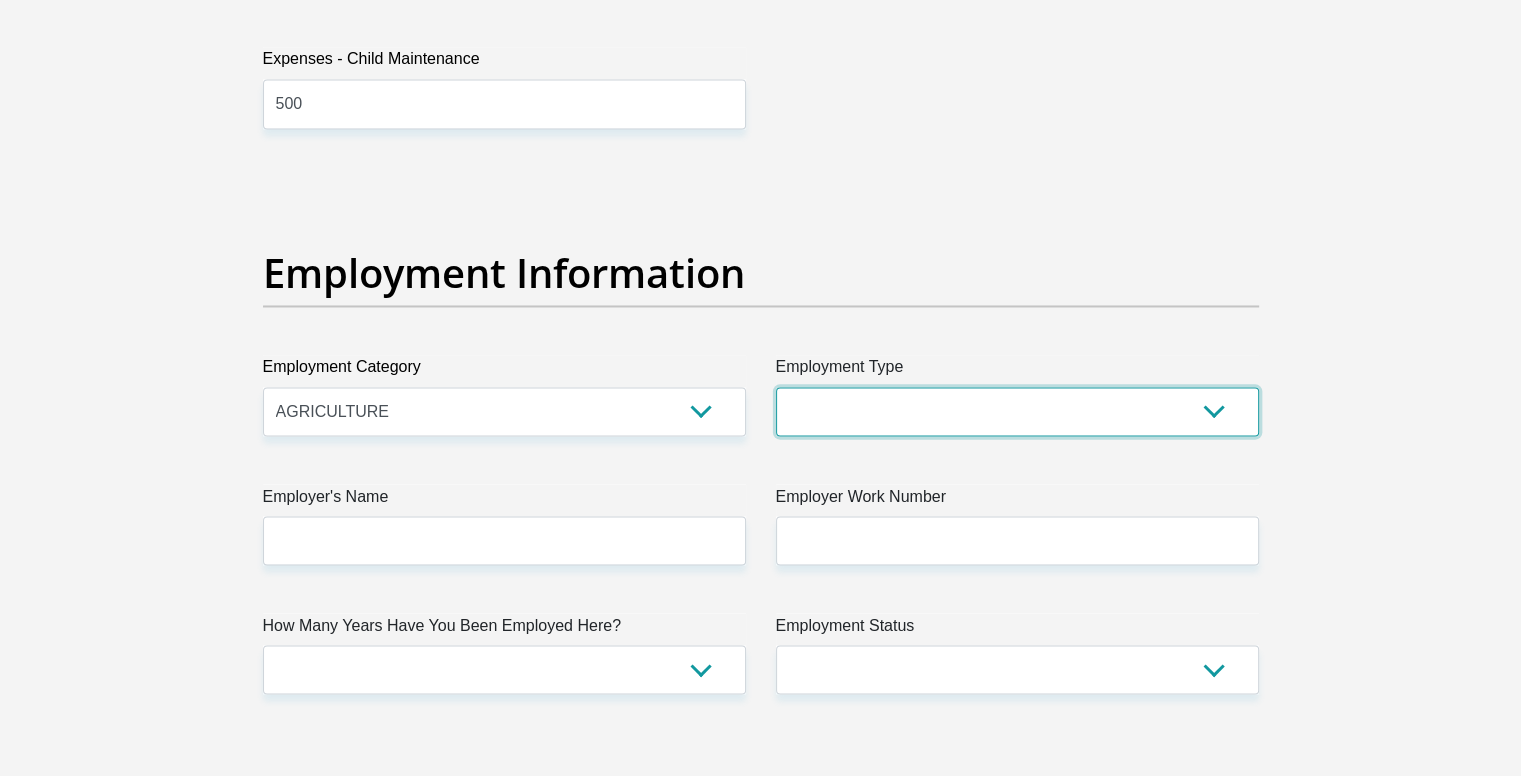 click on "College/Lecturer
Craft Seller
Creative
Driver
Executive
Farmer
Forces - Non Commissioned
Forces - Officer
Hawker
Housewife
Labourer
Licenced Professional
Manager
Miner
Non Licenced Professional
Office Staff/Clerk
Outside Worker
Pensioner
Permanent Teacher
Production/Manufacturing
Sales
Self-Employed
Semi-Professional Worker
Service Industry  Social Worker  Student" at bounding box center (1017, 411) 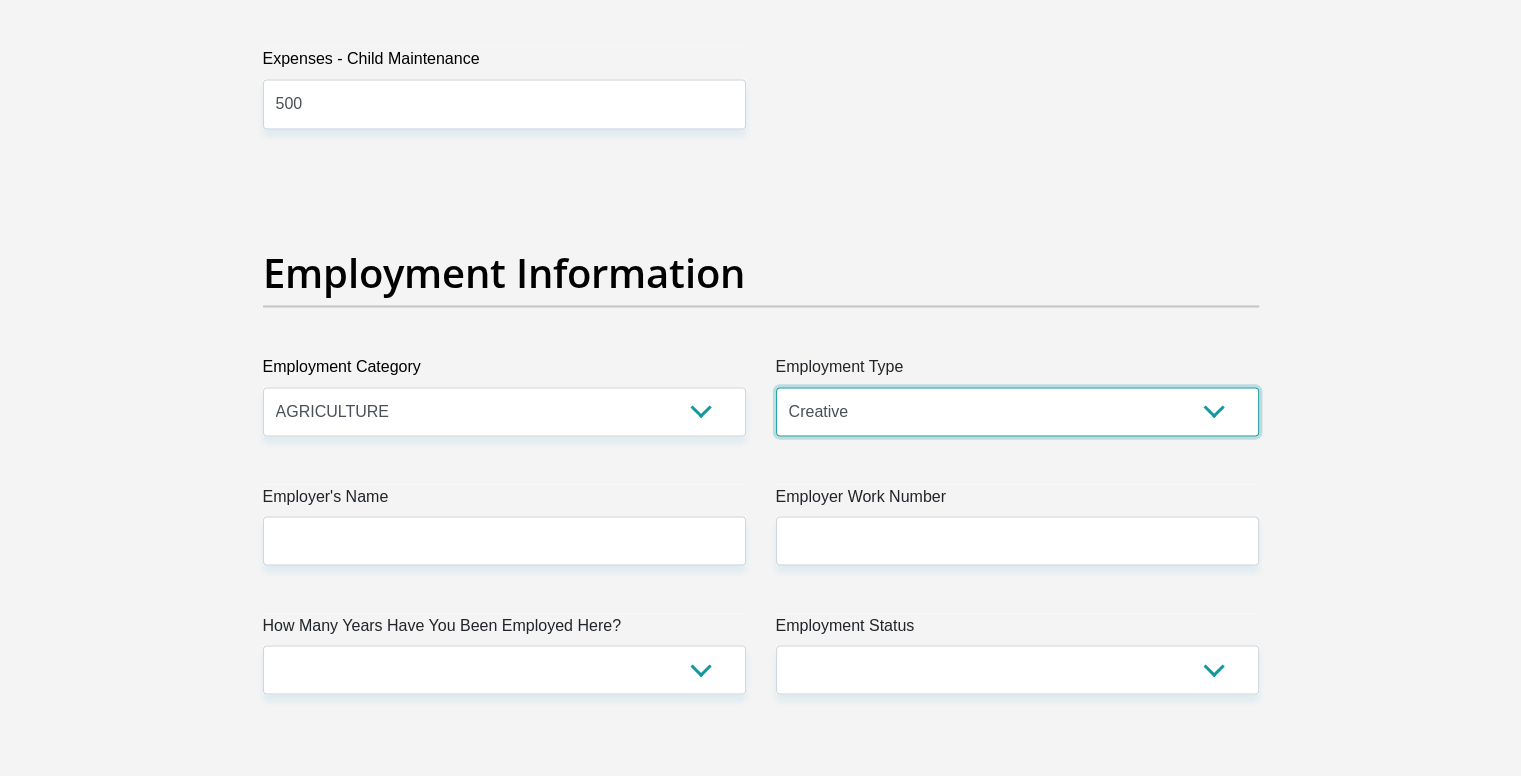 click on "College/Lecturer
Craft Seller
Creative
Driver
Executive
Farmer
Forces - Non Commissioned
Forces - Officer
Hawker
Housewife
Labourer
Licenced Professional
Manager
Miner
Non Licenced Professional
Office Staff/Clerk
Outside Worker
Pensioner
Permanent Teacher
Production/Manufacturing
Sales
Self-Employed
Semi-Professional Worker
Service Industry  Social Worker  Student" at bounding box center (1017, 411) 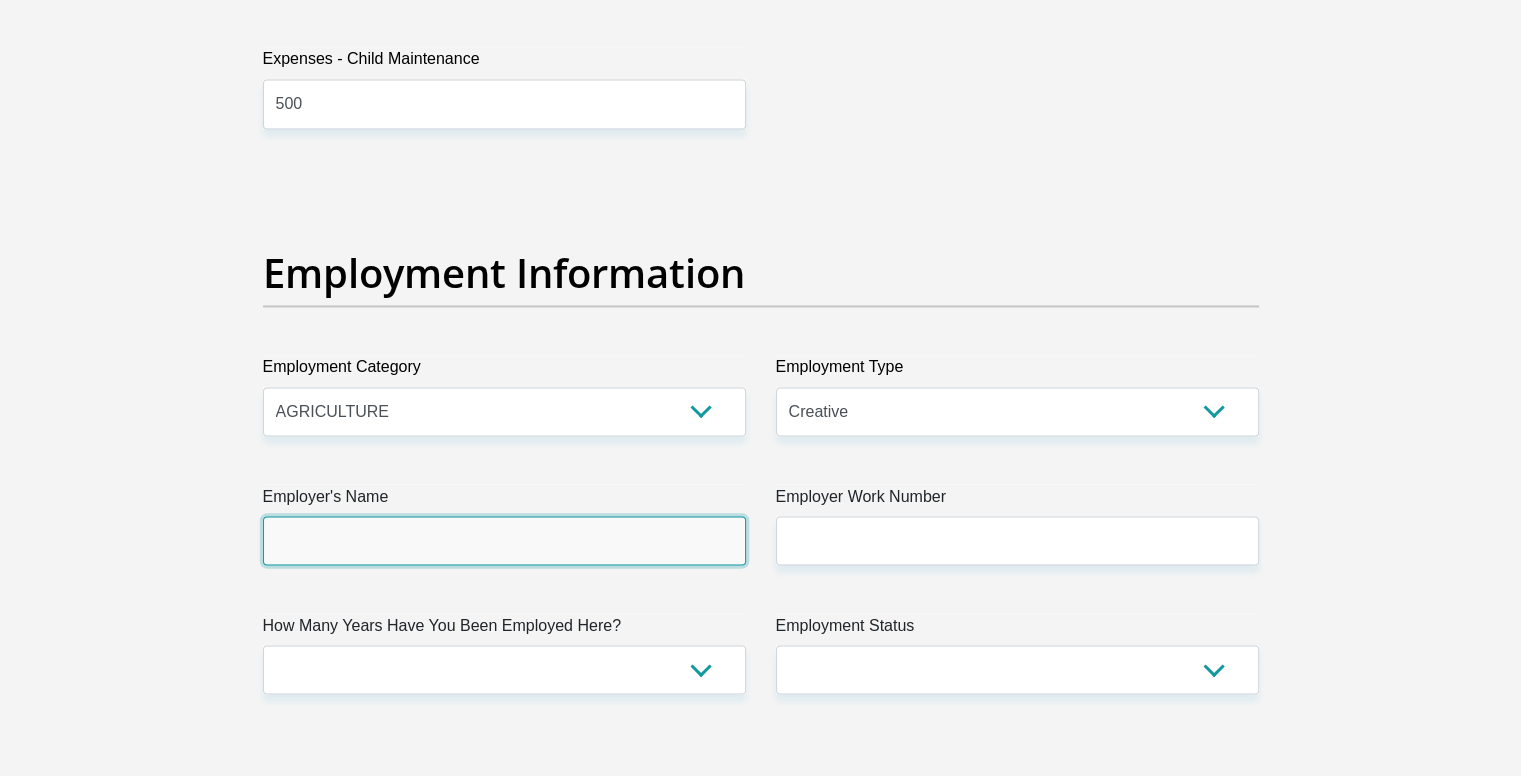 drag, startPoint x: 537, startPoint y: 521, endPoint x: 528, endPoint y: 529, distance: 12.0415945 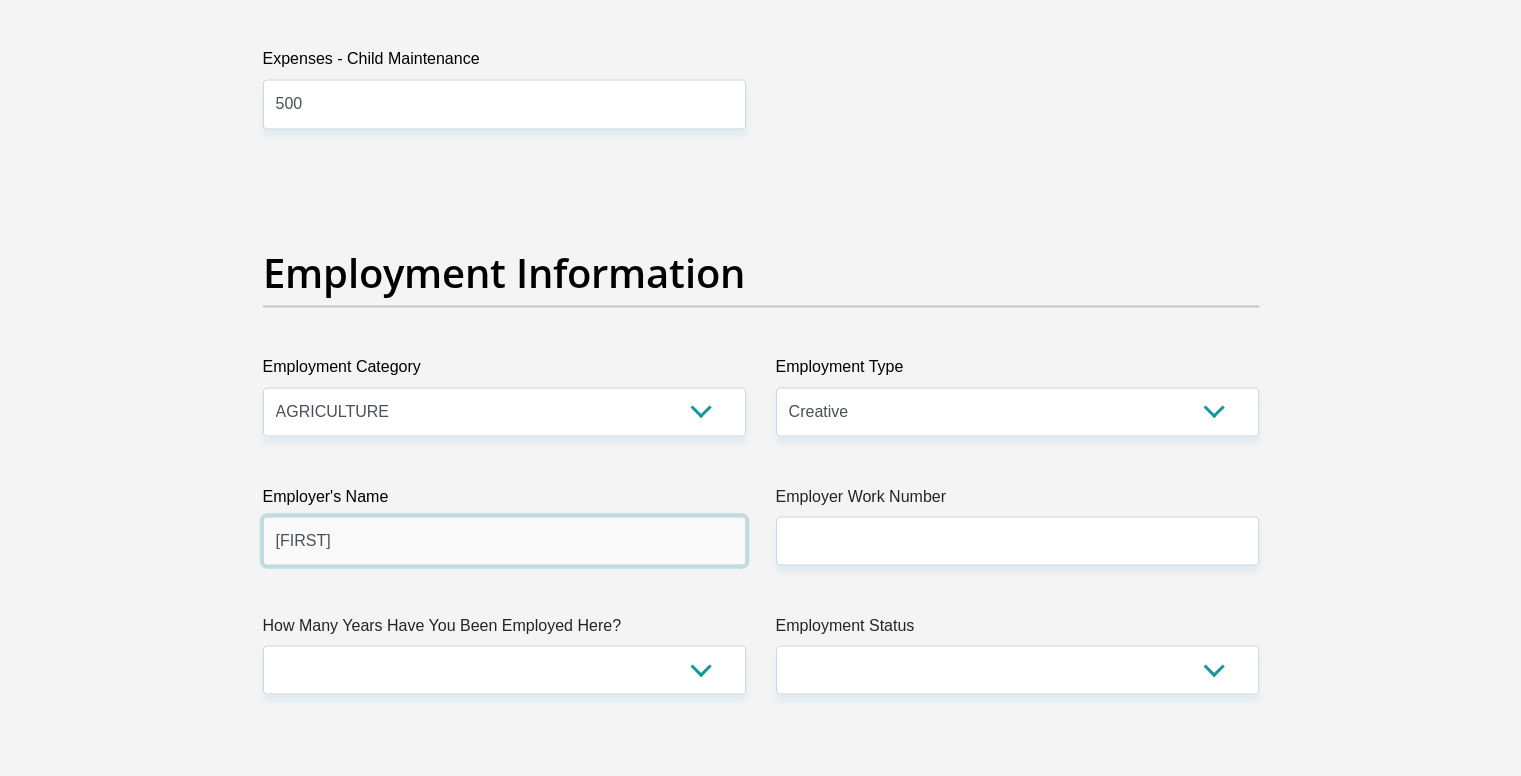 type on "Tia" 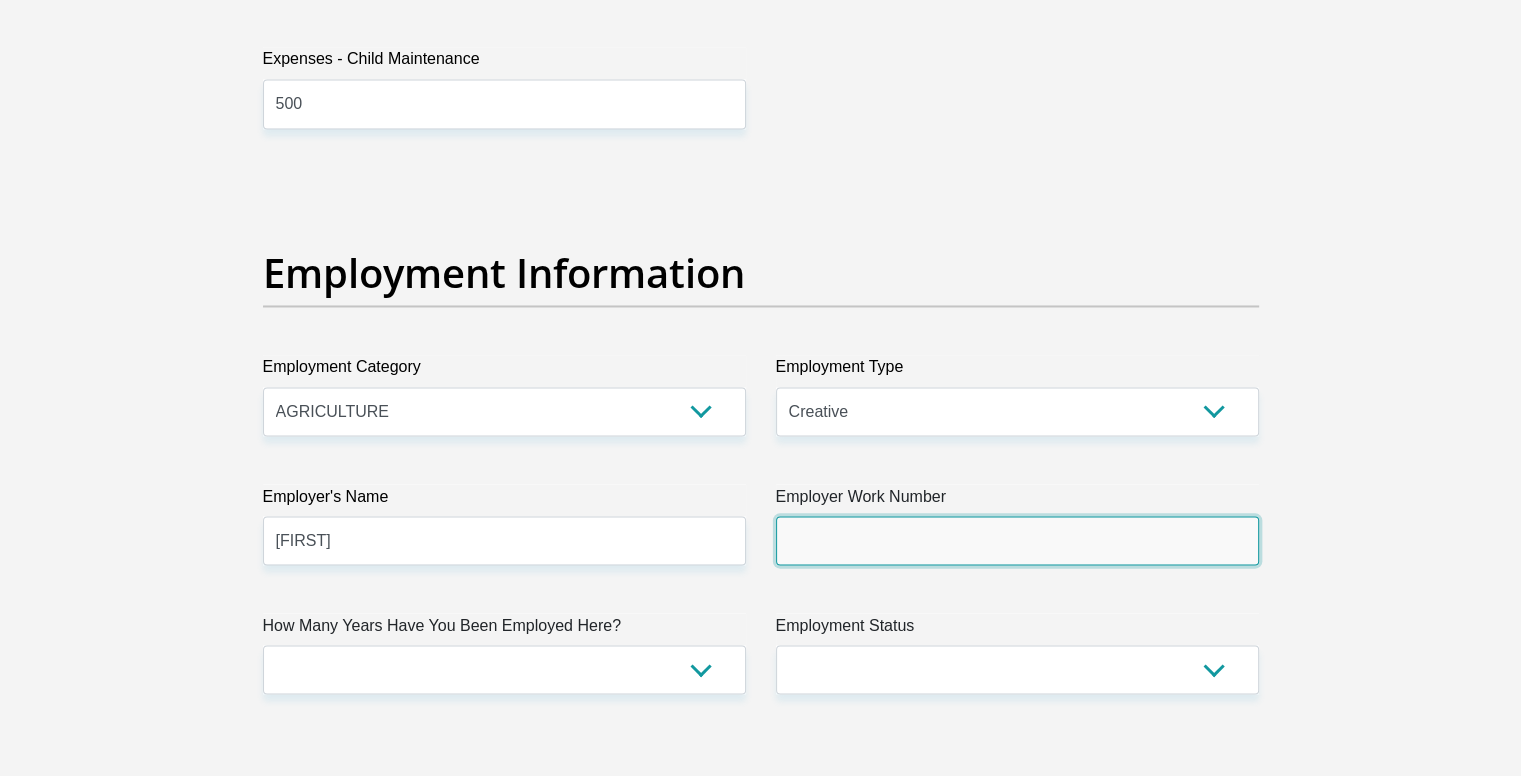 click on "Employer Work Number" at bounding box center [1017, 540] 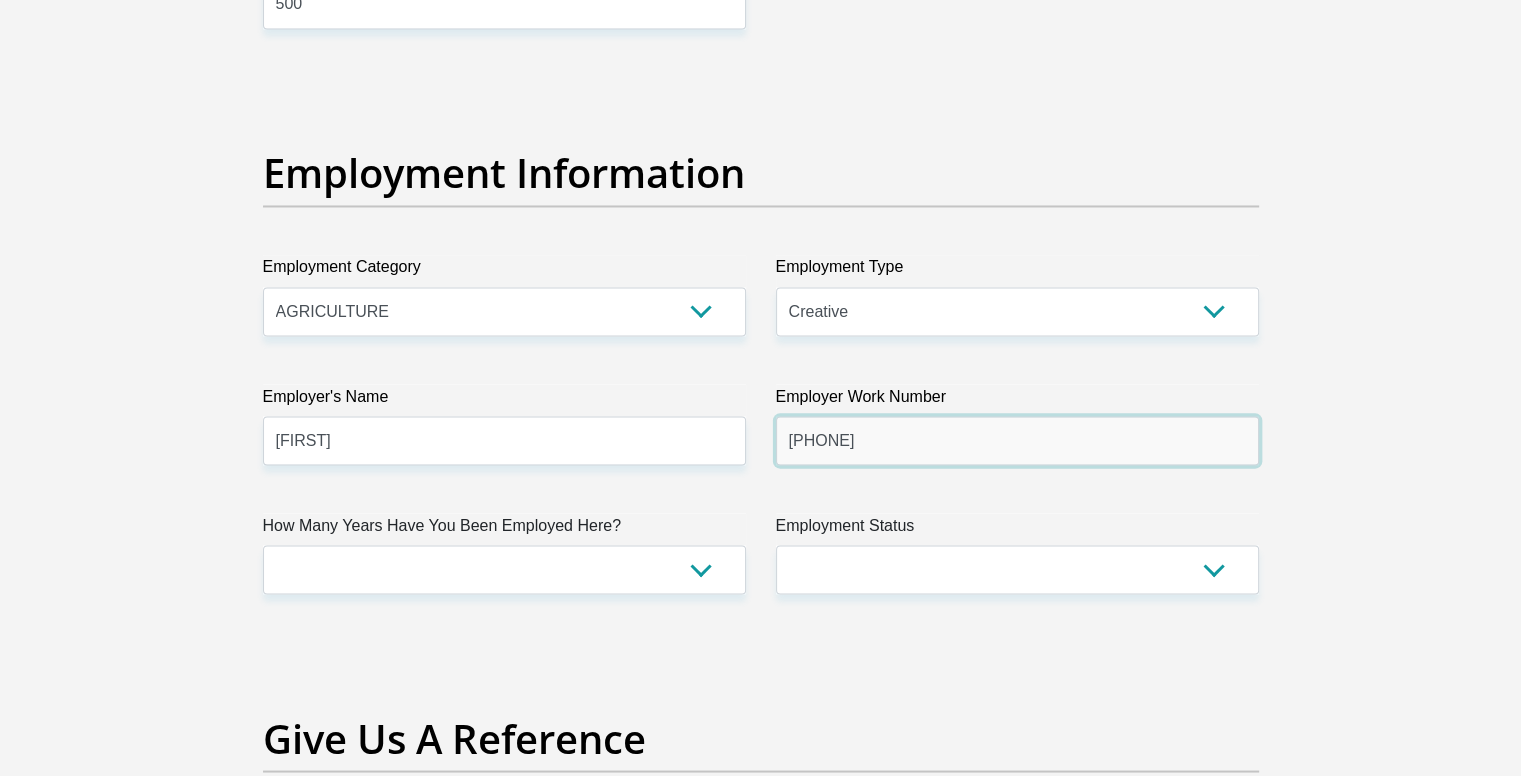scroll, scrollTop: 3600, scrollLeft: 0, axis: vertical 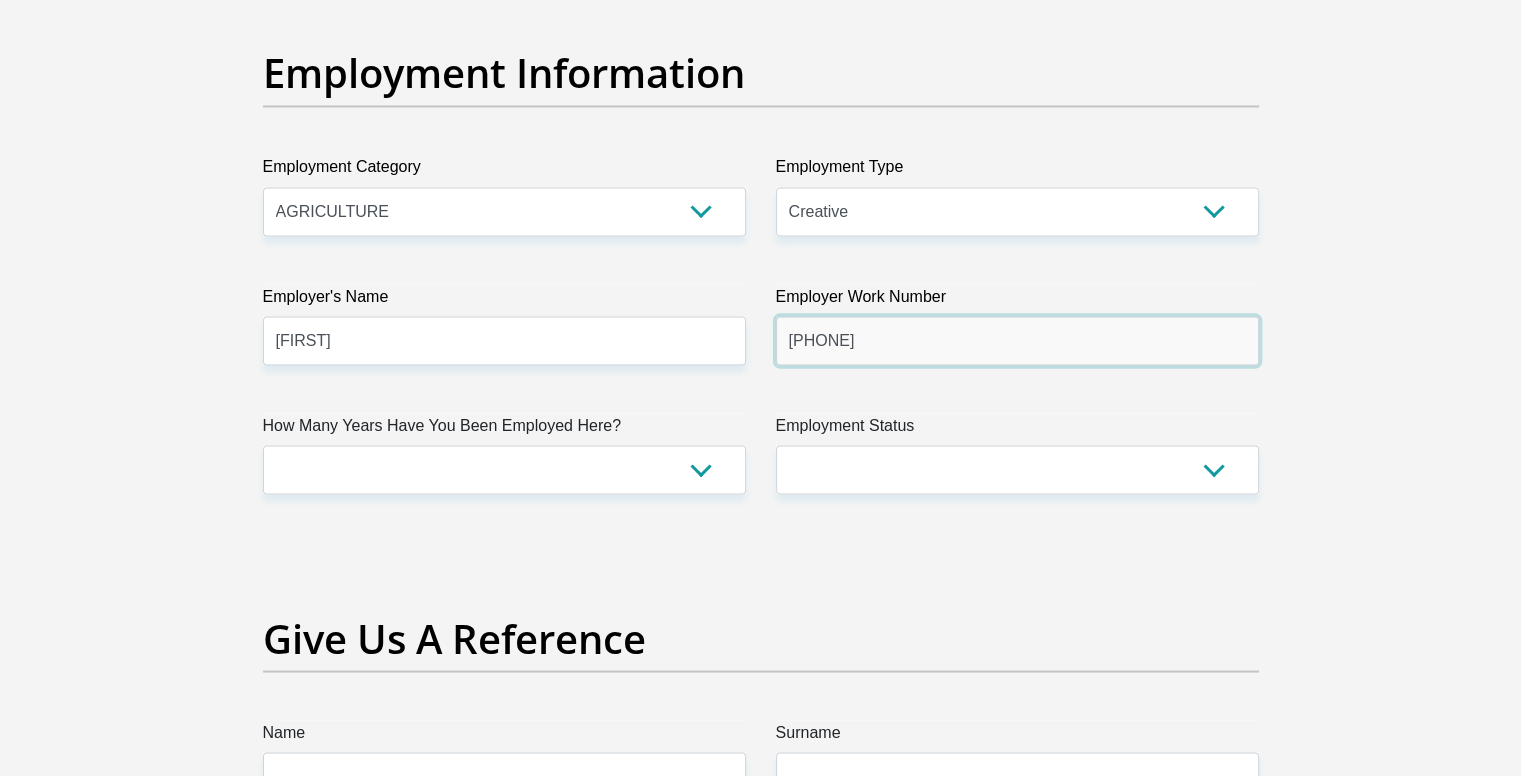 type on "0768077207" 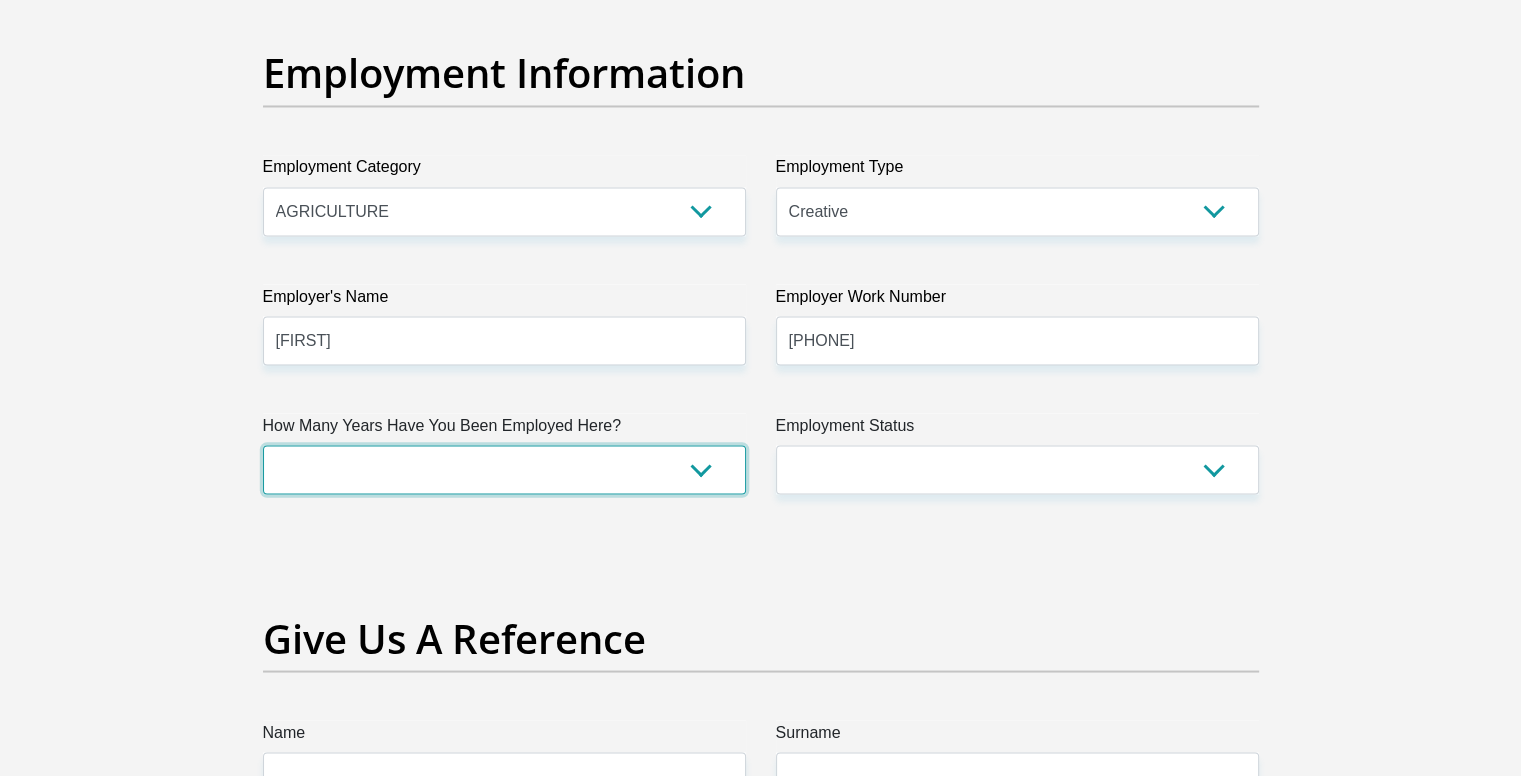 click on "less than 1 year
1-3 years
3-5 years
5+ years" at bounding box center (504, 469) 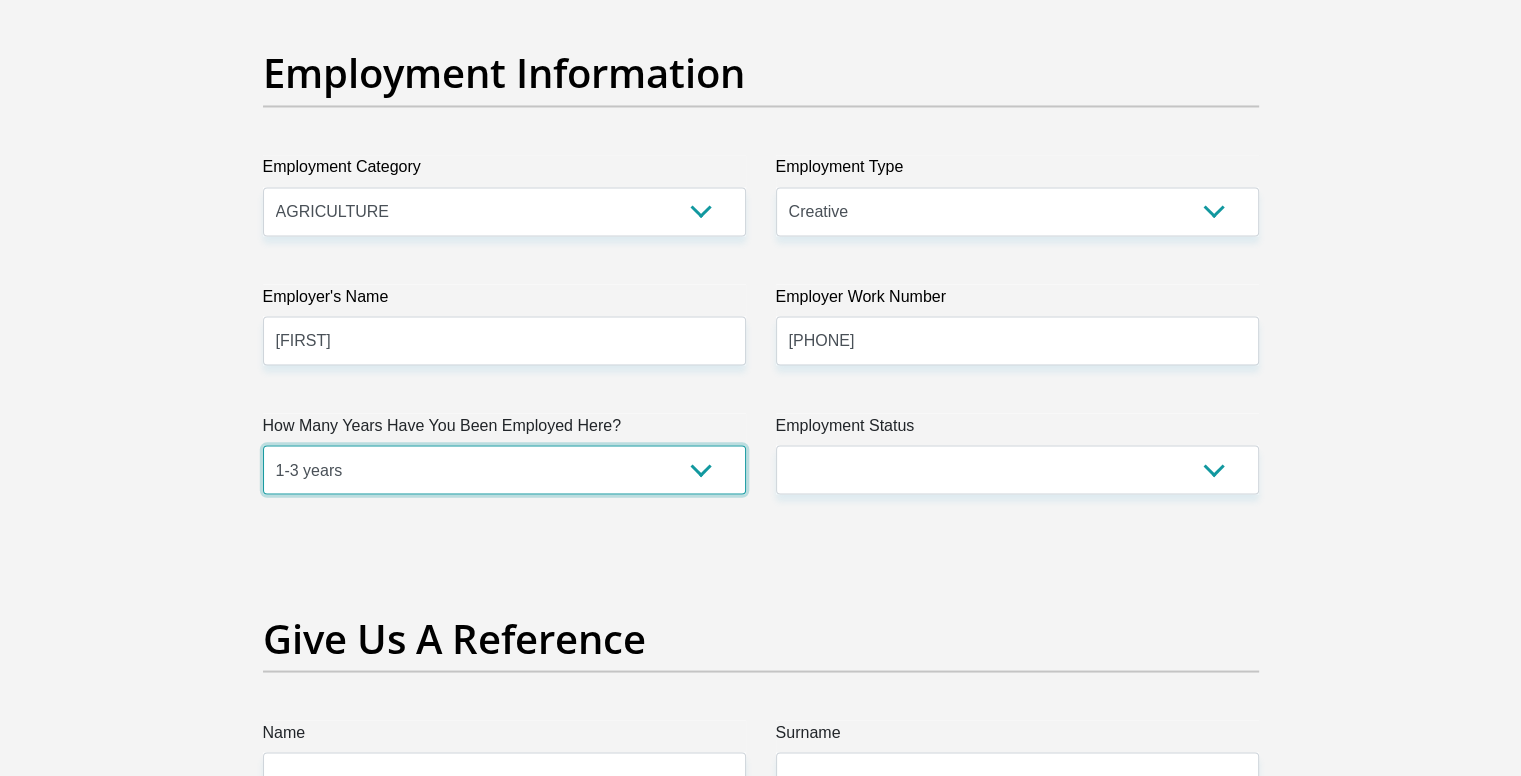 click on "less than 1 year
1-3 years
3-5 years
5+ years" at bounding box center [504, 469] 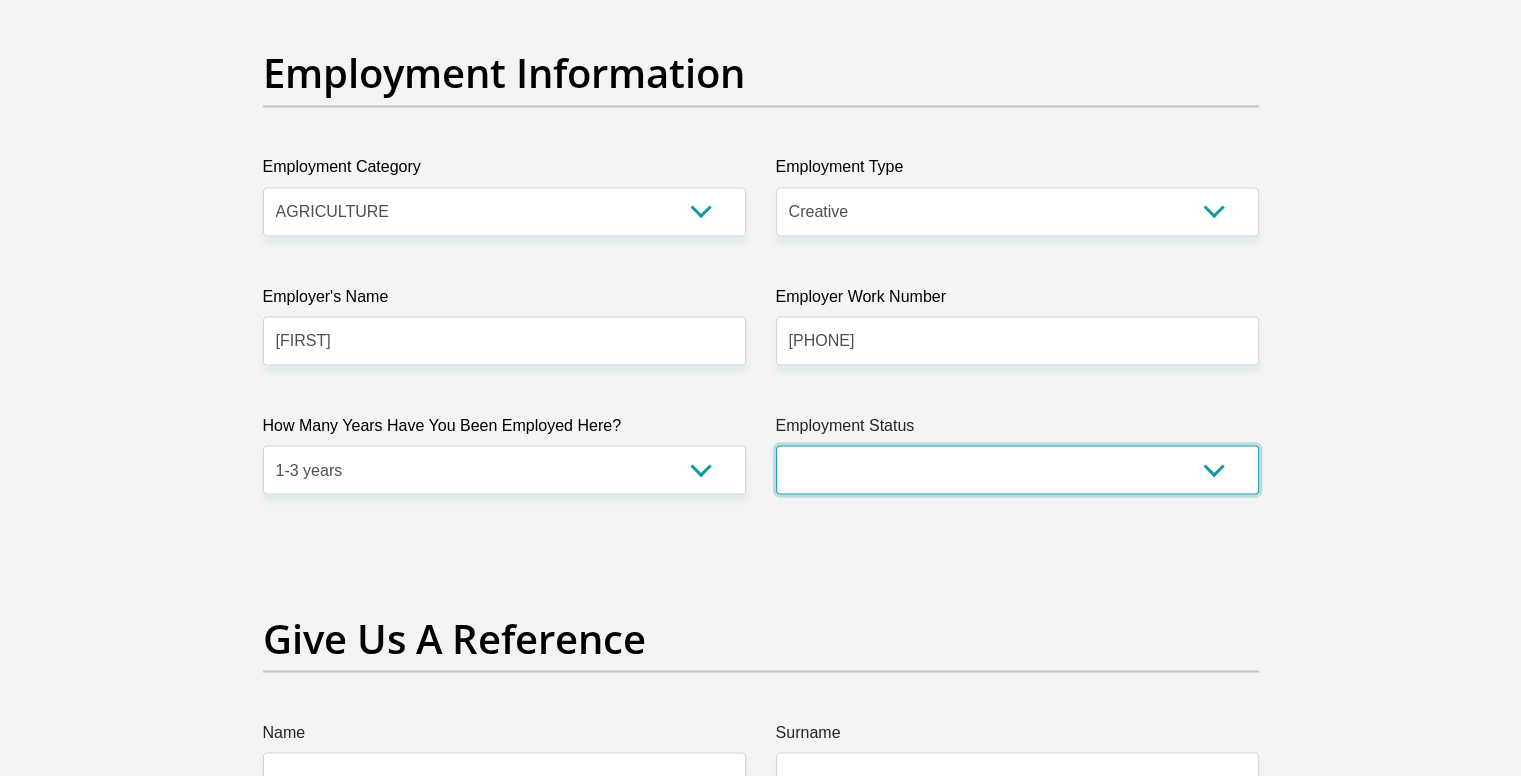 click on "Permanent/Full-time
Part-time/Casual
Contract Worker
Self-Employed
Housewife
Retired
Student
Medically Boarded
Disability
Unemployed" at bounding box center (1017, 469) 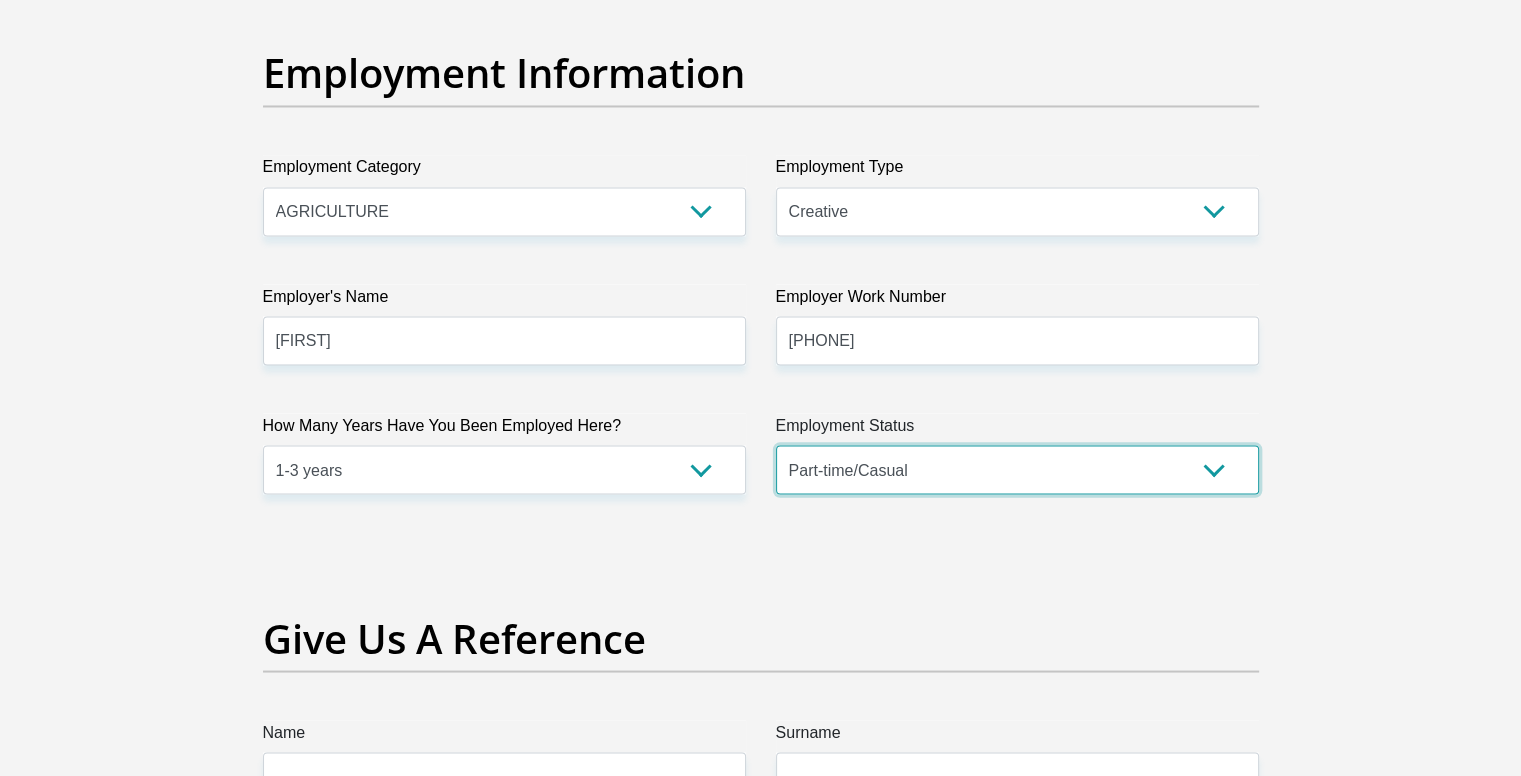 click on "Permanent/Full-time
Part-time/Casual
Contract Worker
Self-Employed
Housewife
Retired
Student
Medically Boarded
Disability
Unemployed" at bounding box center (1017, 469) 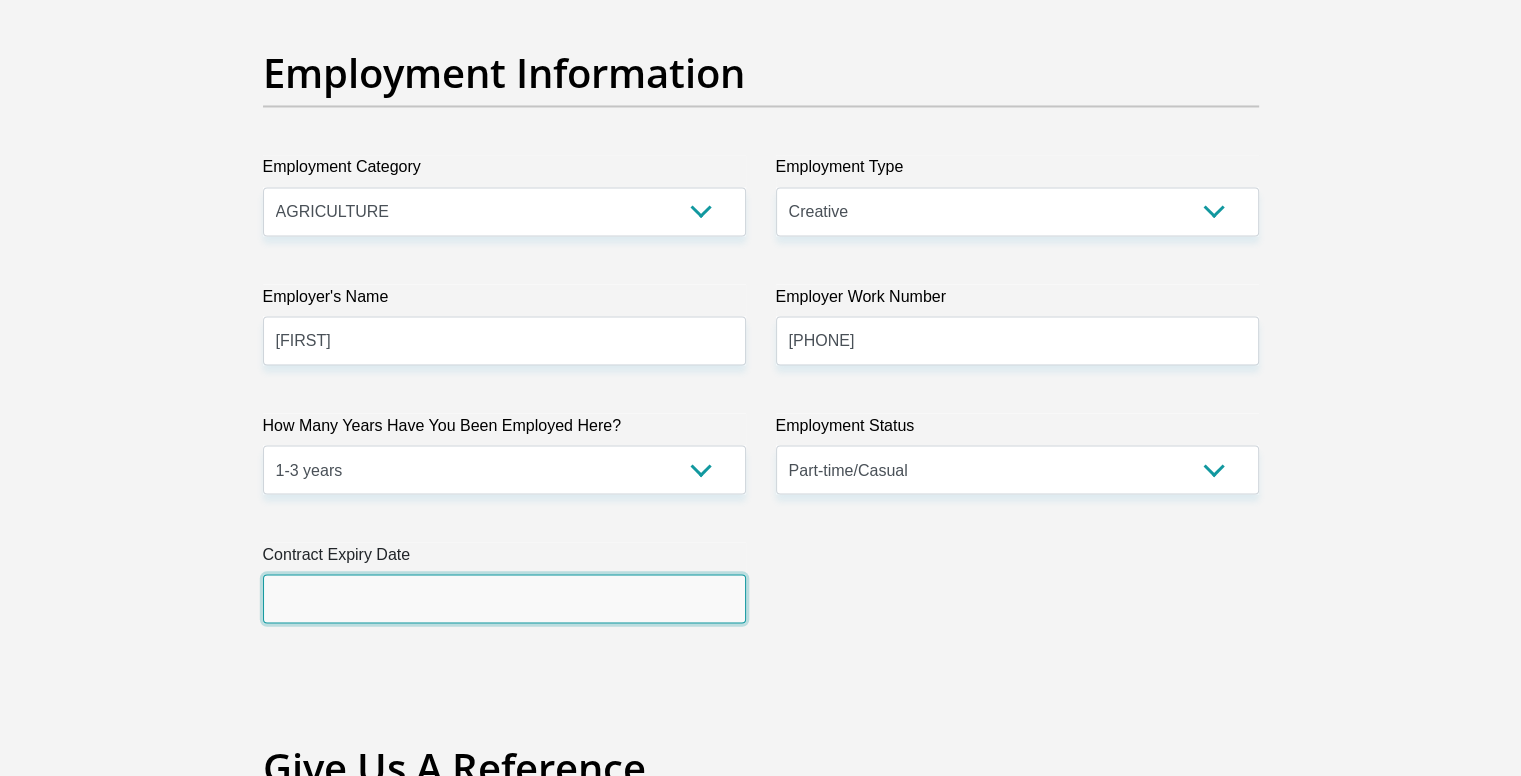 click at bounding box center [504, 598] 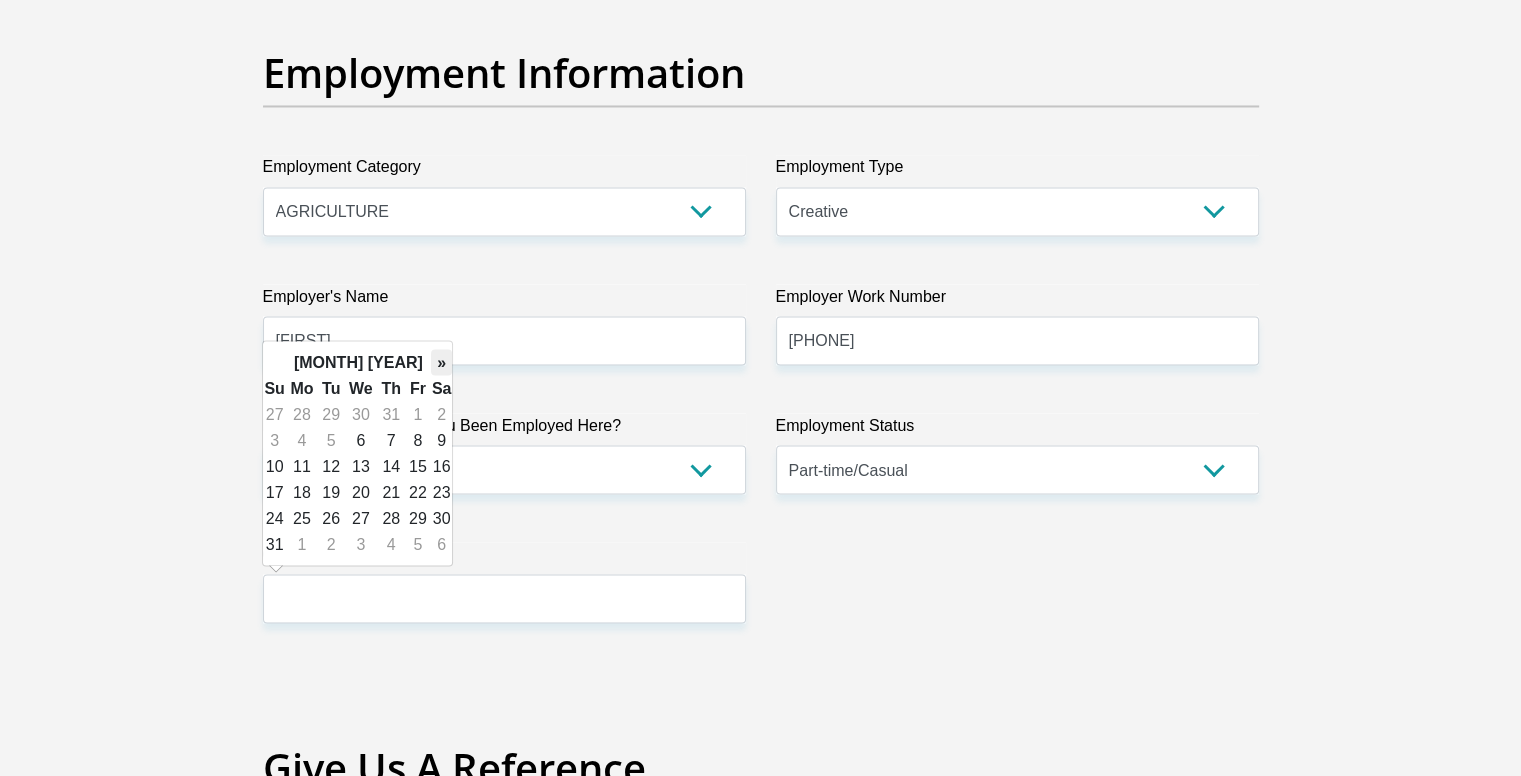 click on "»" at bounding box center (442, 362) 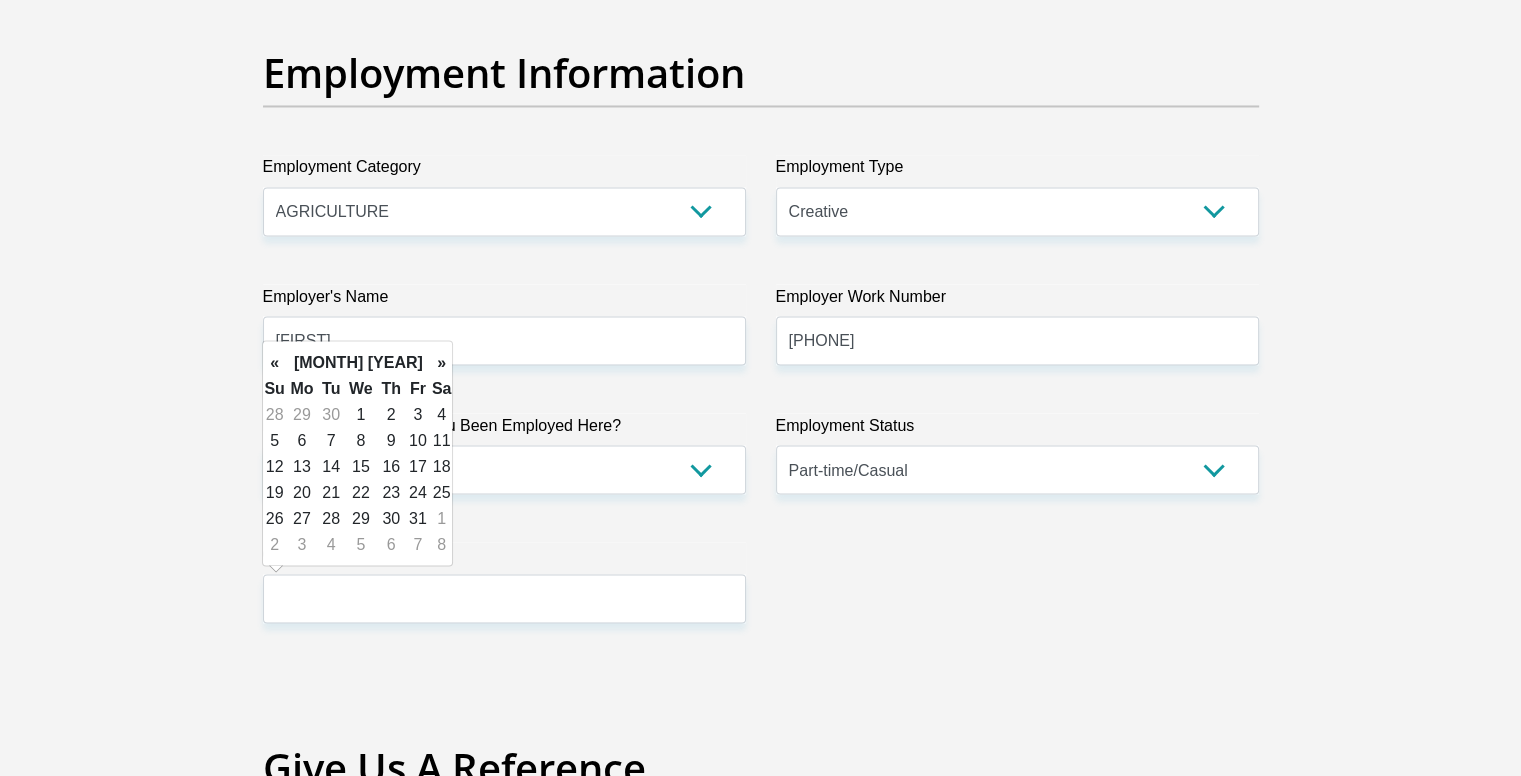 click on "»" at bounding box center (442, 362) 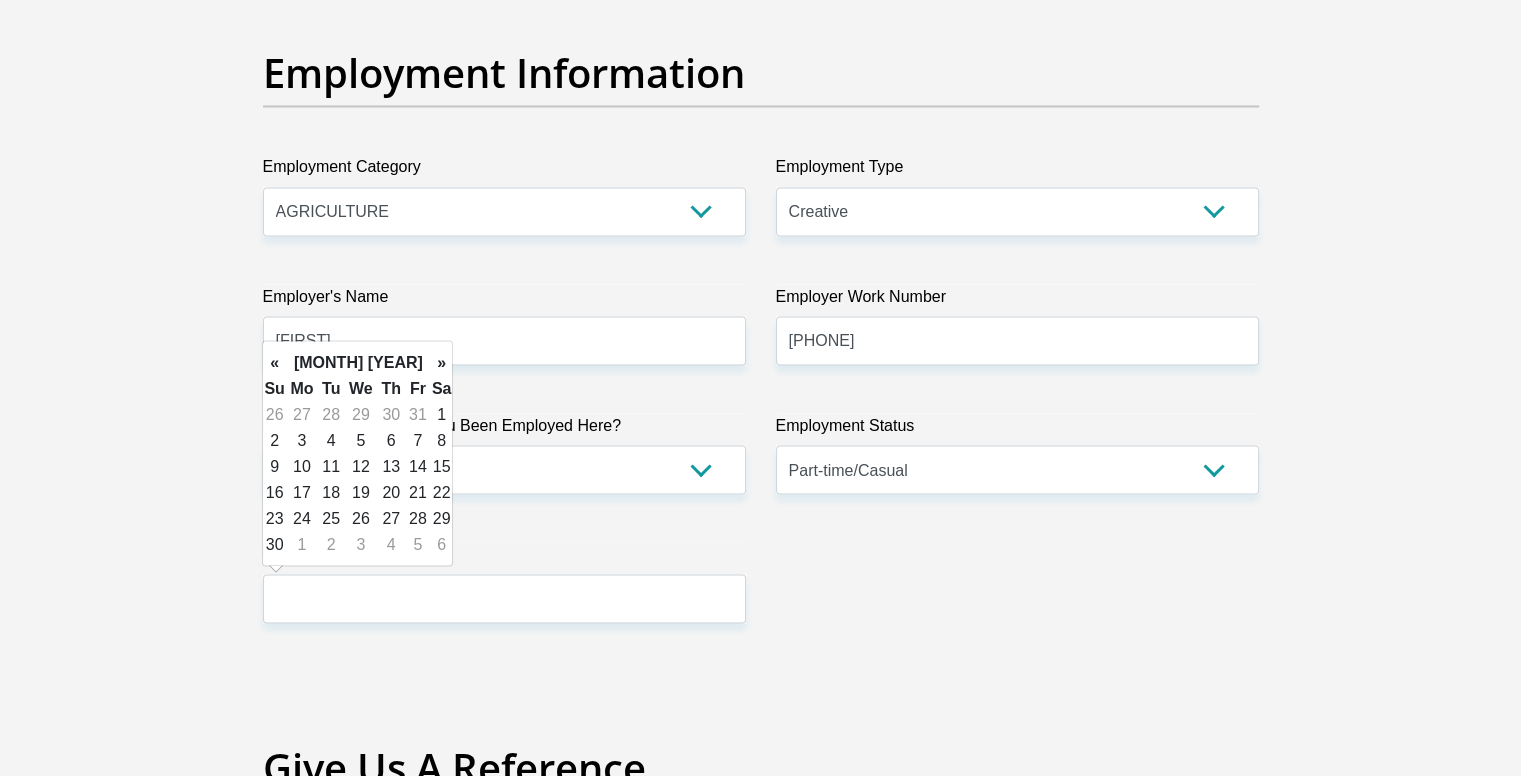 click on "»" at bounding box center (442, 362) 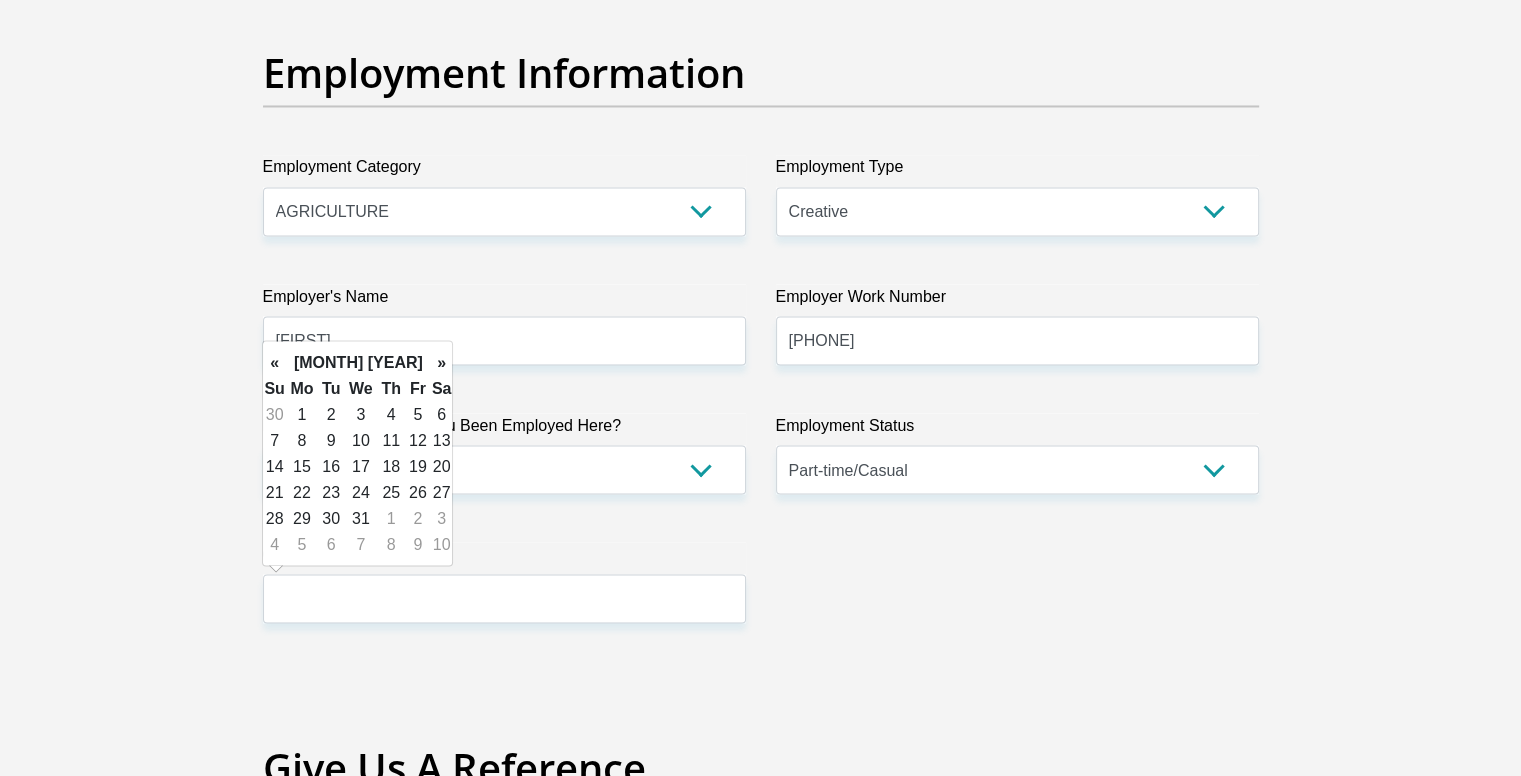 click on "»" at bounding box center [442, 362] 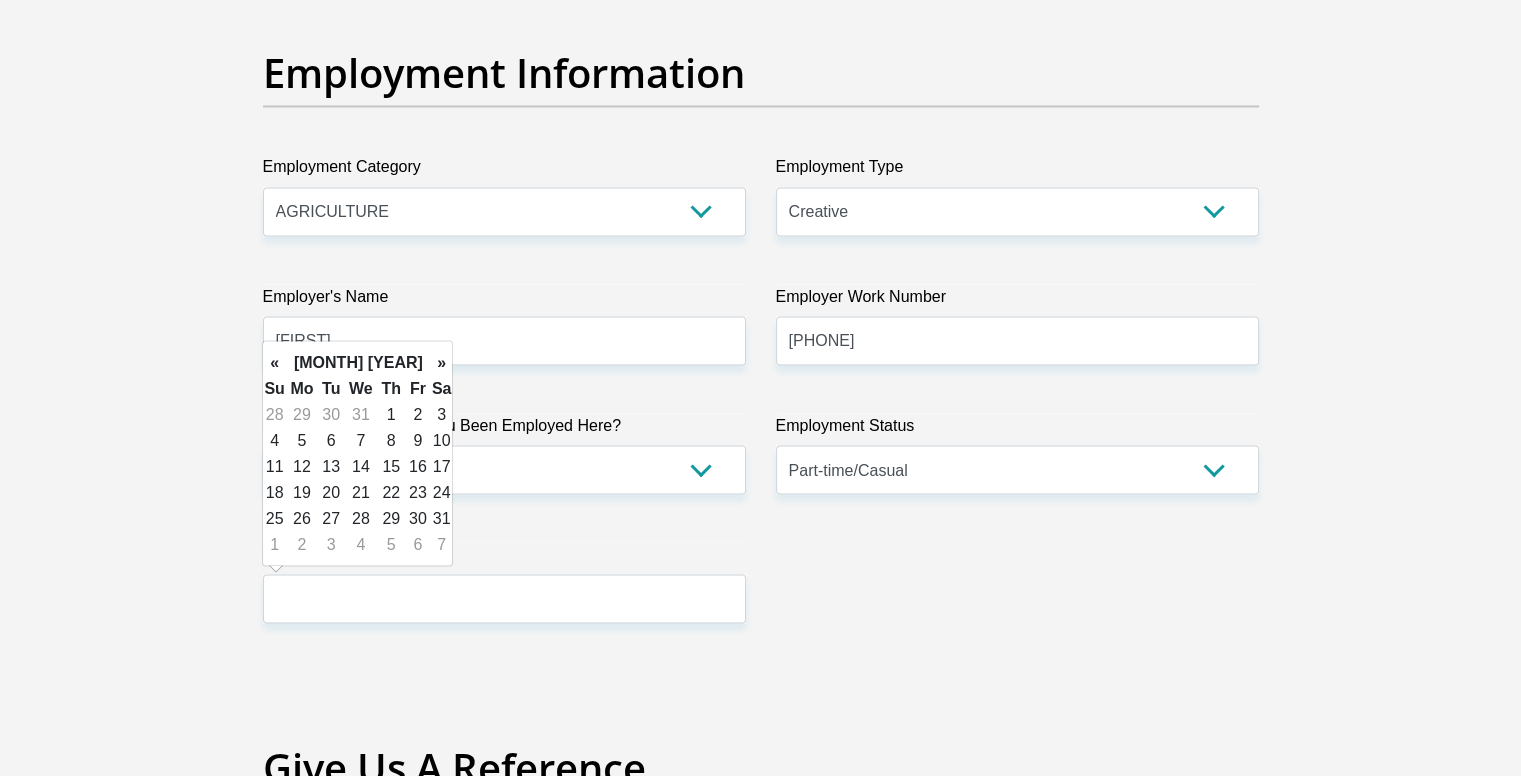 click on "»" at bounding box center [442, 362] 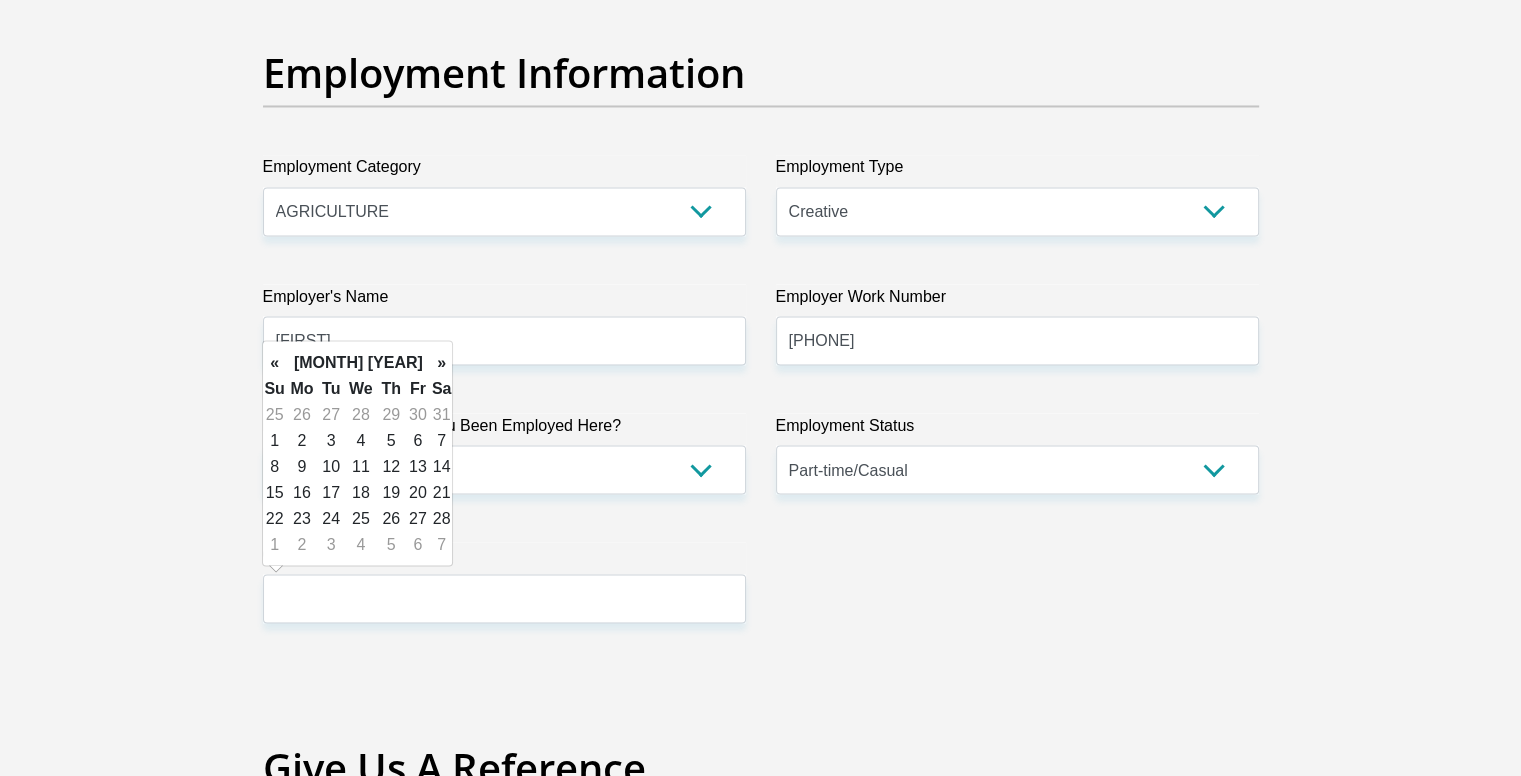 click on "»" at bounding box center [442, 362] 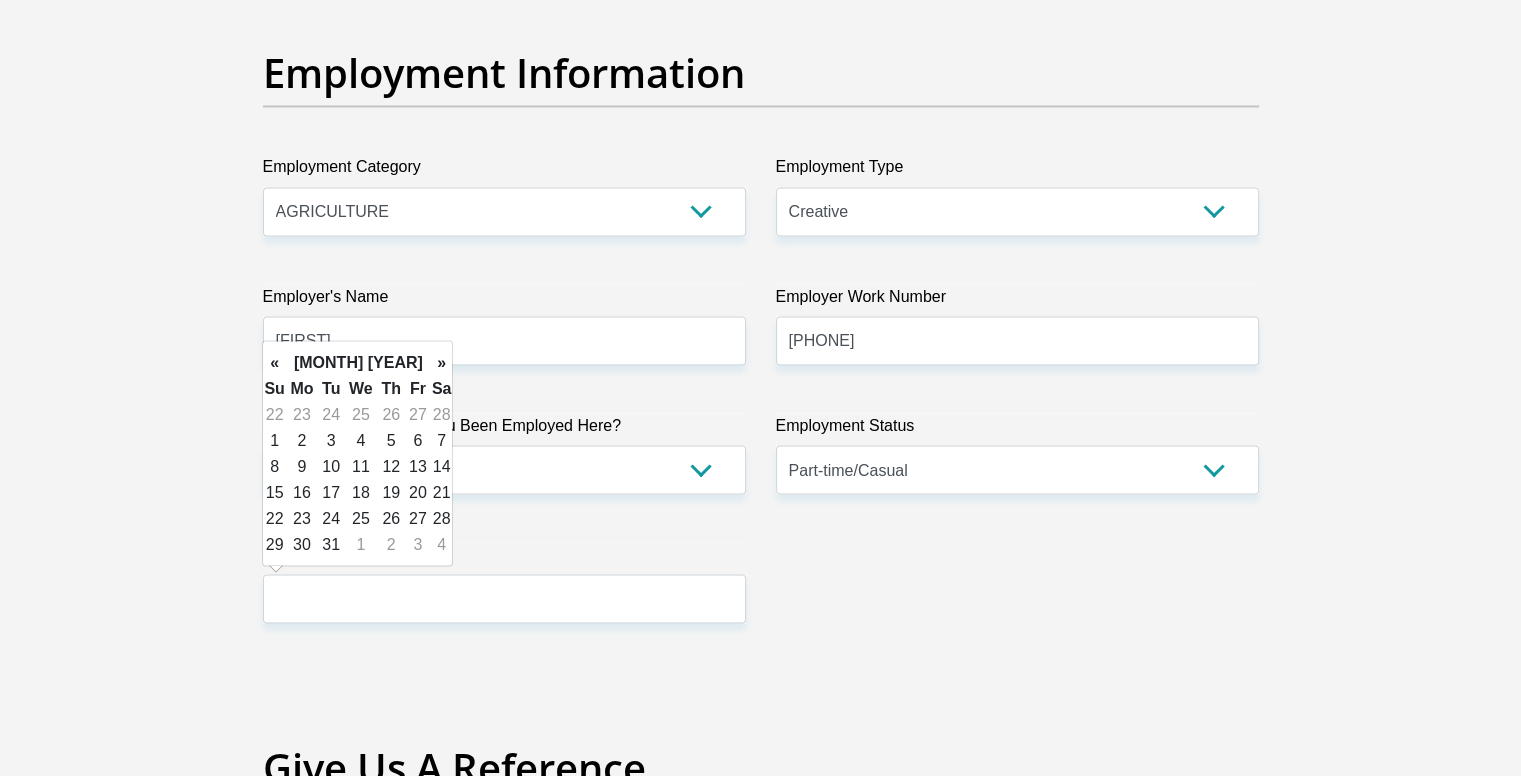 click on "»" at bounding box center [442, 362] 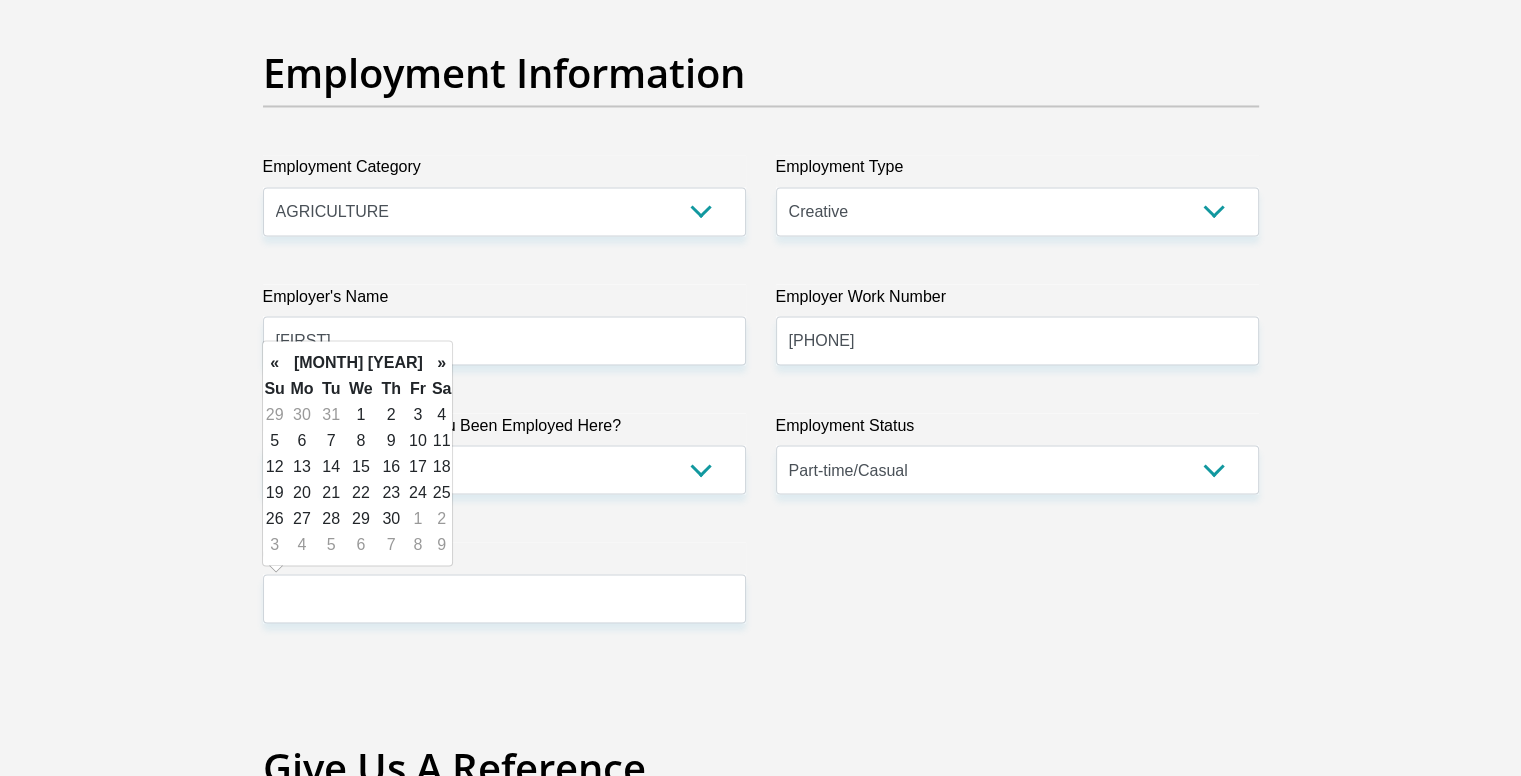 click on "»" at bounding box center (442, 362) 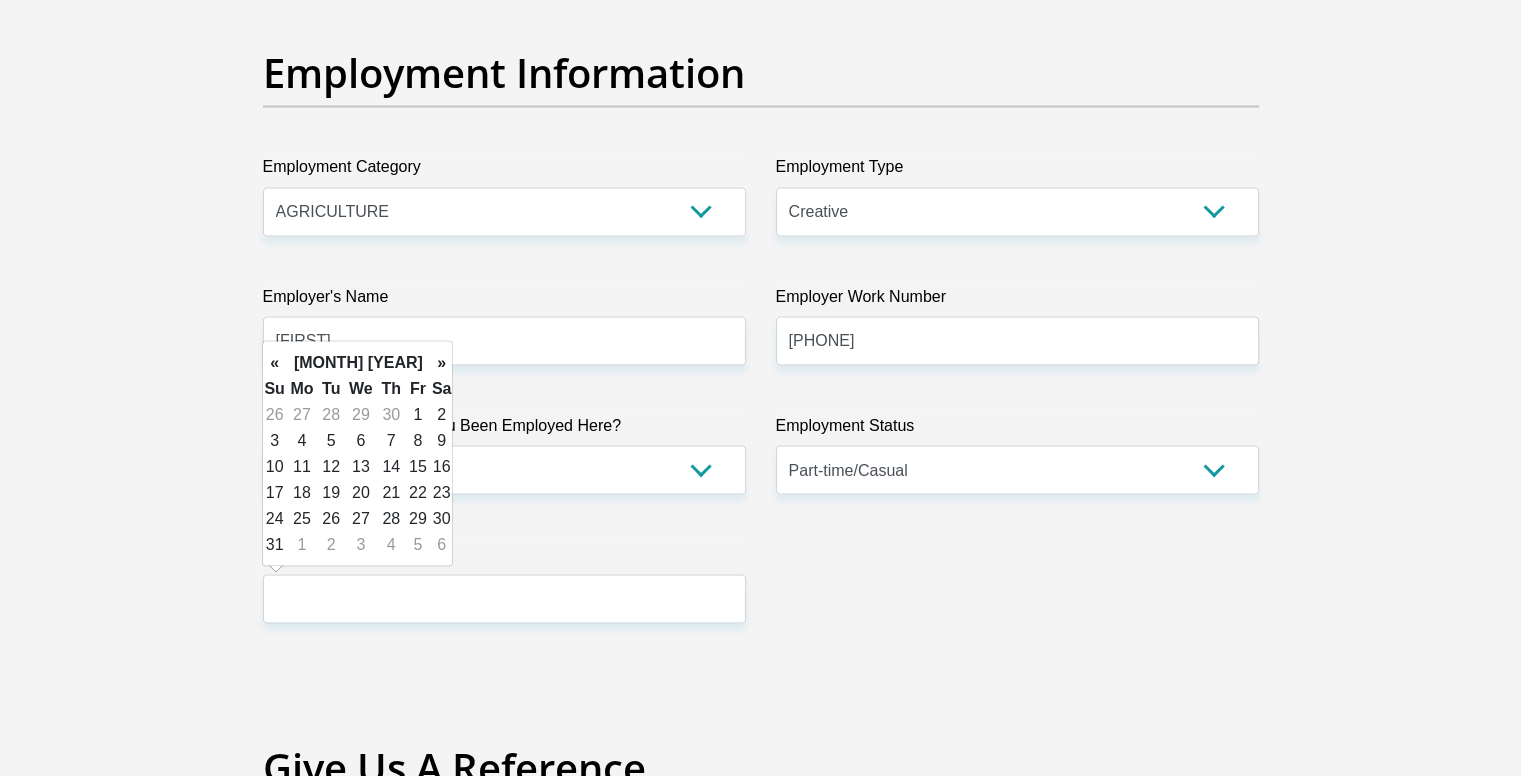 click on "»" at bounding box center (442, 362) 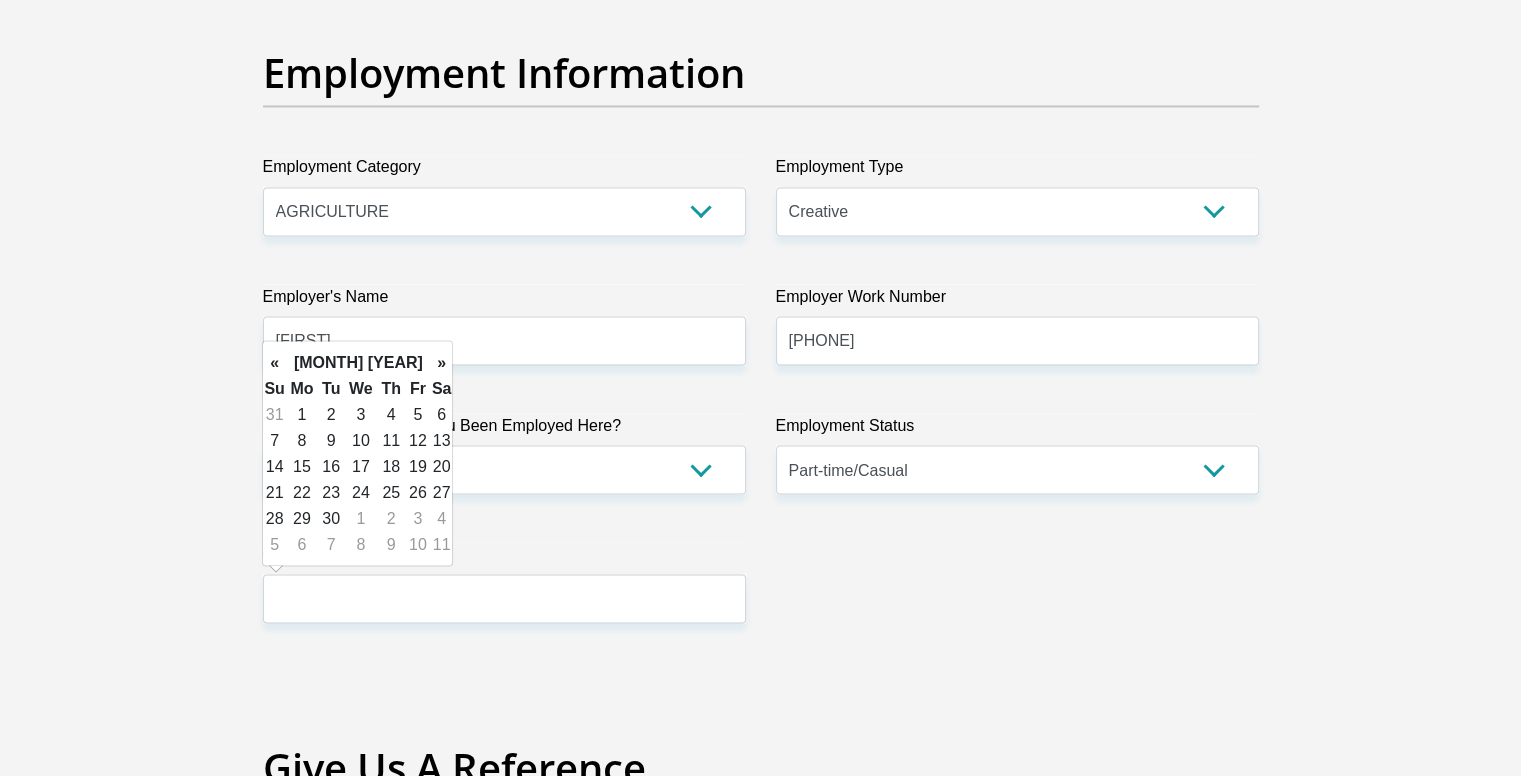click on "23" at bounding box center (331, 492) 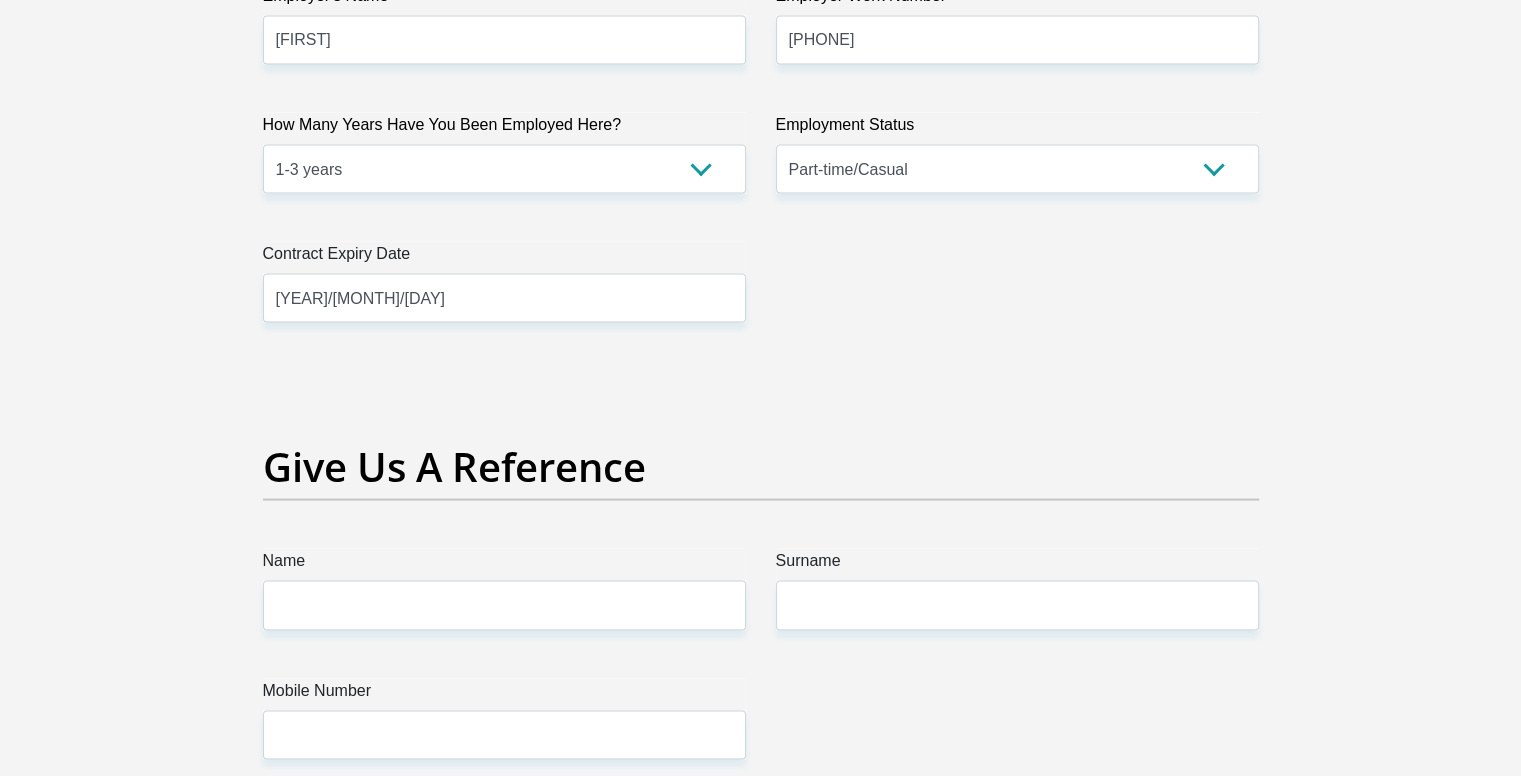 scroll, scrollTop: 4200, scrollLeft: 0, axis: vertical 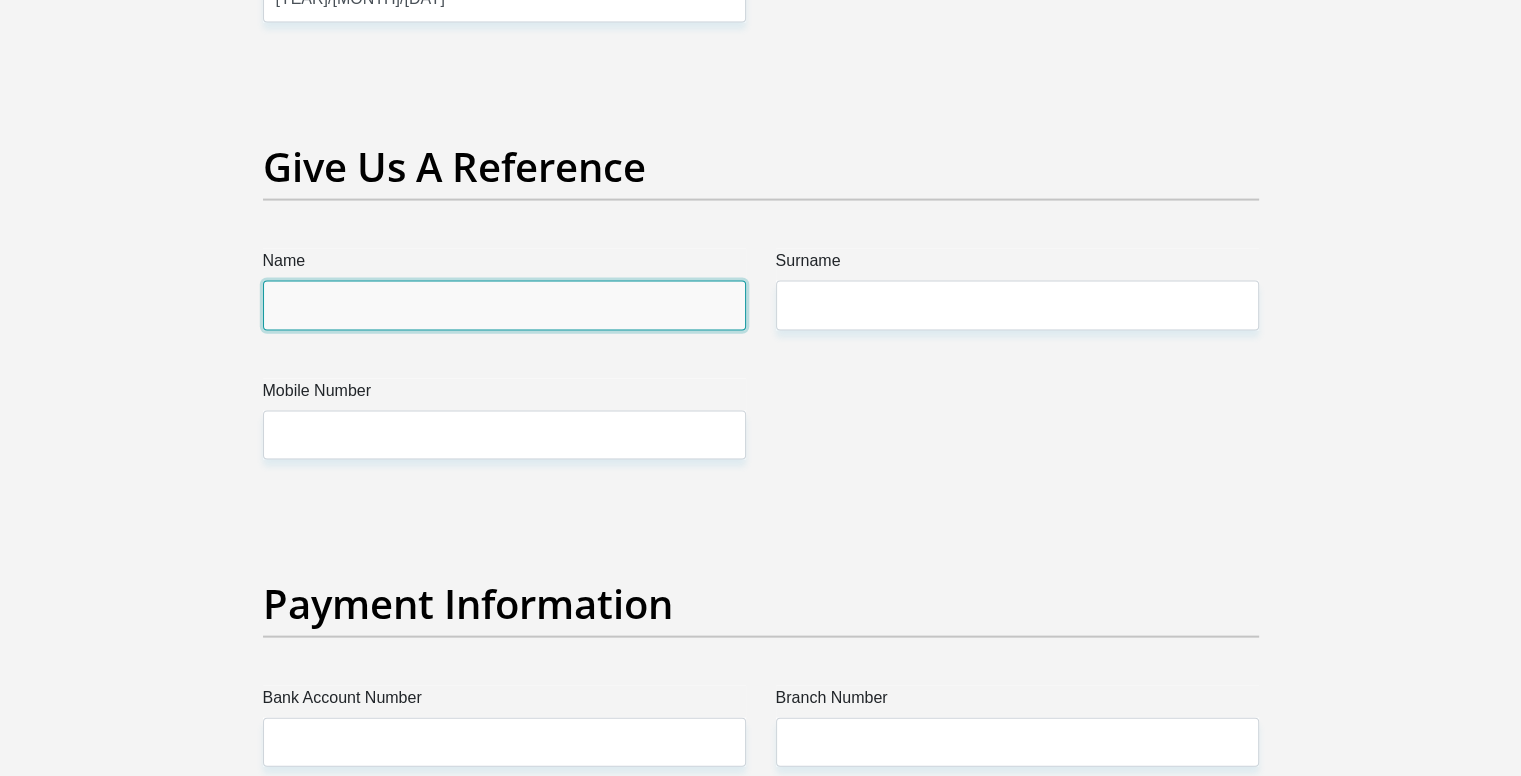 click on "Name" at bounding box center (504, 305) 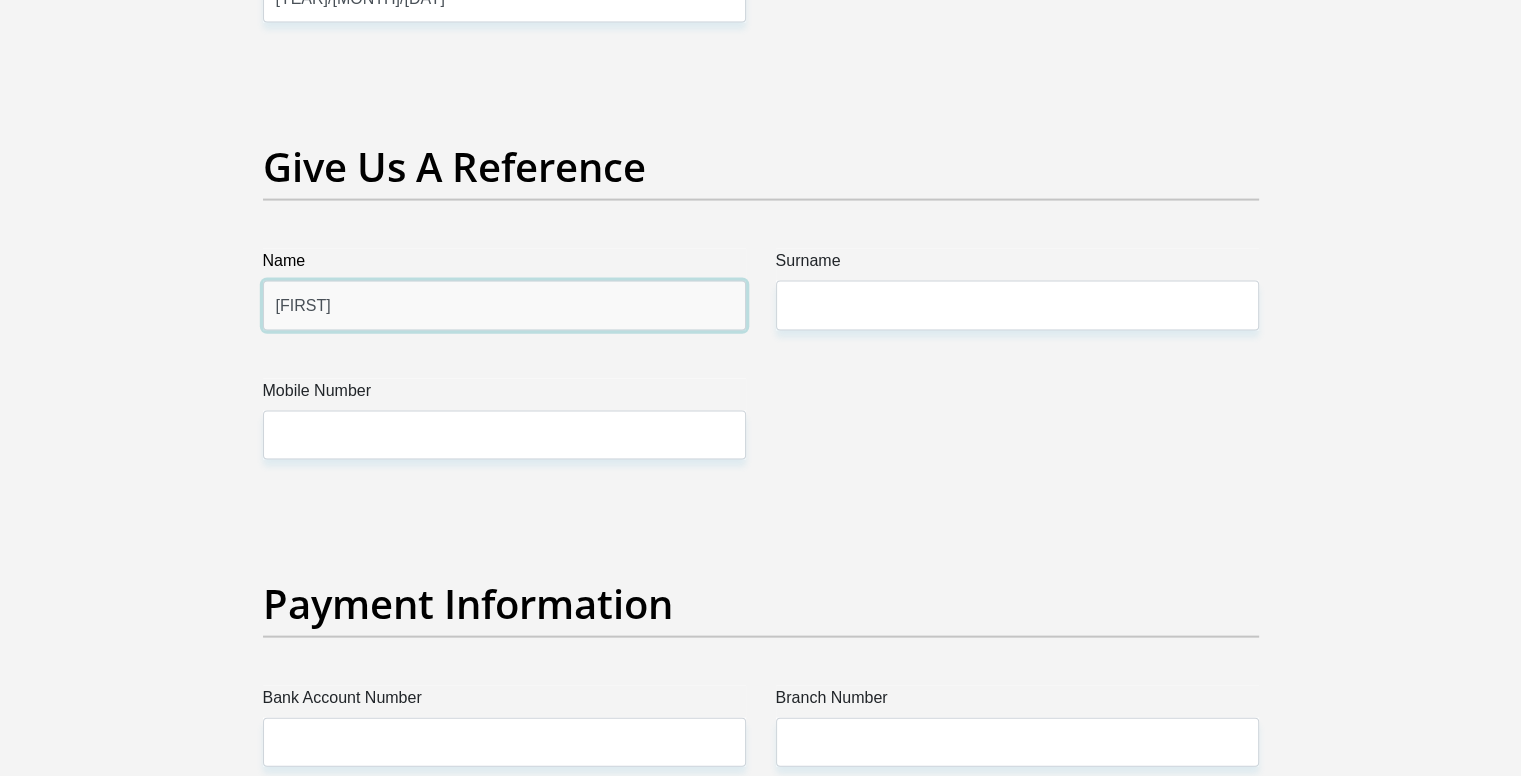 type on "tia" 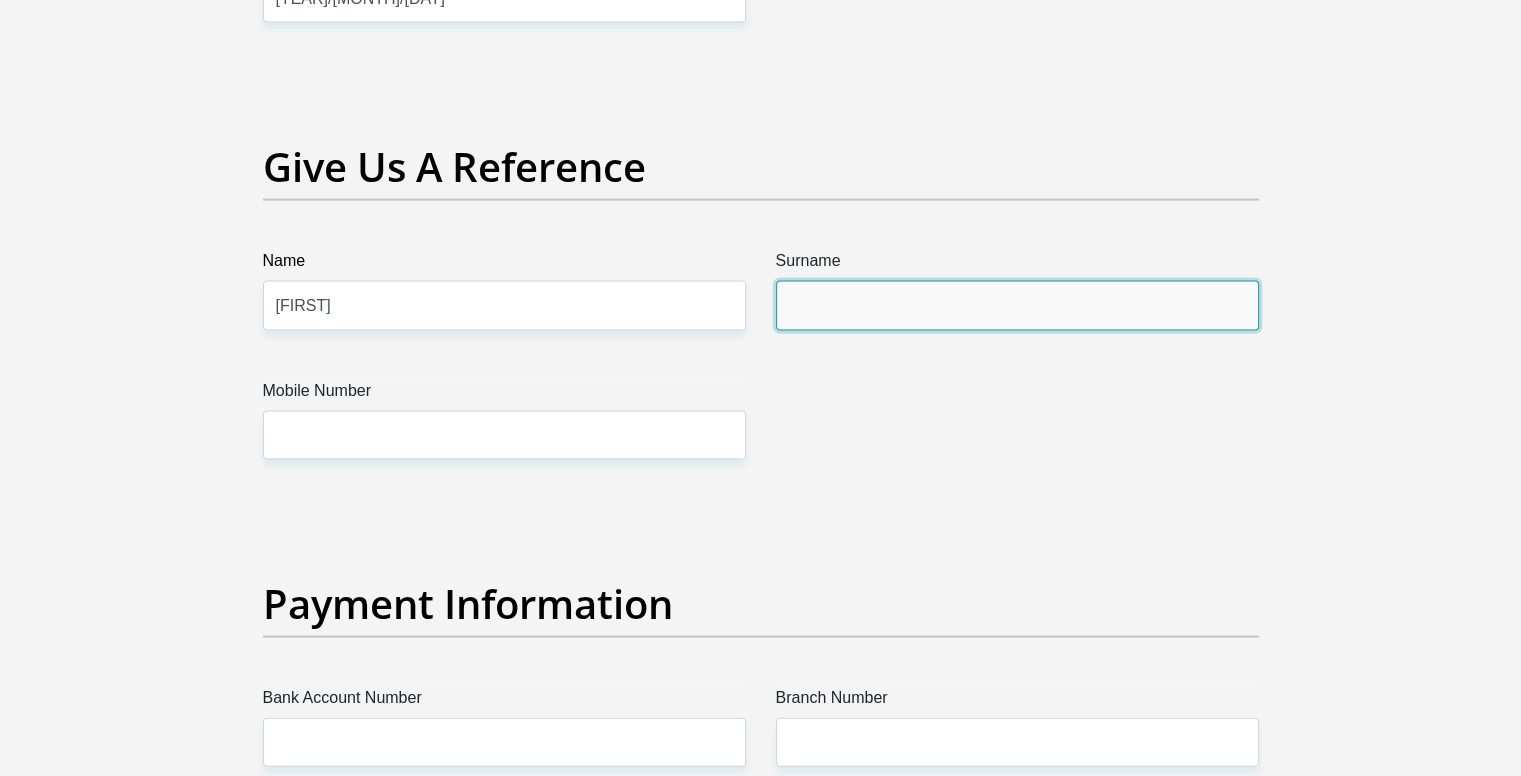 click on "Surname" at bounding box center [1017, 305] 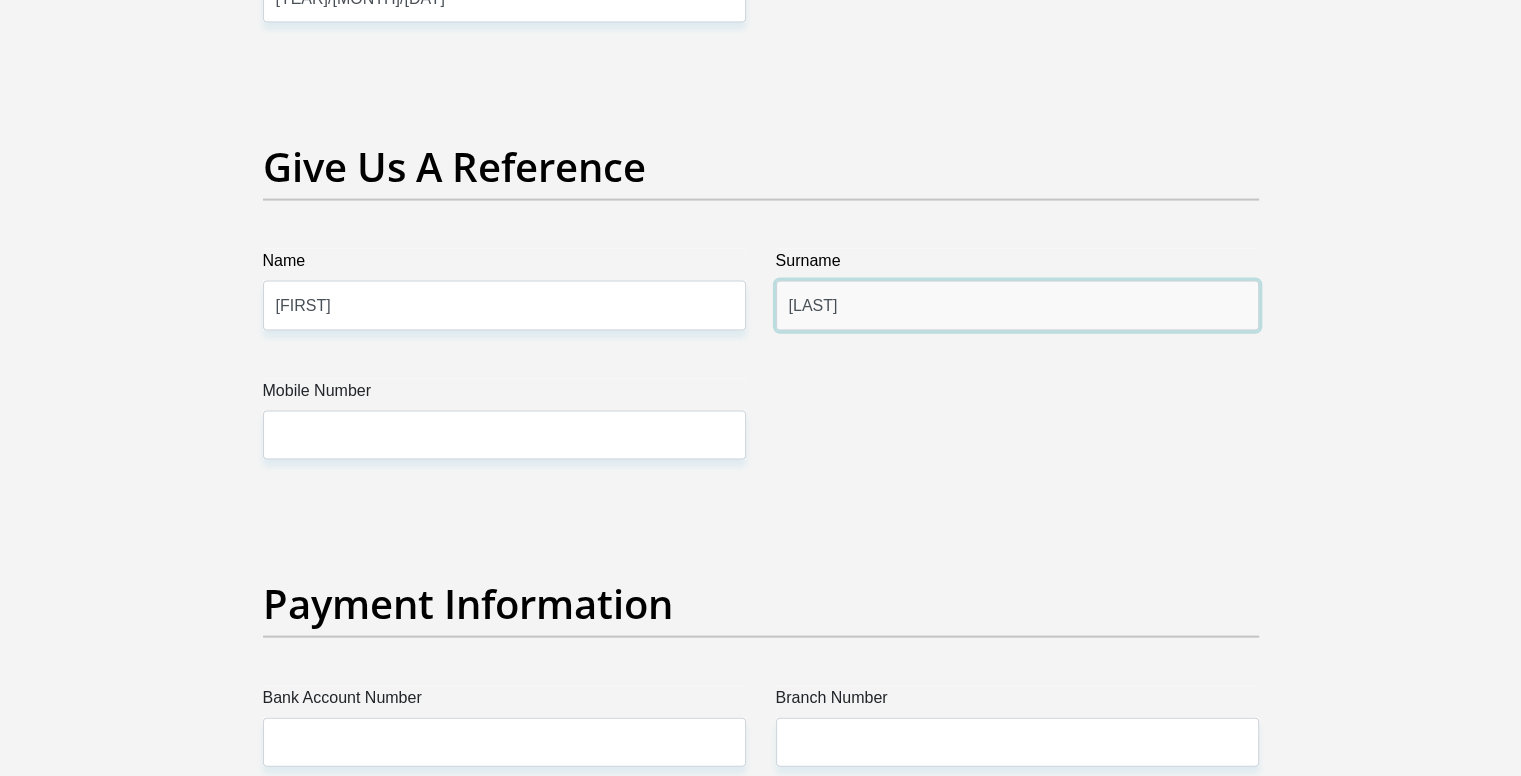 type on "Ndlela" 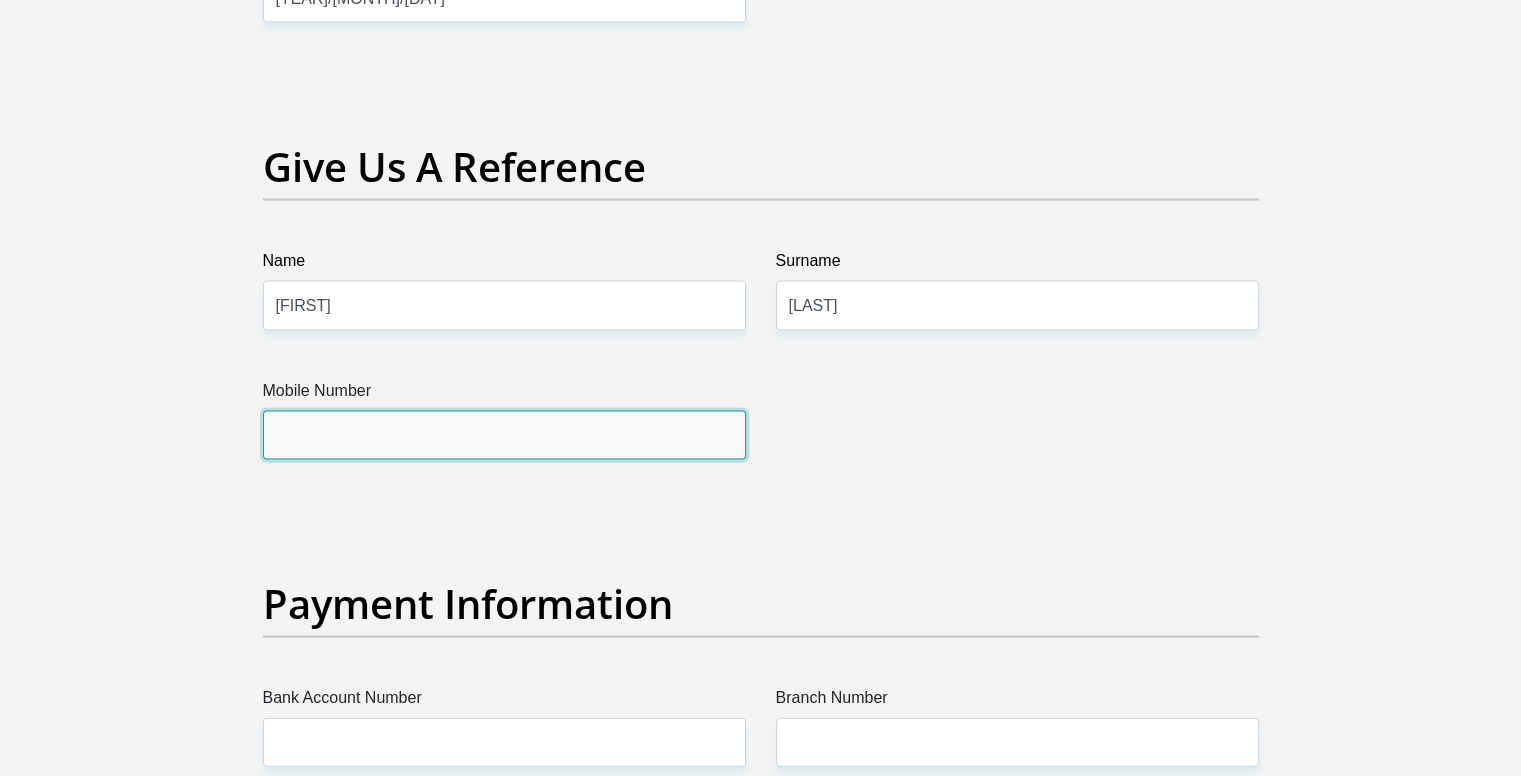 click on "Mobile Number" at bounding box center (504, 435) 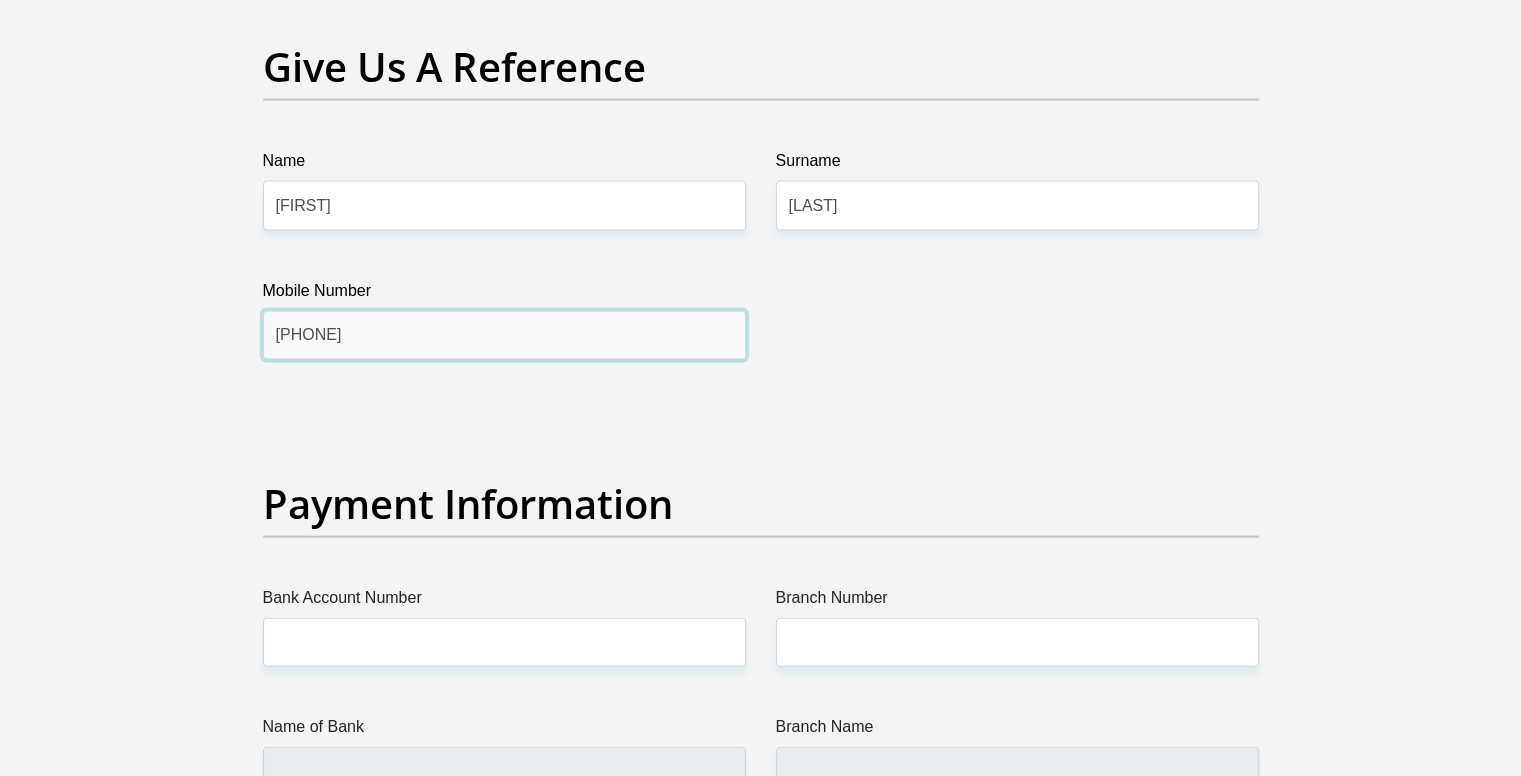 scroll, scrollTop: 4500, scrollLeft: 0, axis: vertical 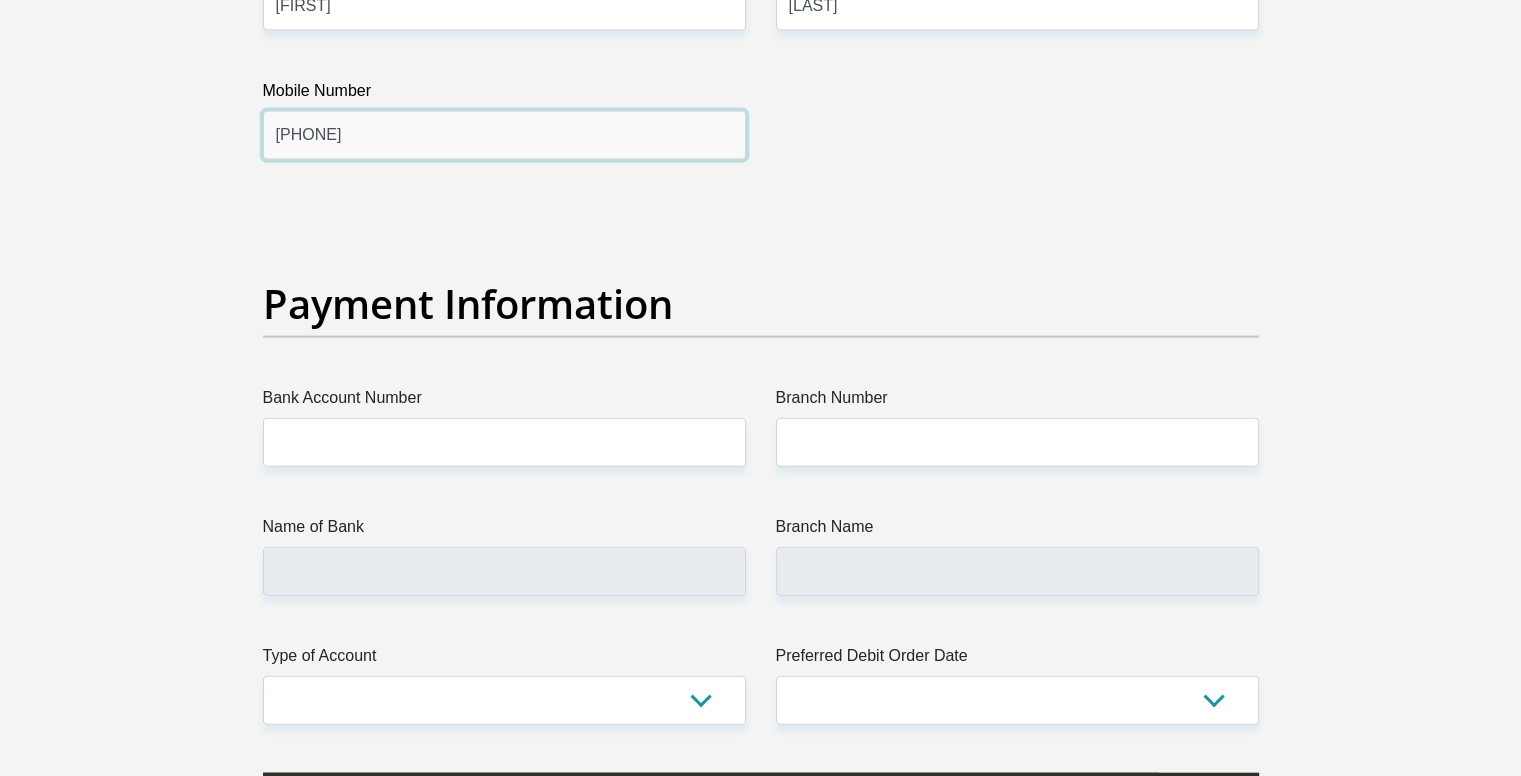 type on "0768077207" 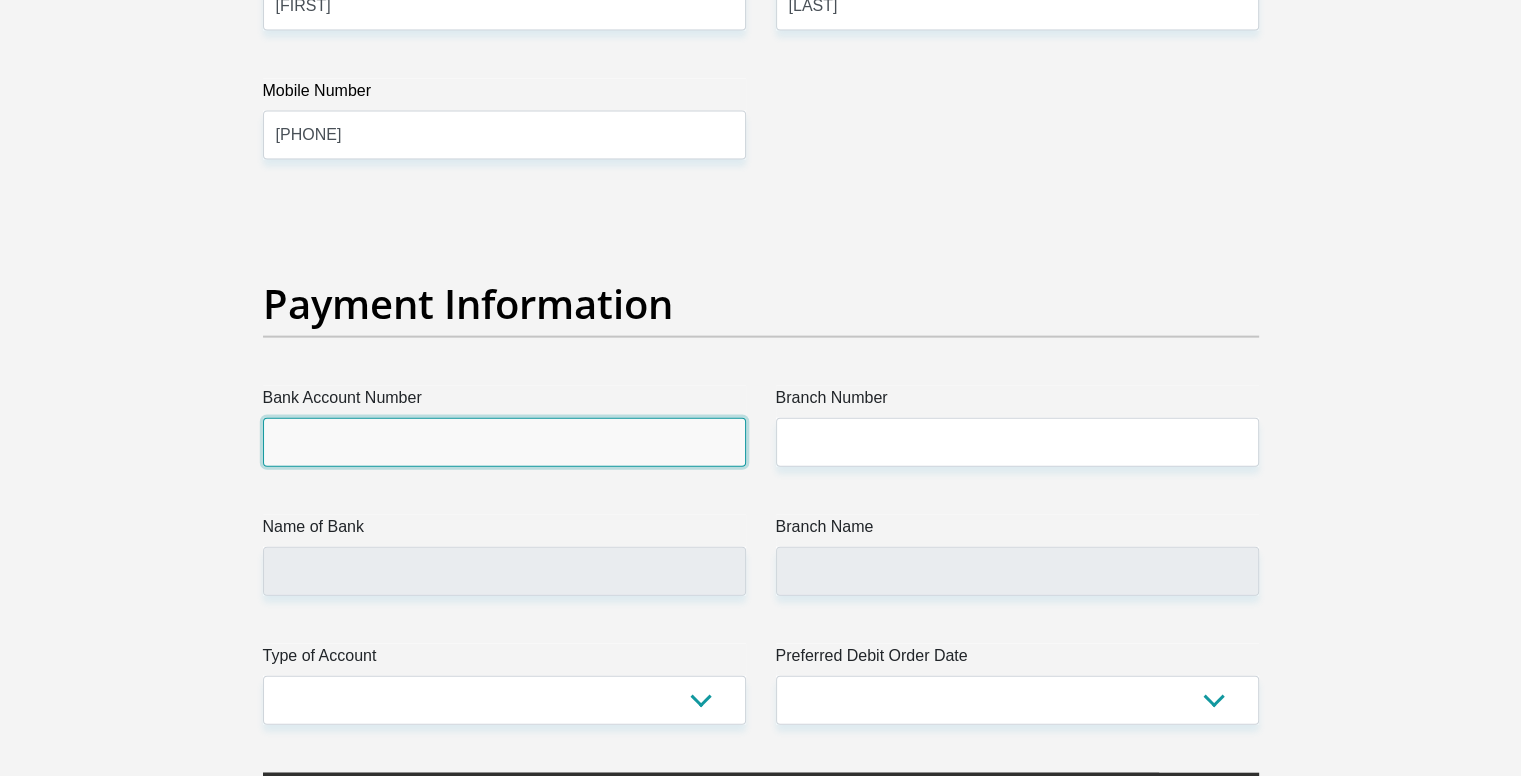 click on "Bank Account Number" at bounding box center [504, 442] 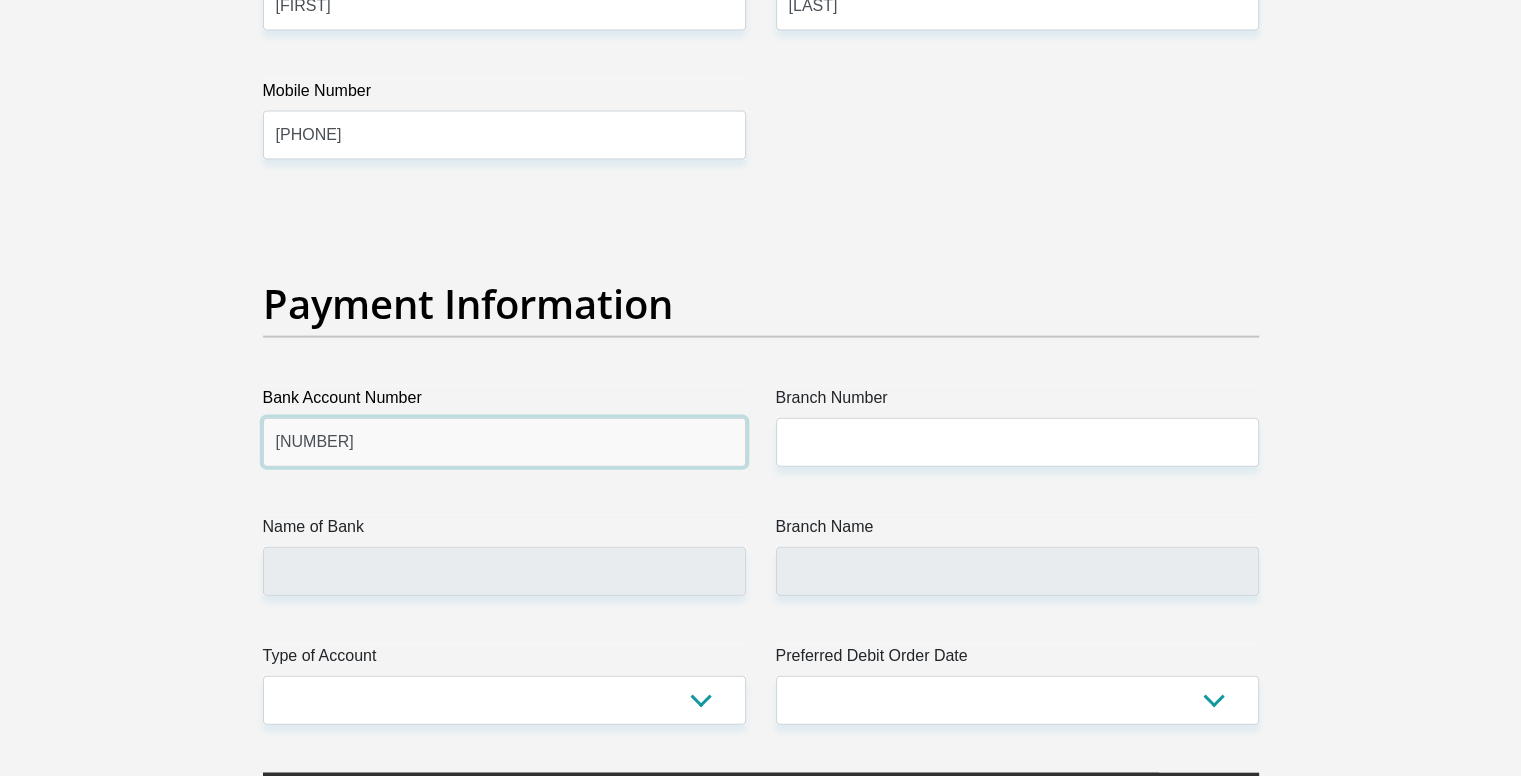 type on "1704217200" 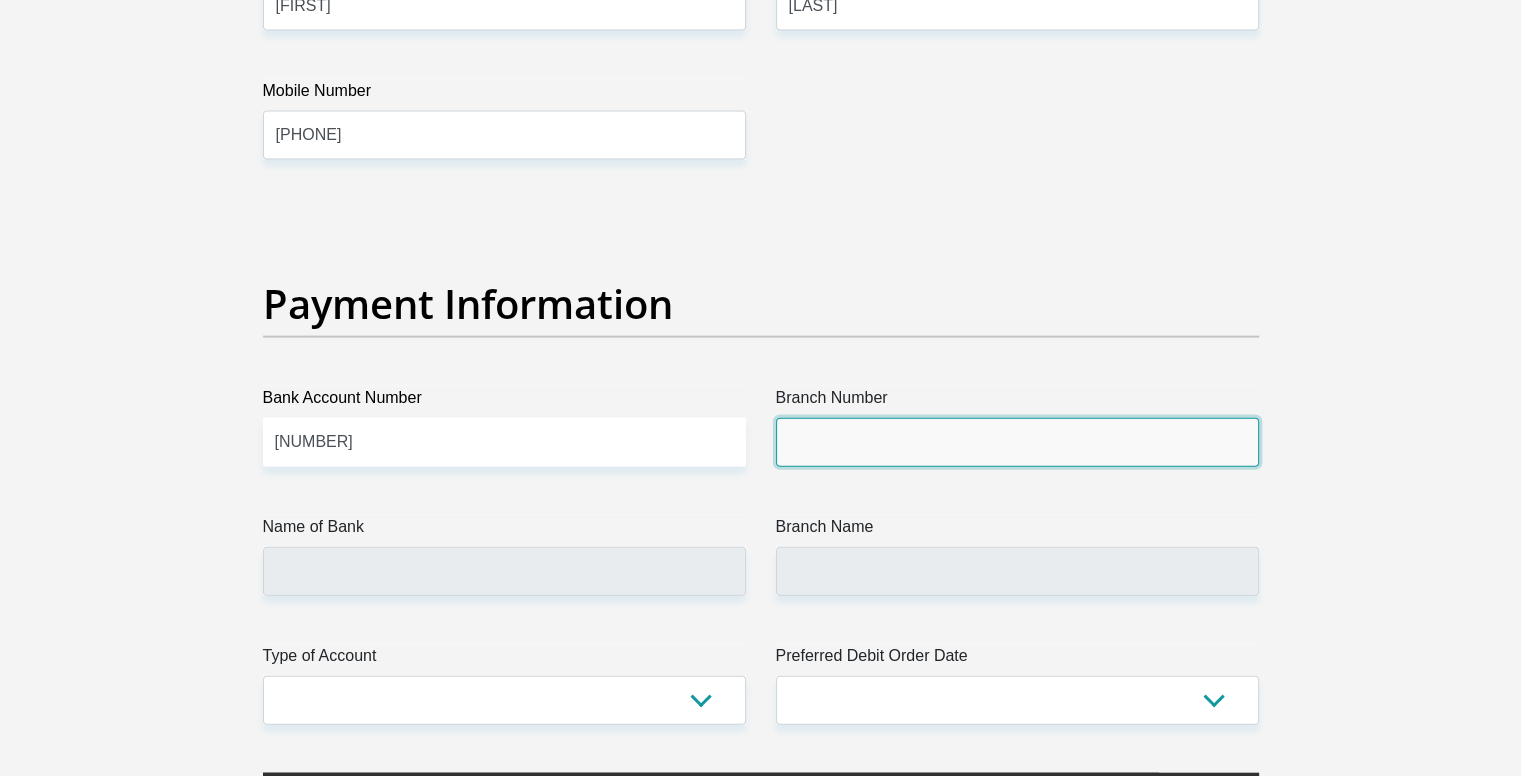 click on "Branch Number" at bounding box center [1017, 442] 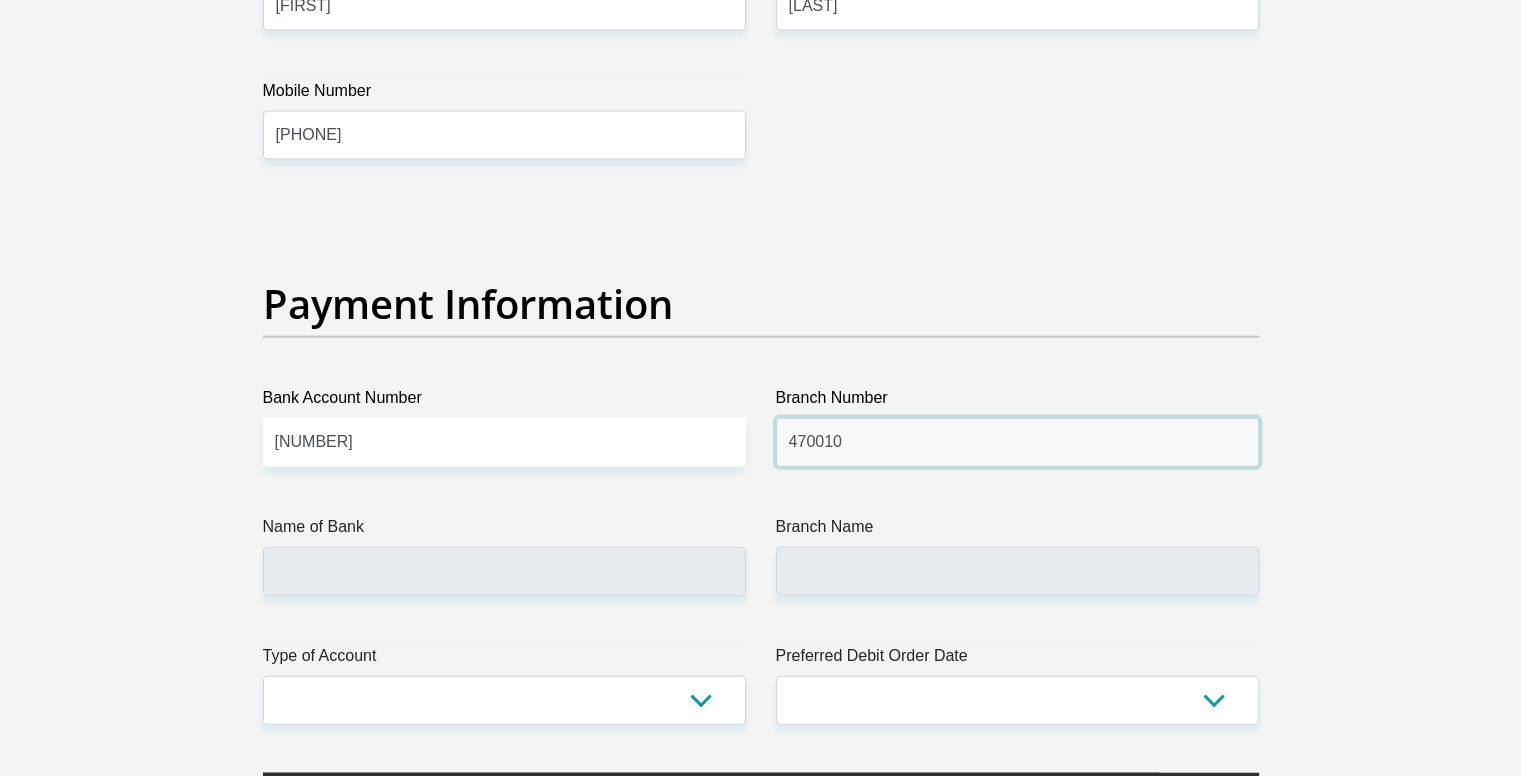 type on "470010" 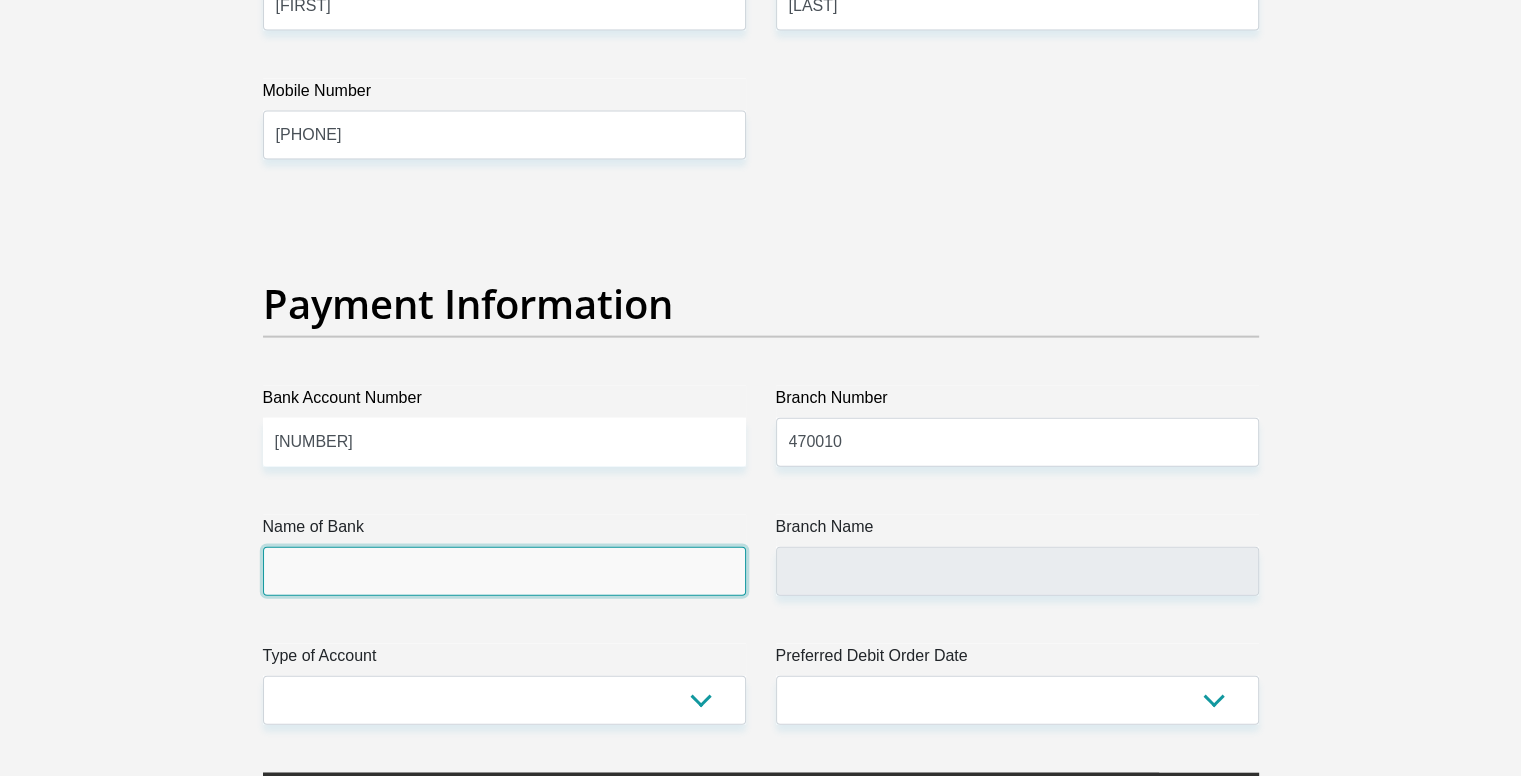 click on "Name of Bank" at bounding box center (504, 571) 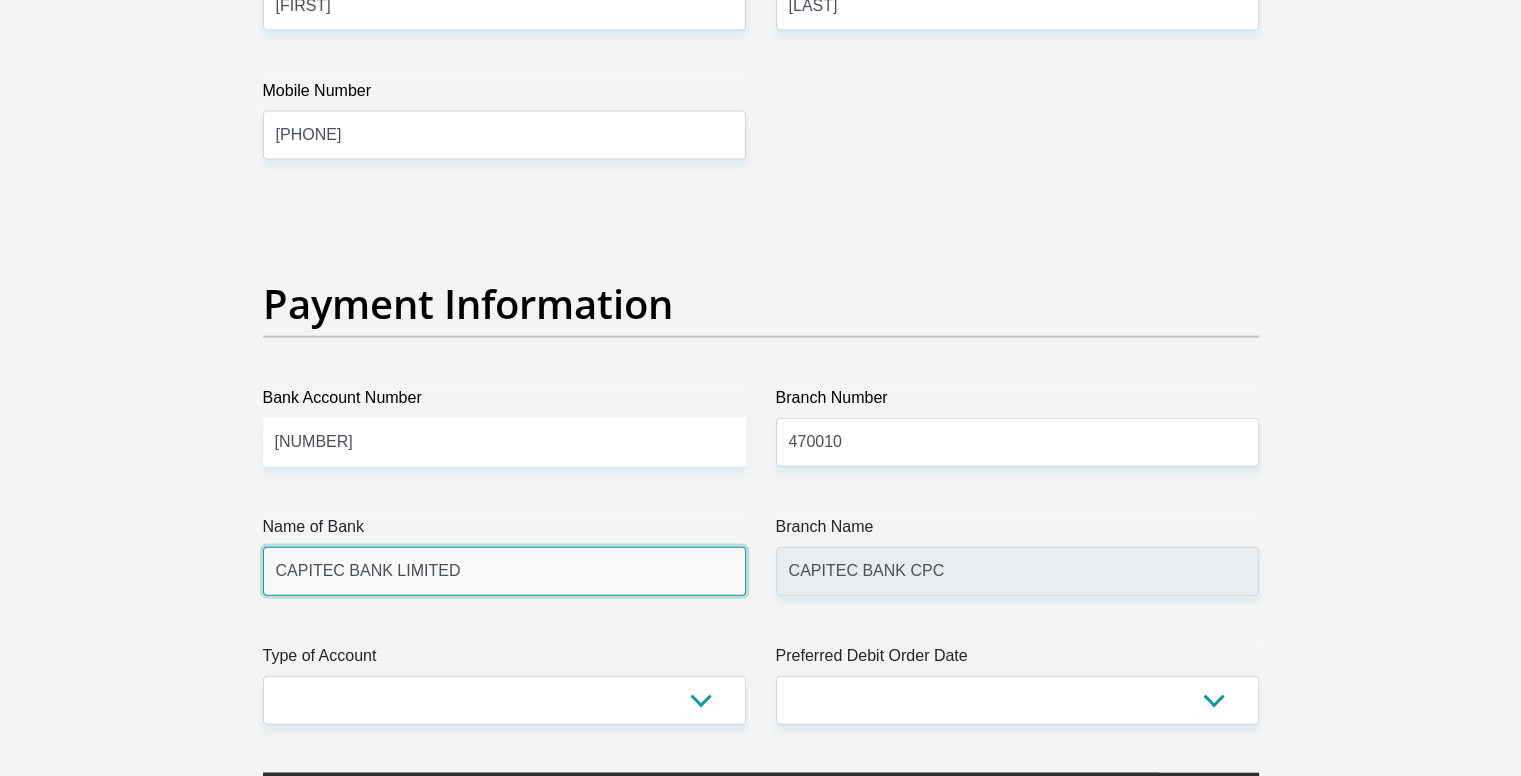 scroll, scrollTop: 4600, scrollLeft: 0, axis: vertical 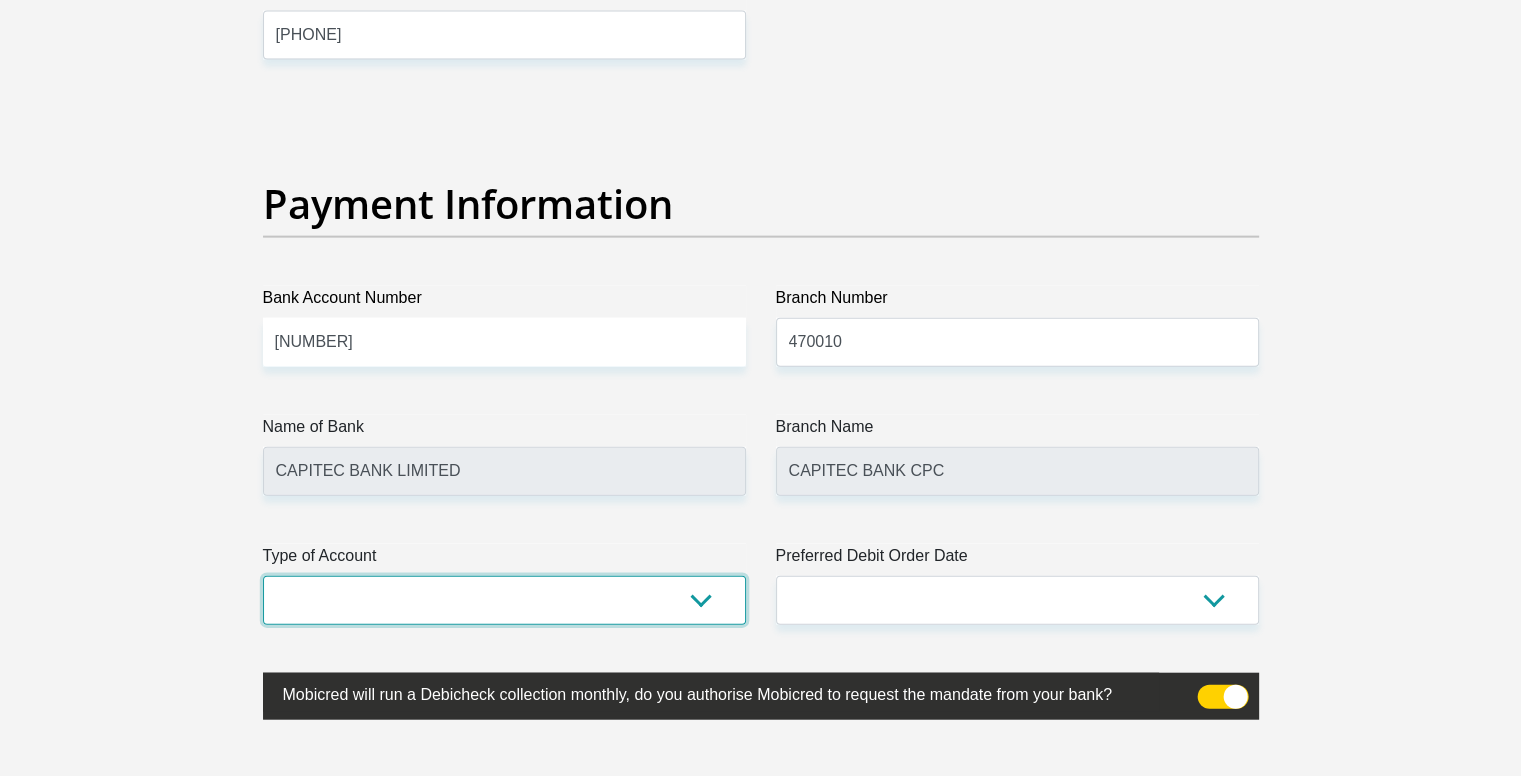 click on "Cheque
Savings" at bounding box center [504, 600] 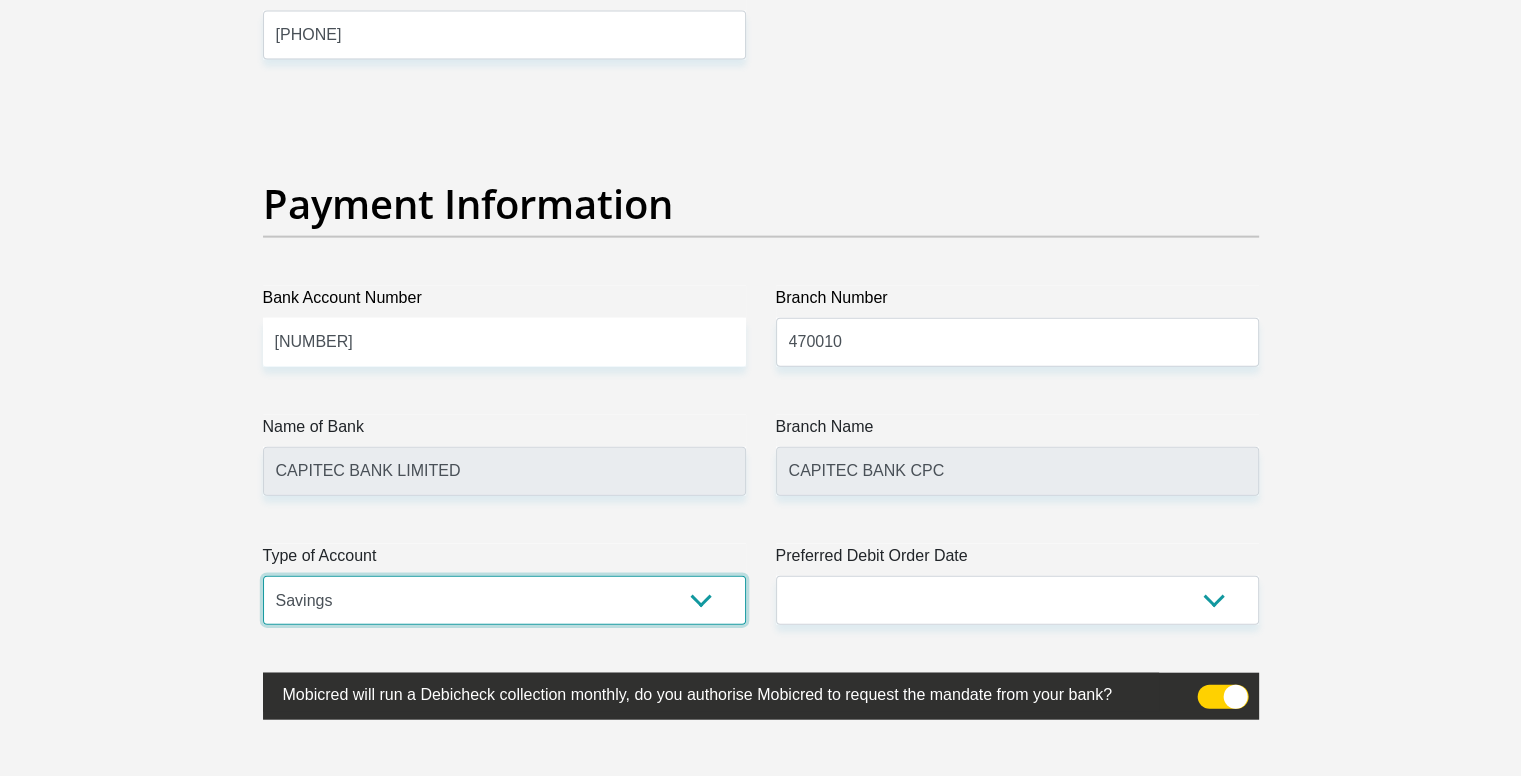 click on "Cheque
Savings" at bounding box center (504, 600) 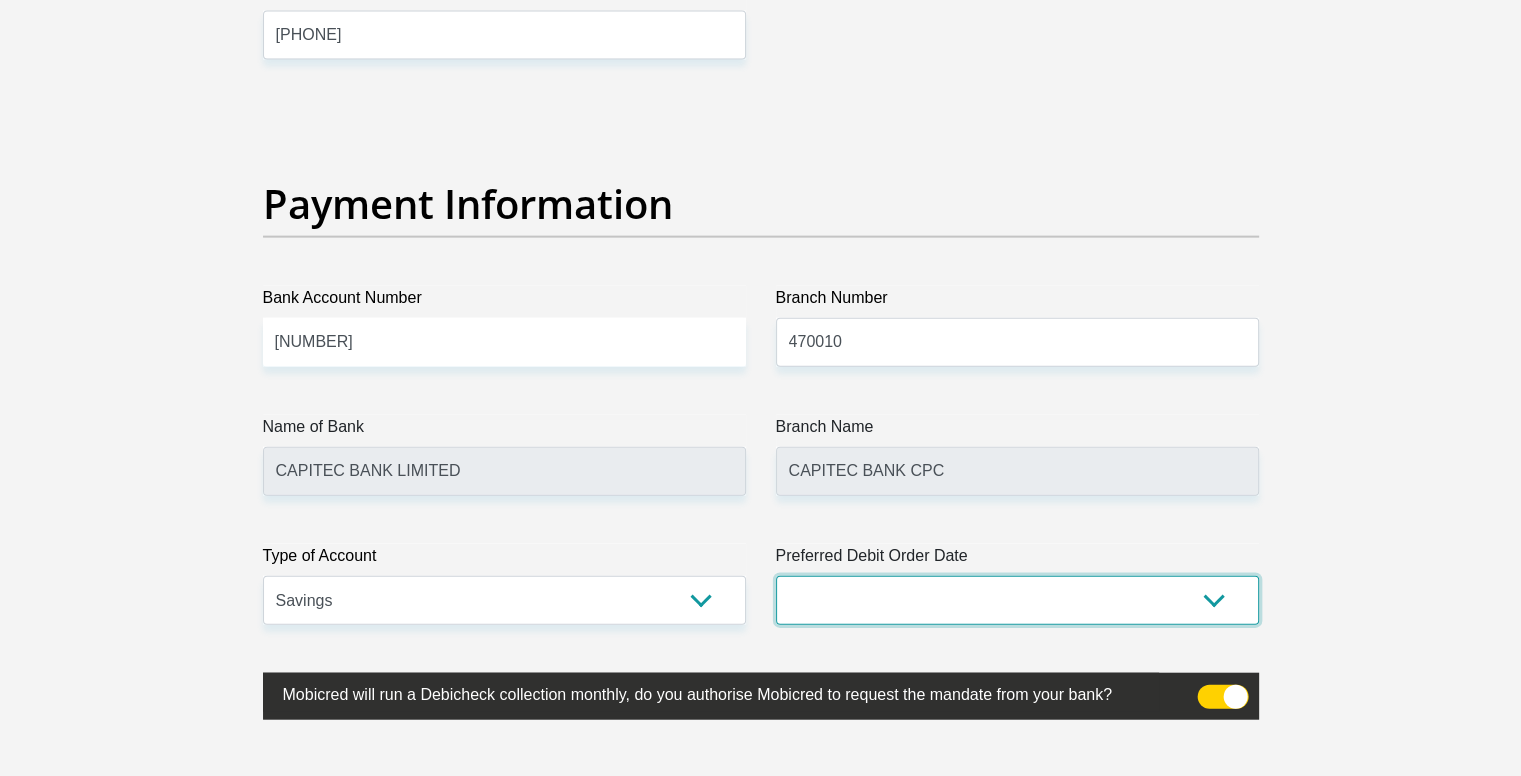 click on "1st
2nd
3rd
4th
5th
7th
18th
19th
20th
21st
22nd
23rd
24th
25th
26th
27th
28th
29th
30th" at bounding box center (1017, 600) 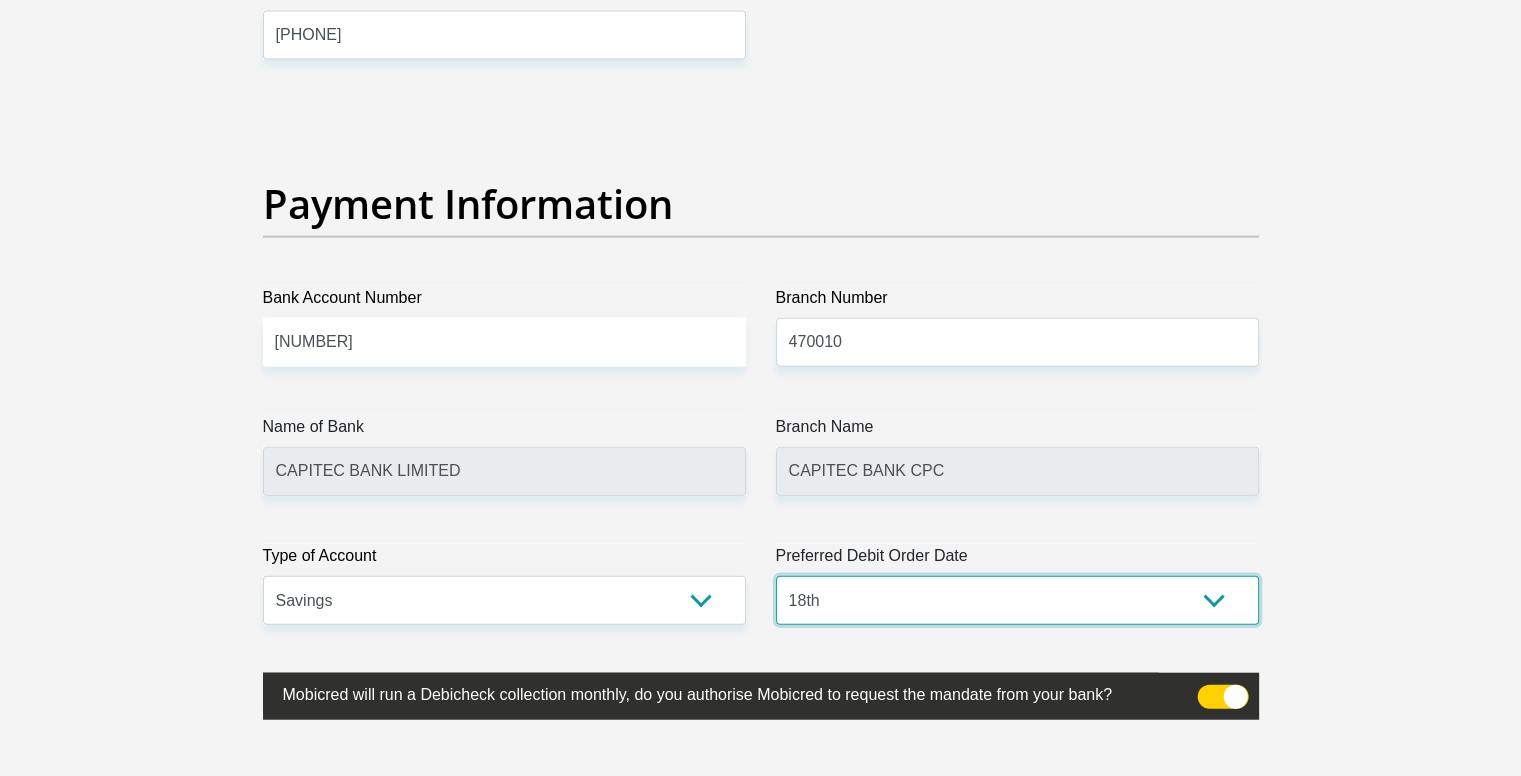click on "1st
2nd
3rd
4th
5th
7th
18th
19th
20th
21st
22nd
23rd
24th
25th
26th
27th
28th
29th
30th" at bounding box center [1017, 600] 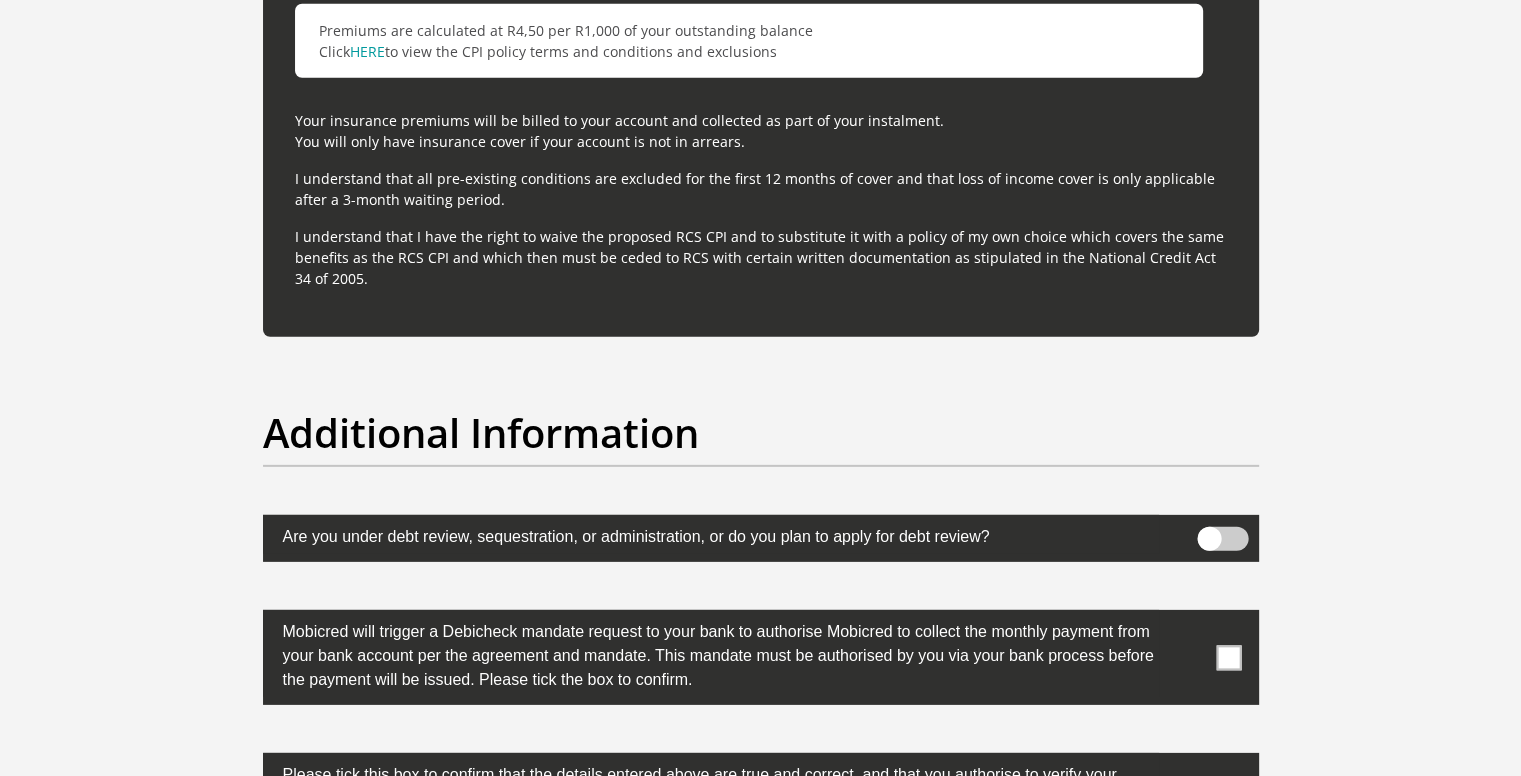 scroll, scrollTop: 6100, scrollLeft: 0, axis: vertical 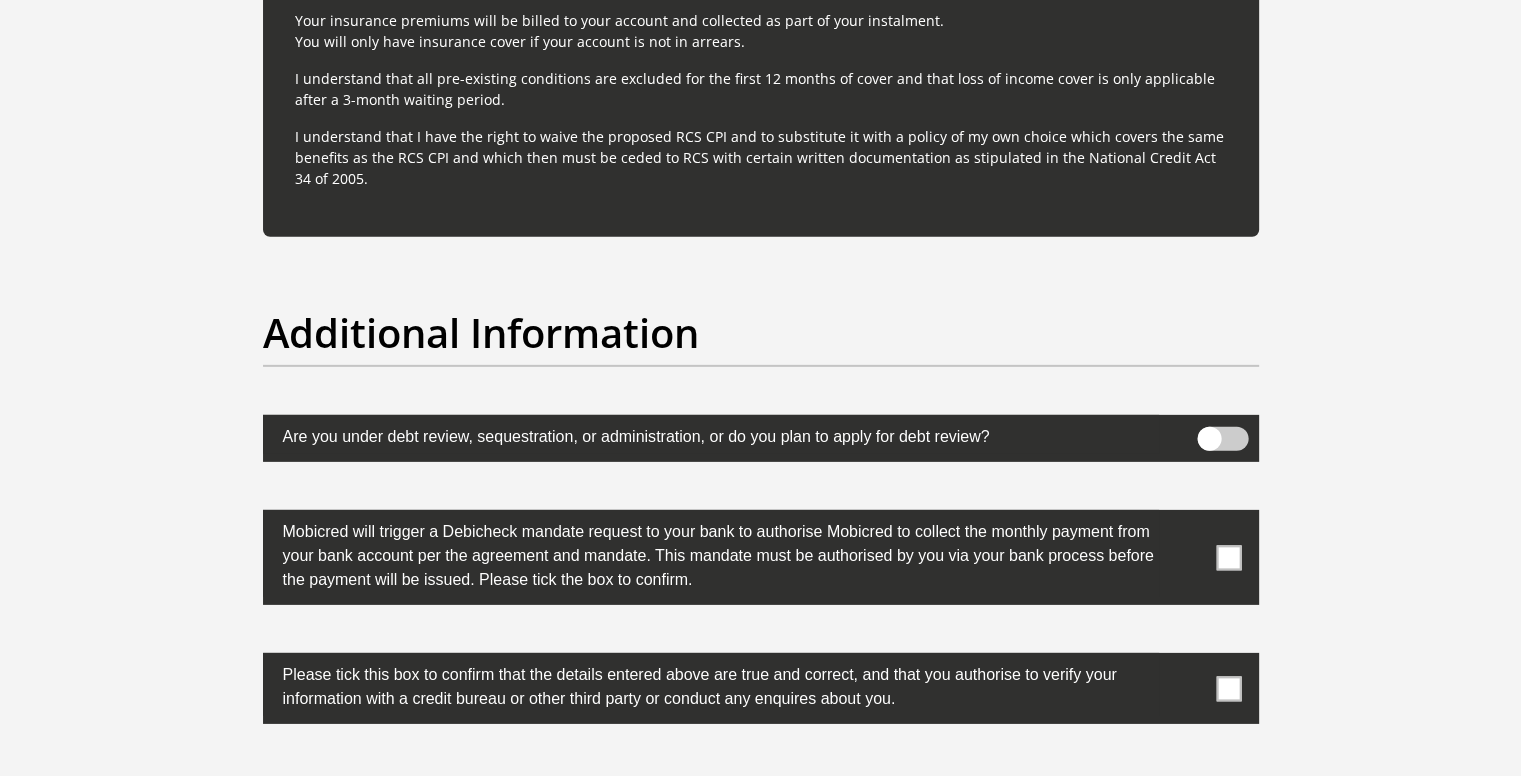 click at bounding box center [1228, 557] 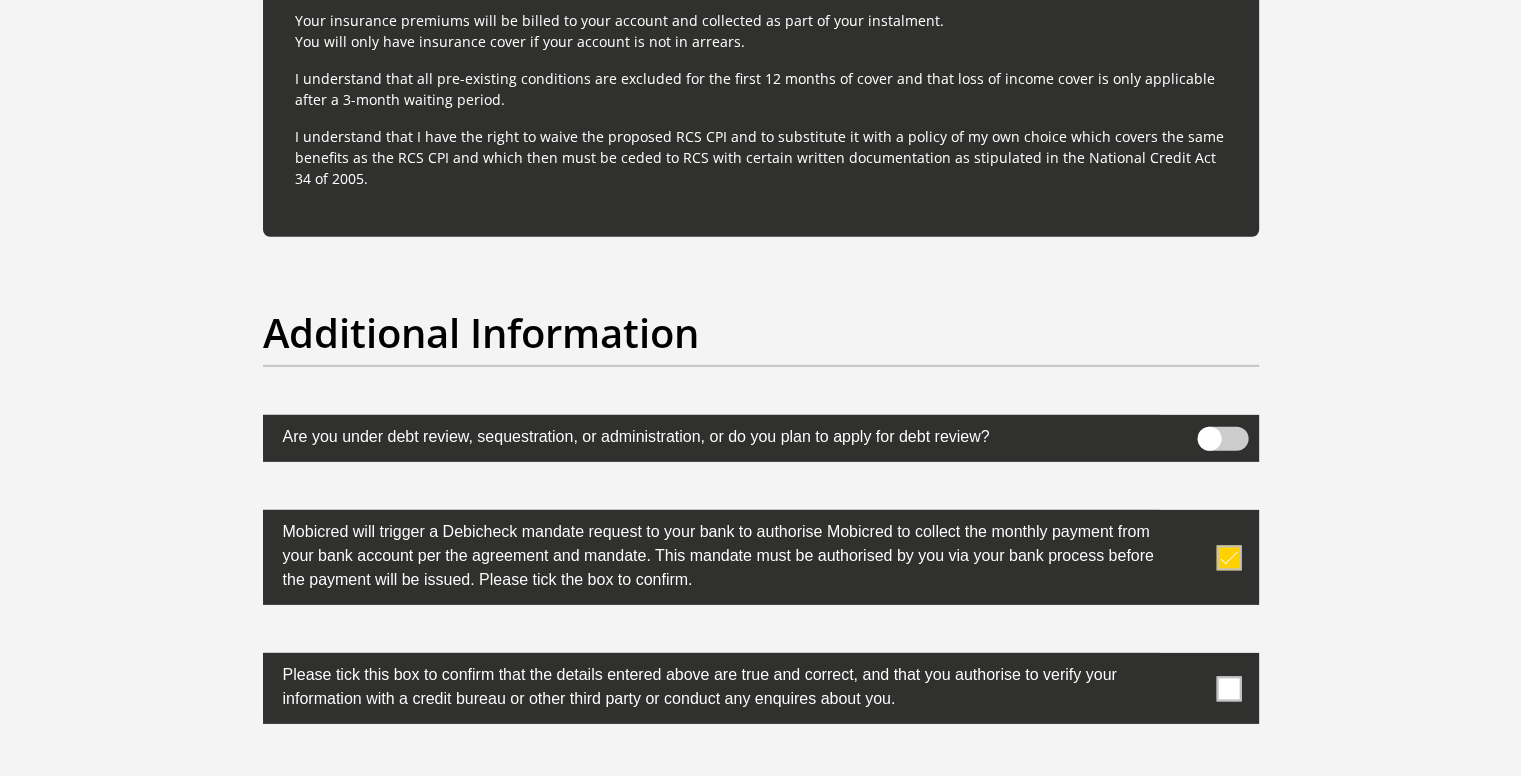 click at bounding box center (1228, 688) 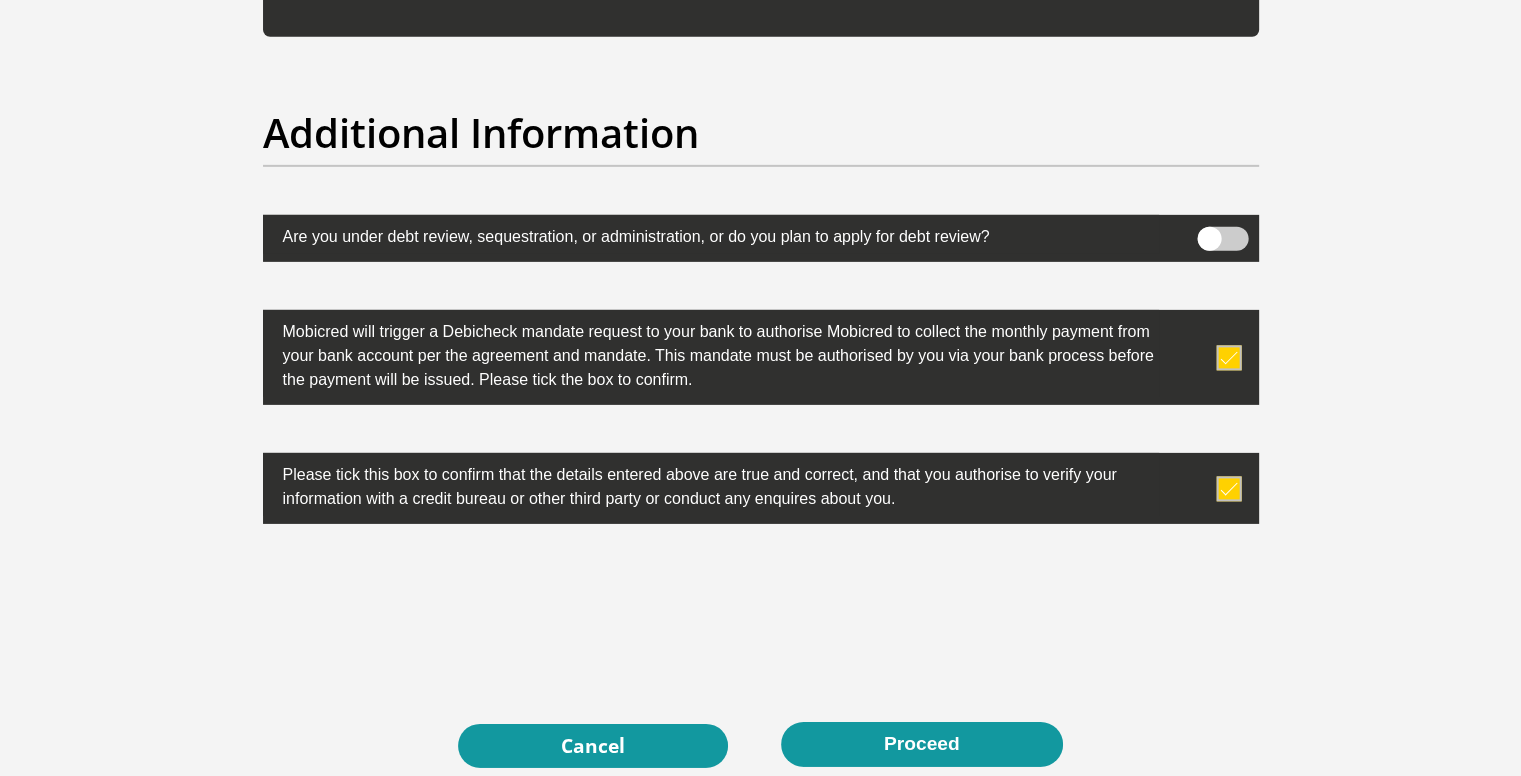 scroll, scrollTop: 6400, scrollLeft: 0, axis: vertical 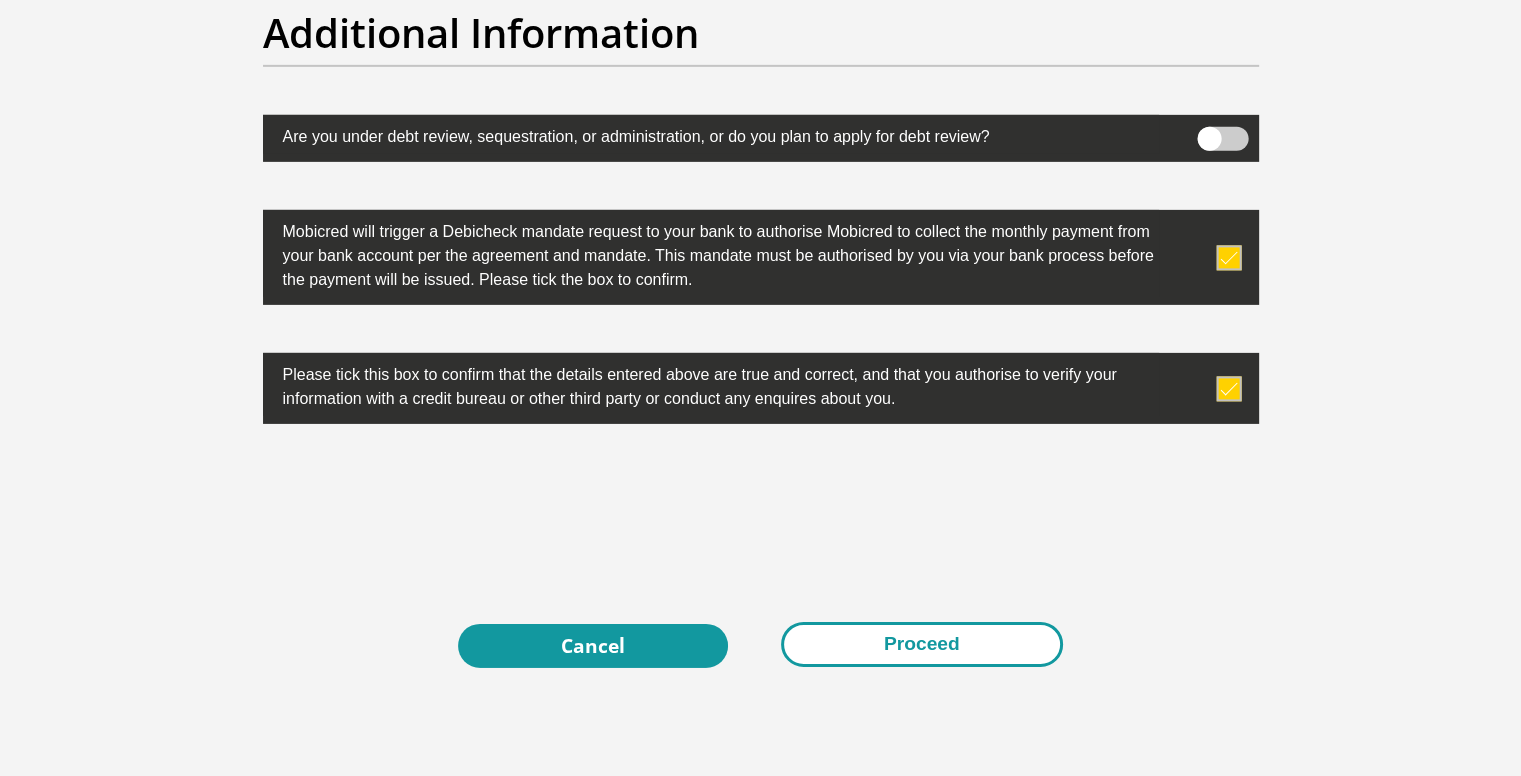 click on "Proceed" at bounding box center [922, 644] 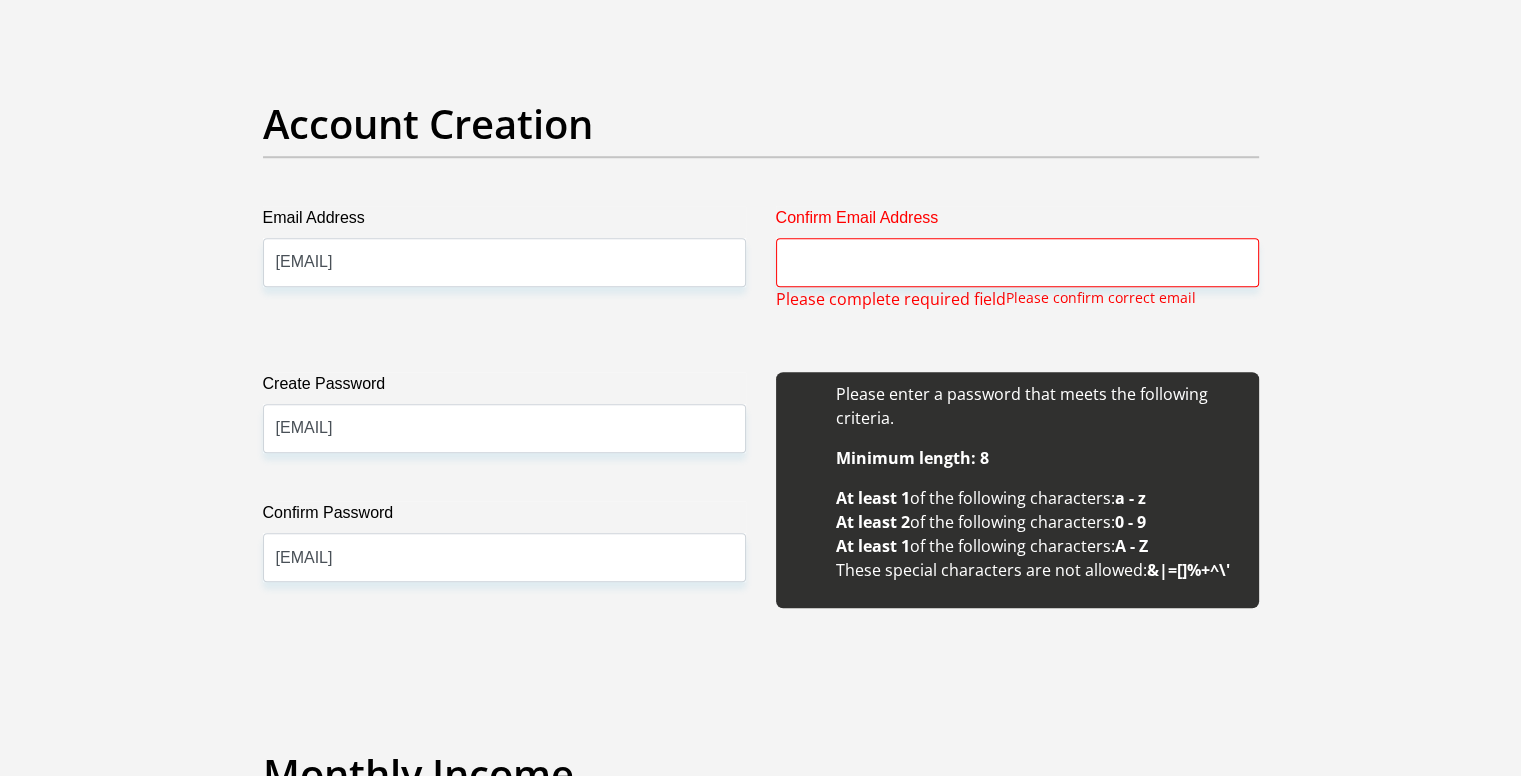 scroll, scrollTop: 1612, scrollLeft: 0, axis: vertical 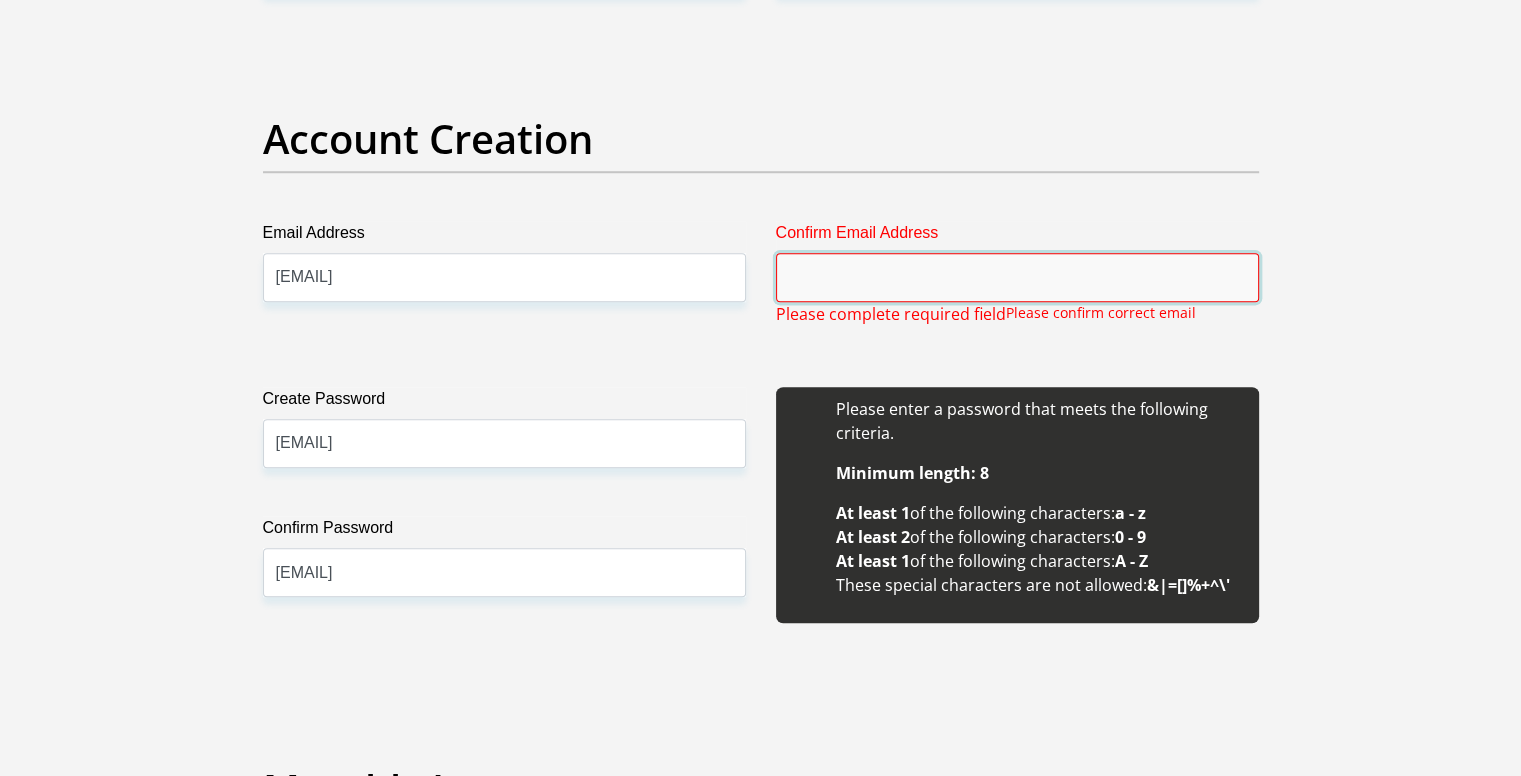 click on "Confirm Email Address" at bounding box center [1017, 277] 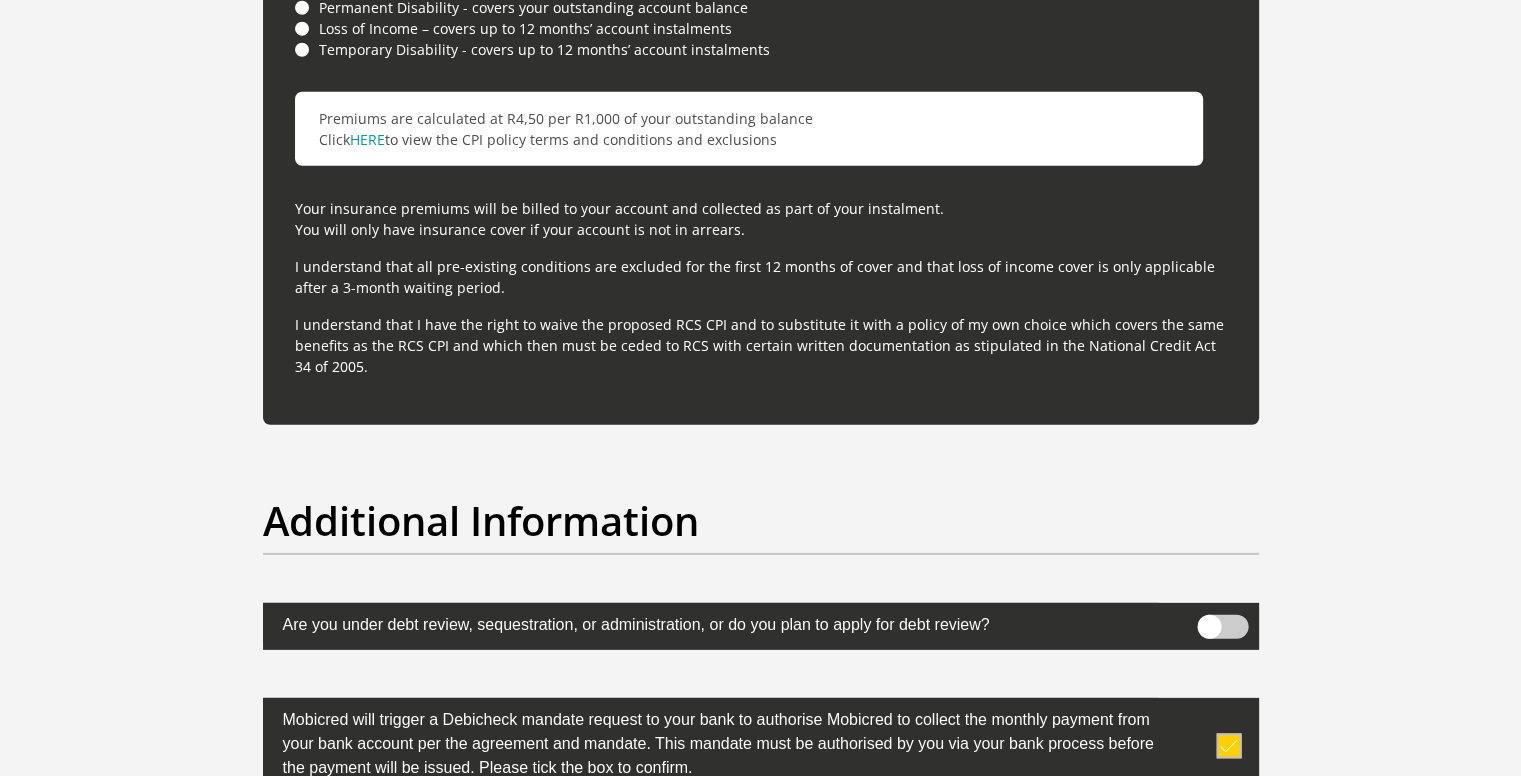scroll, scrollTop: 6524, scrollLeft: 0, axis: vertical 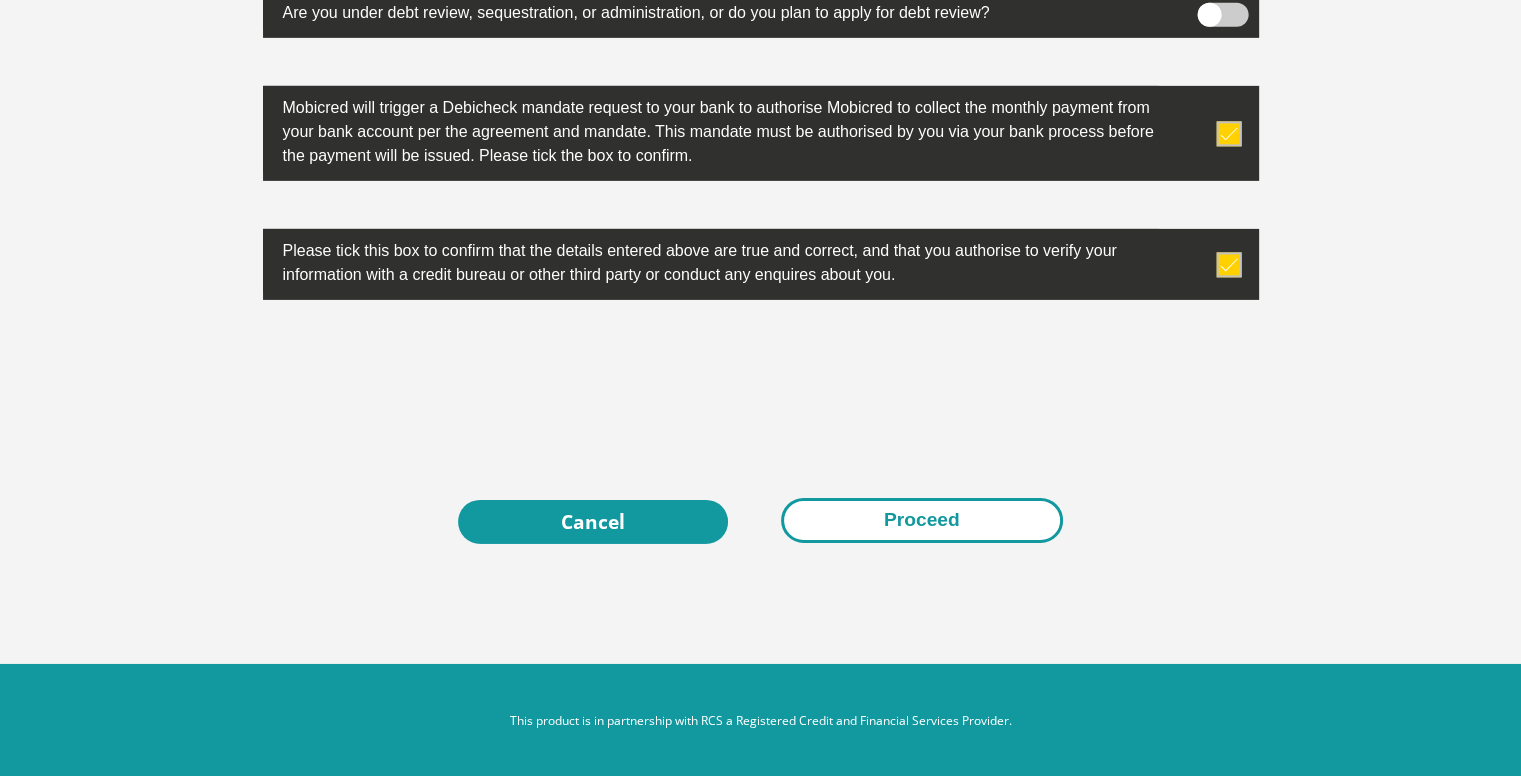 type on "myaluzacorp@gmail.com" 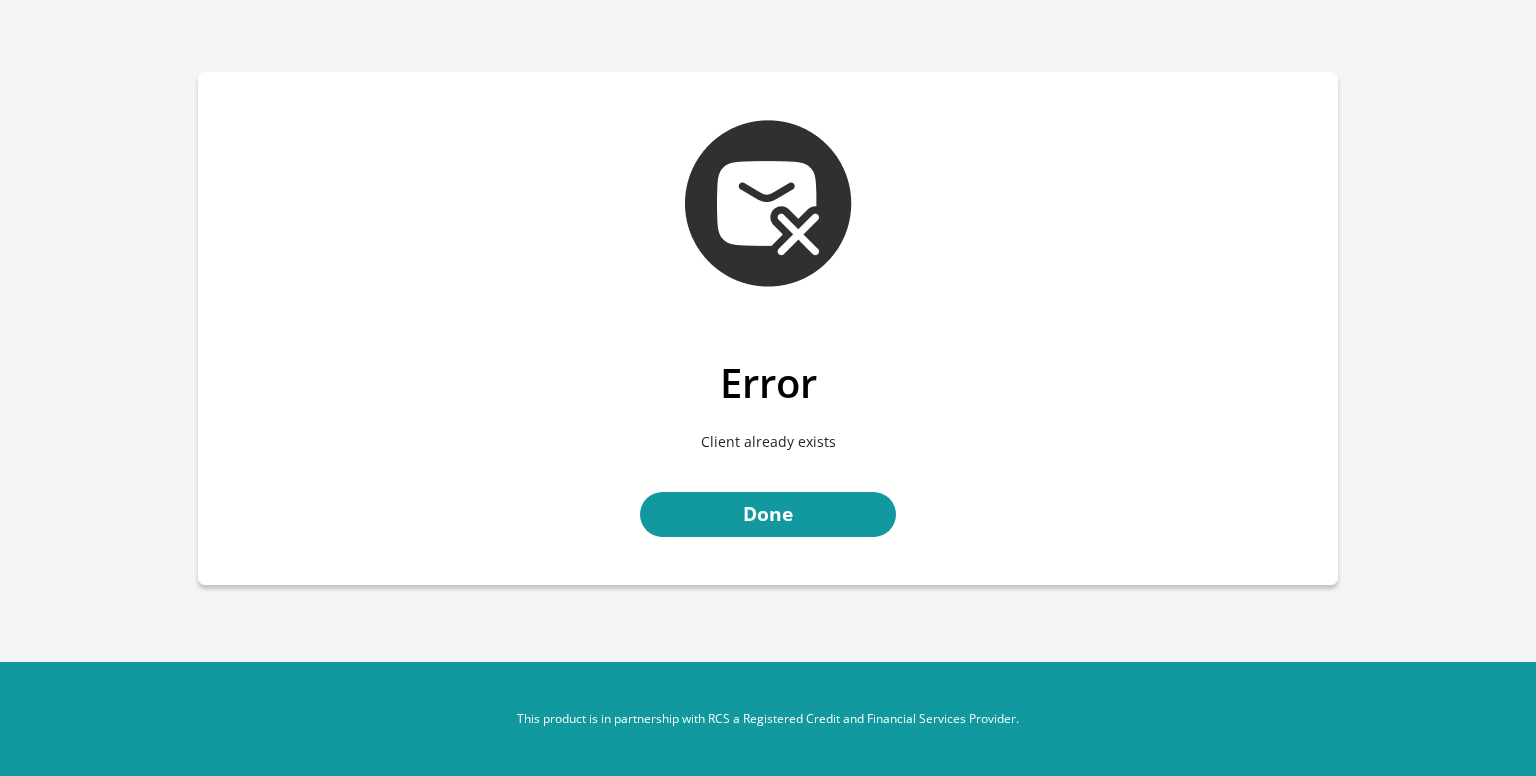 scroll, scrollTop: 0, scrollLeft: 0, axis: both 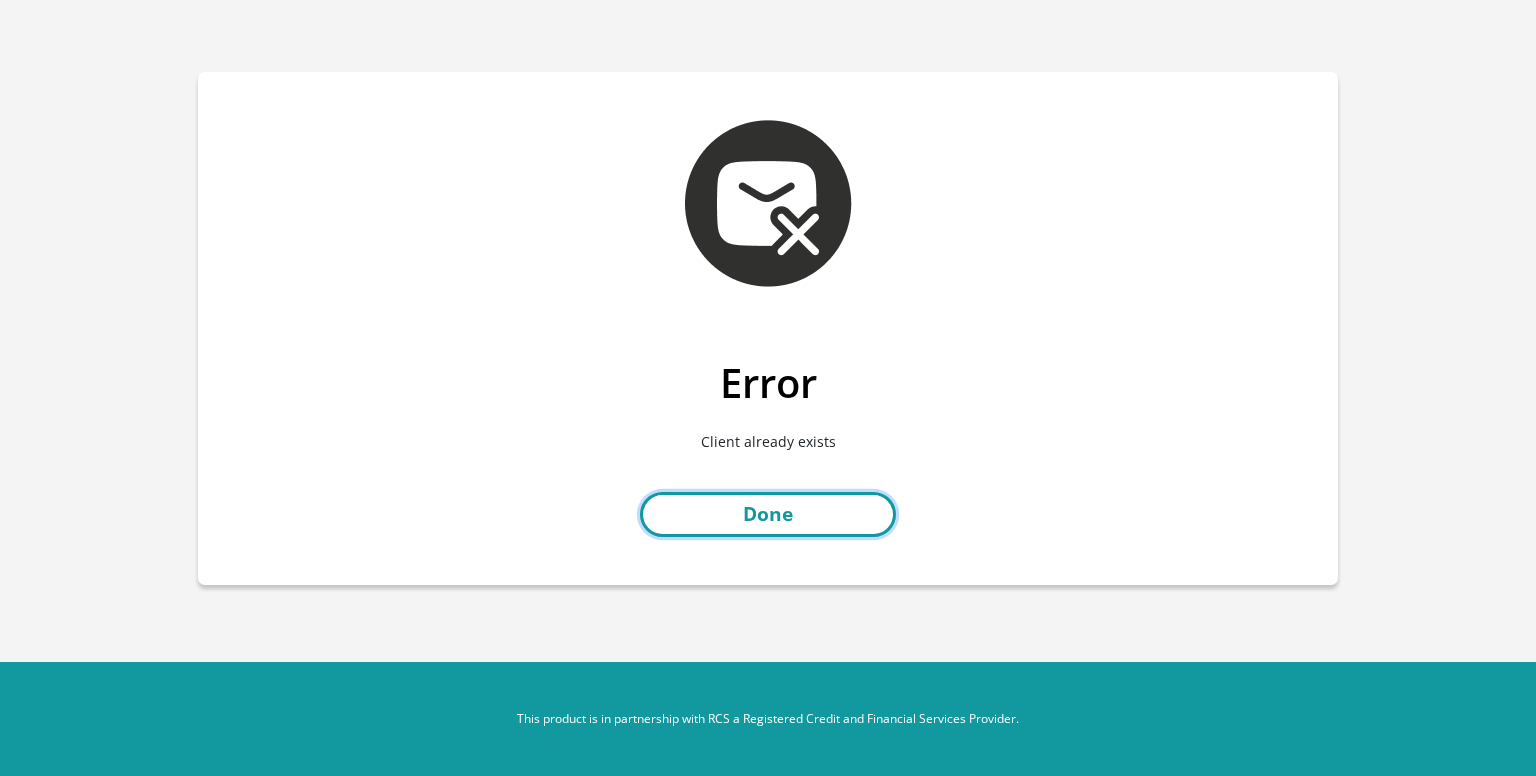 click on "Done" at bounding box center (768, 514) 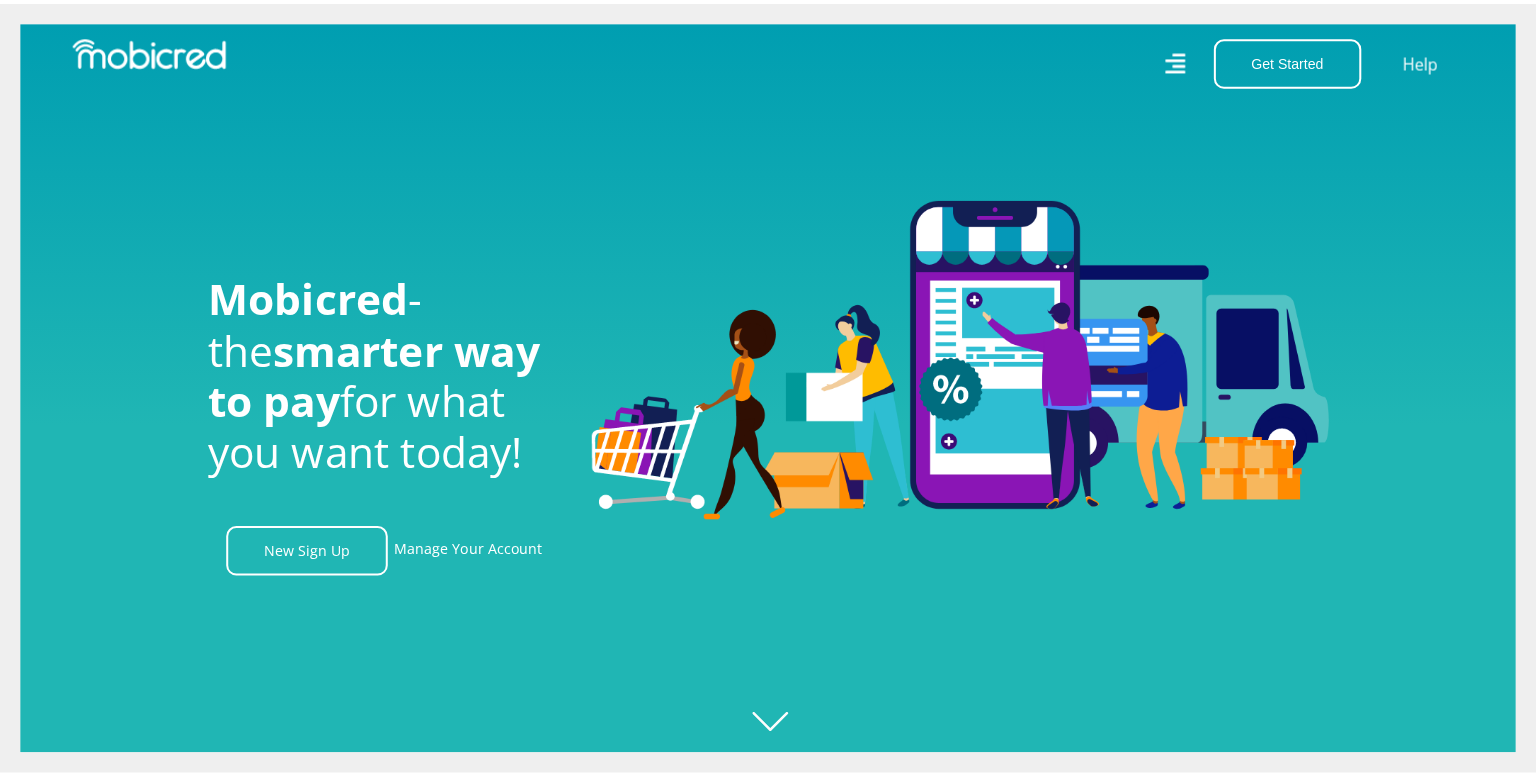 scroll, scrollTop: 0, scrollLeft: 0, axis: both 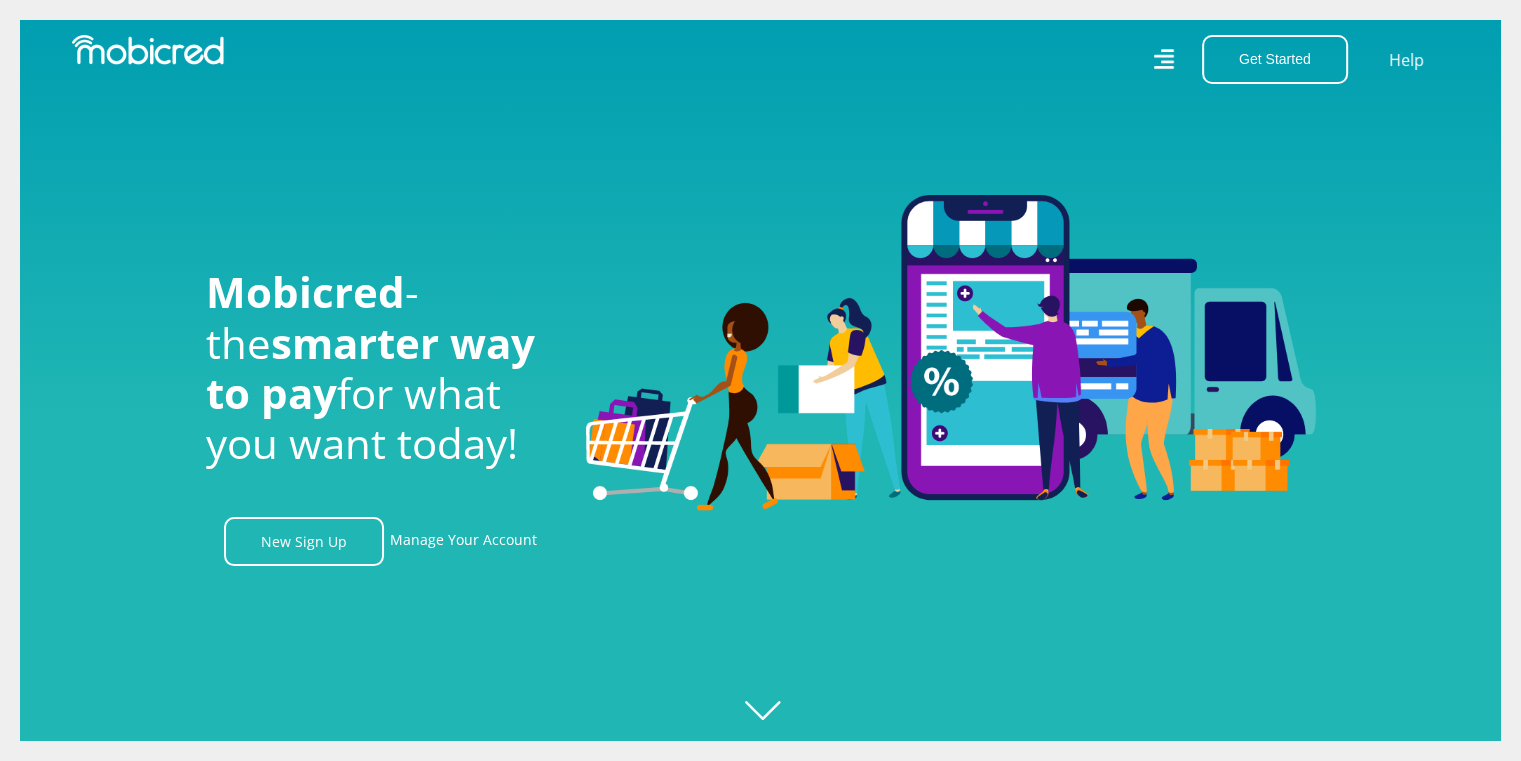 click 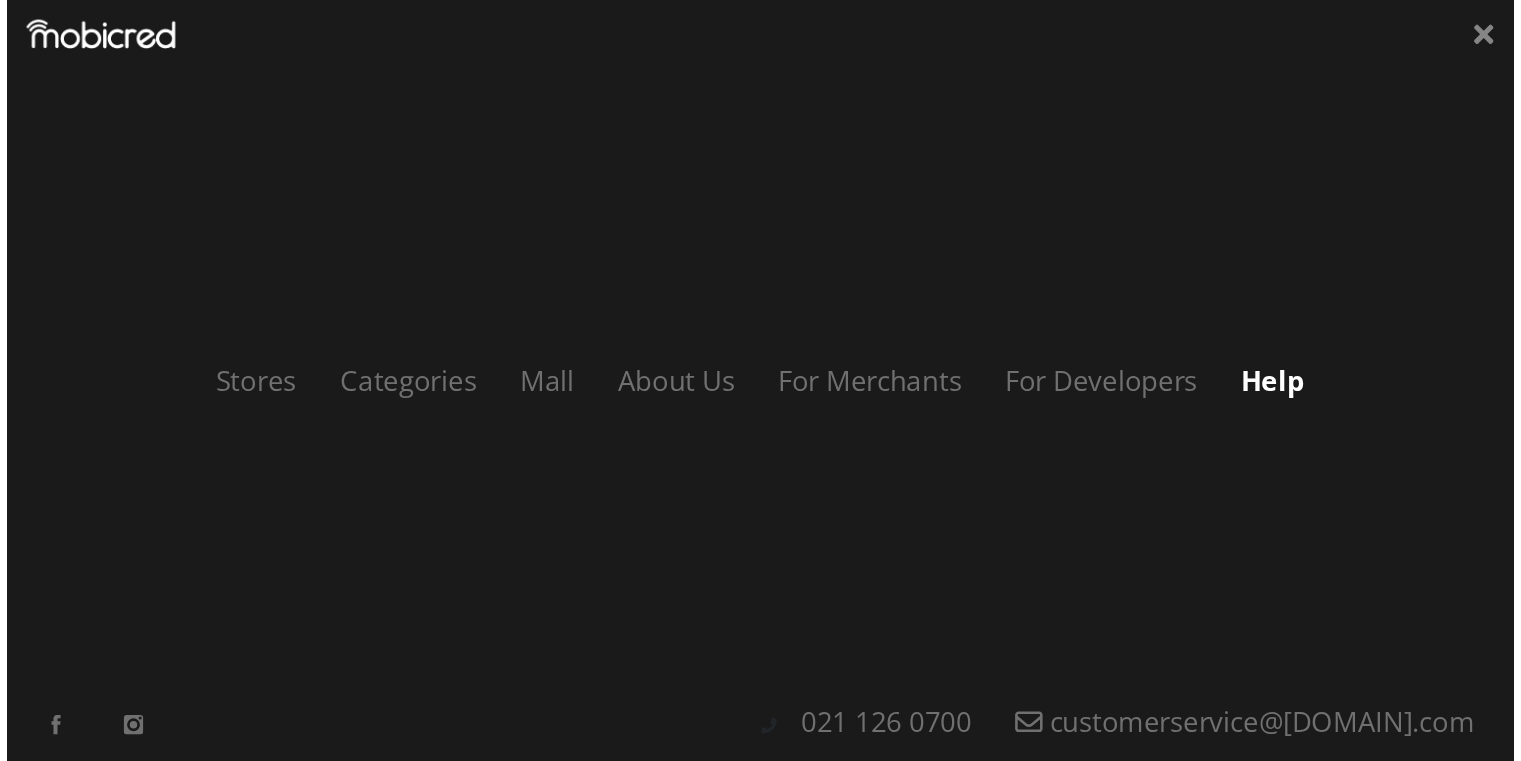 scroll, scrollTop: 0, scrollLeft: 1424, axis: horizontal 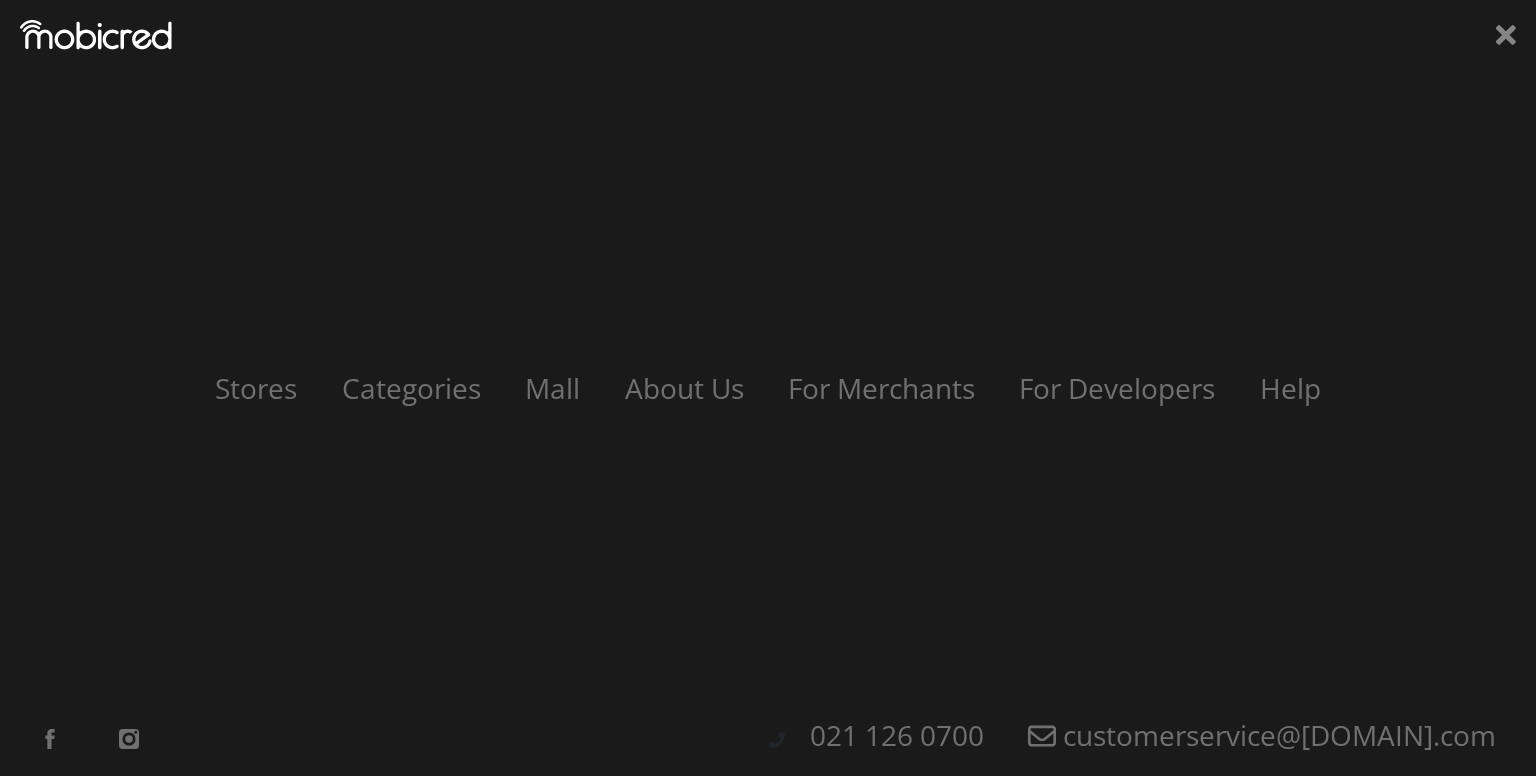 click 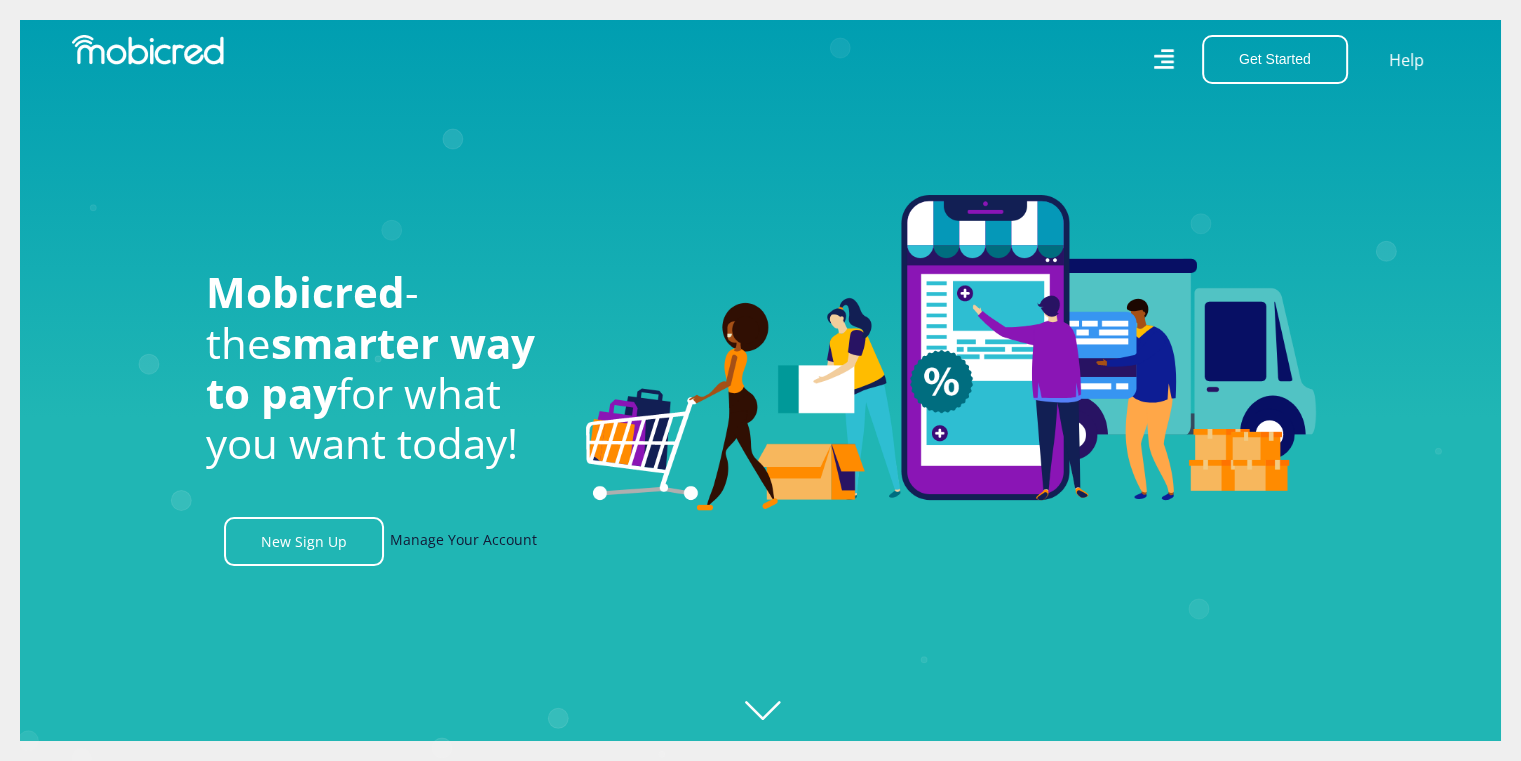 scroll, scrollTop: 0, scrollLeft: 2564, axis: horizontal 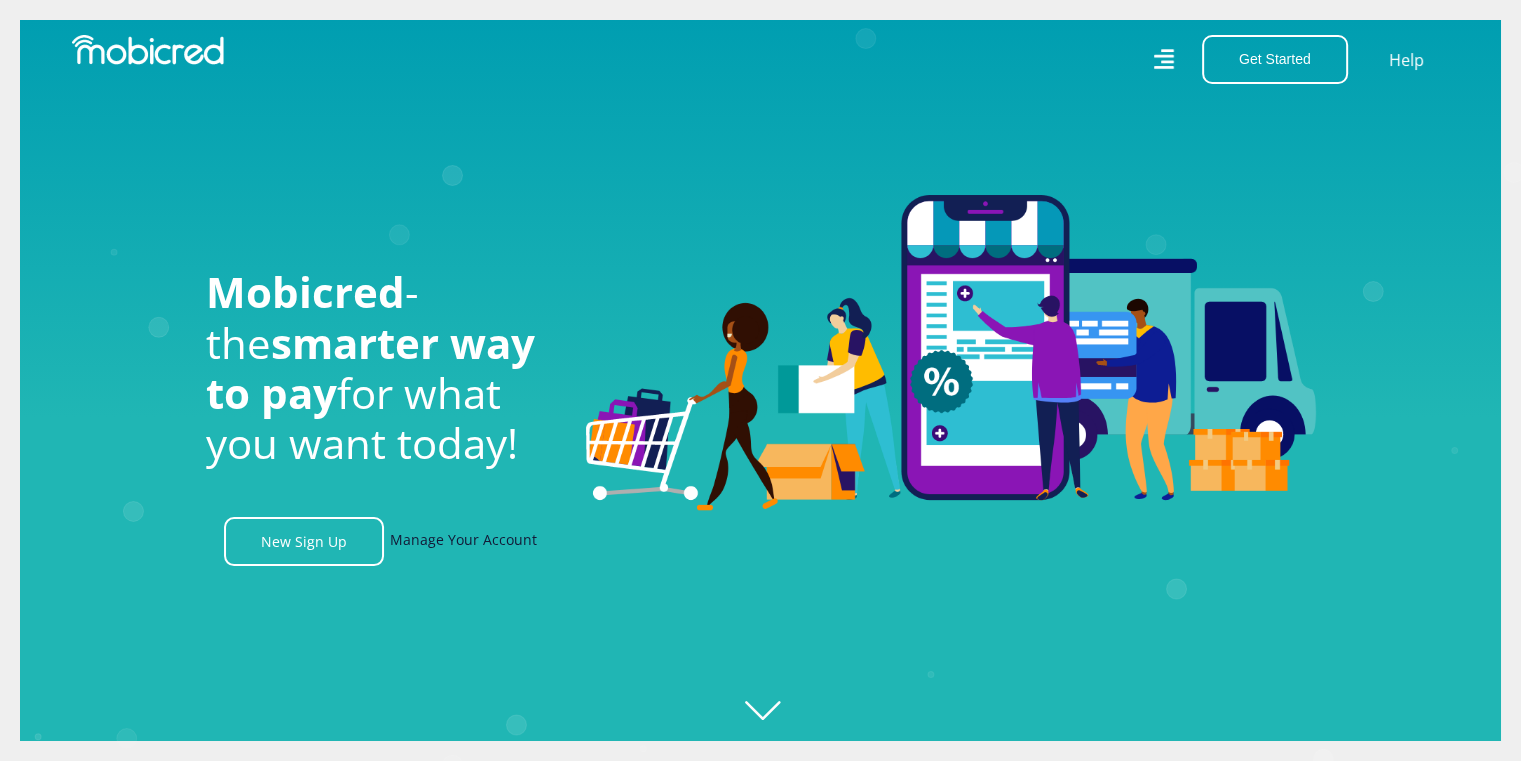 click on "Manage Your Account" at bounding box center (463, 541) 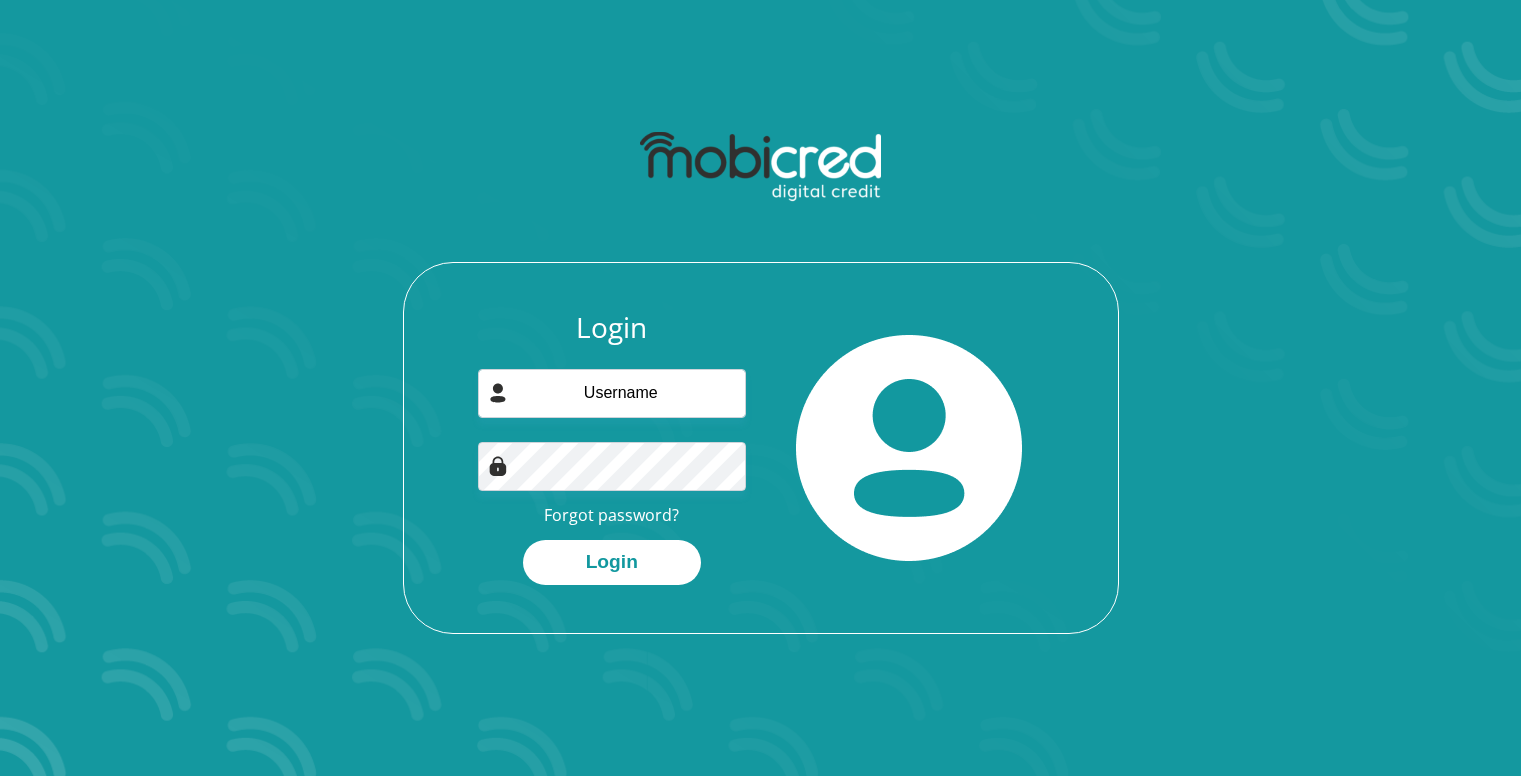 scroll, scrollTop: 0, scrollLeft: 0, axis: both 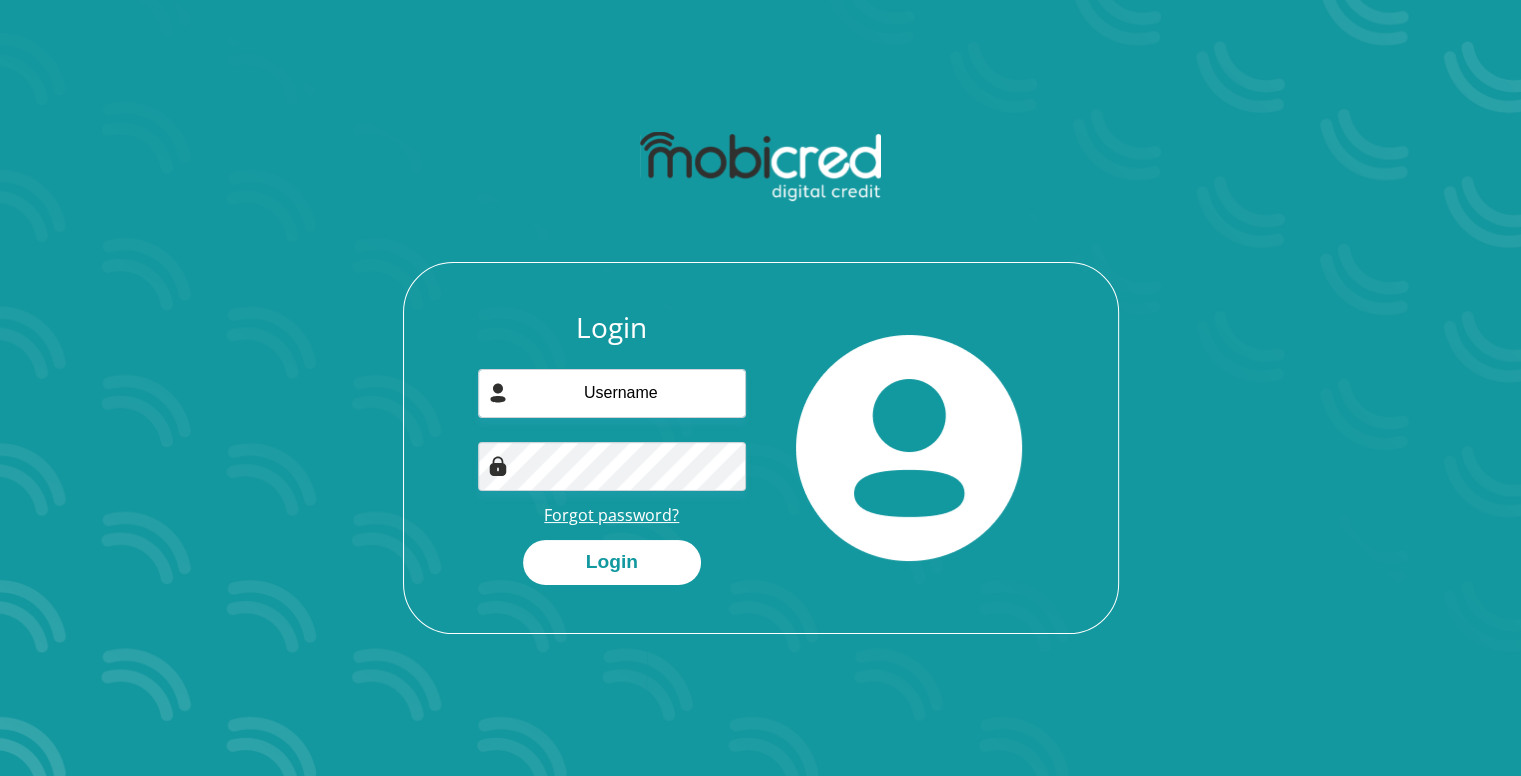 click on "Forgot password?" at bounding box center (611, 515) 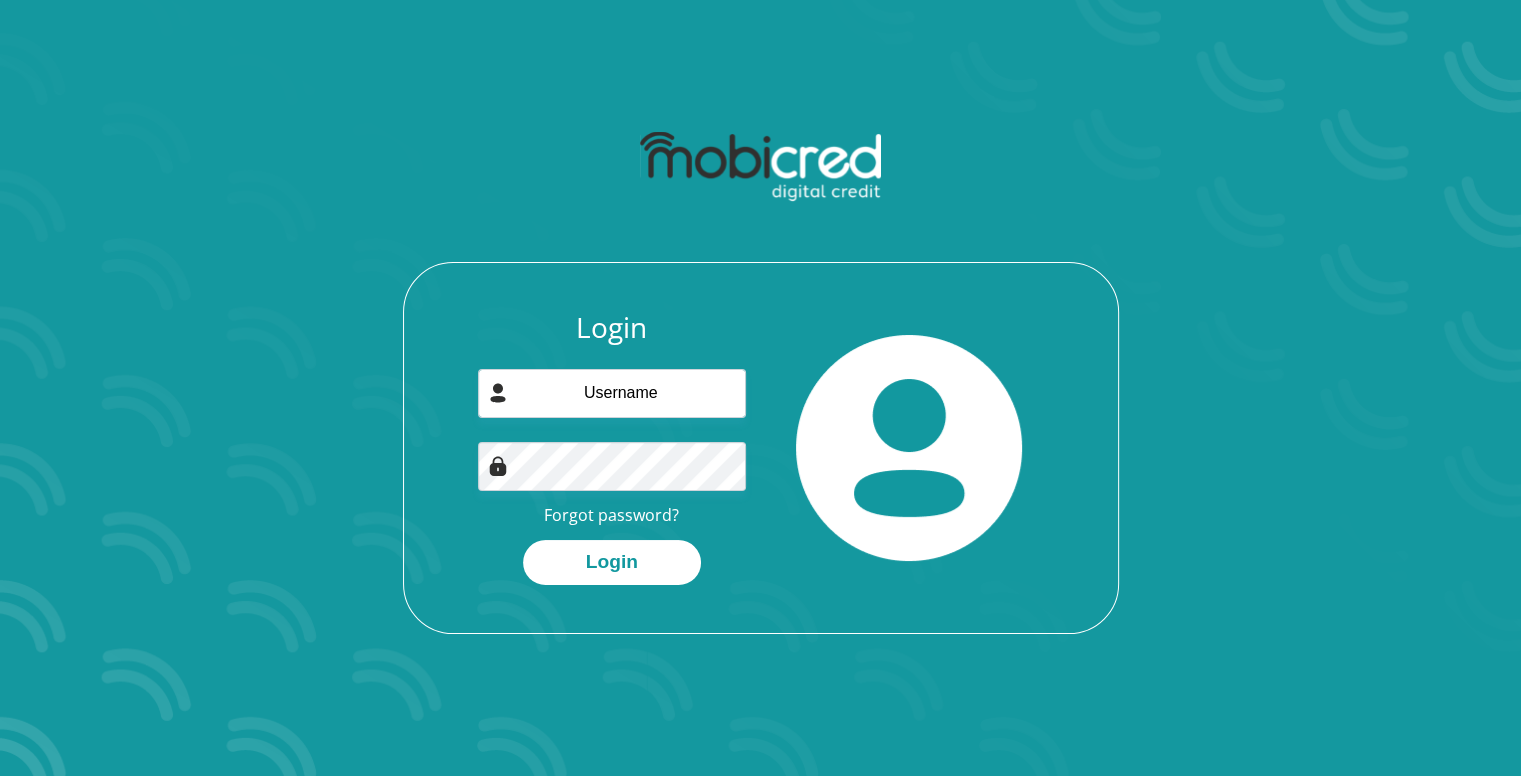scroll, scrollTop: 100, scrollLeft: 0, axis: vertical 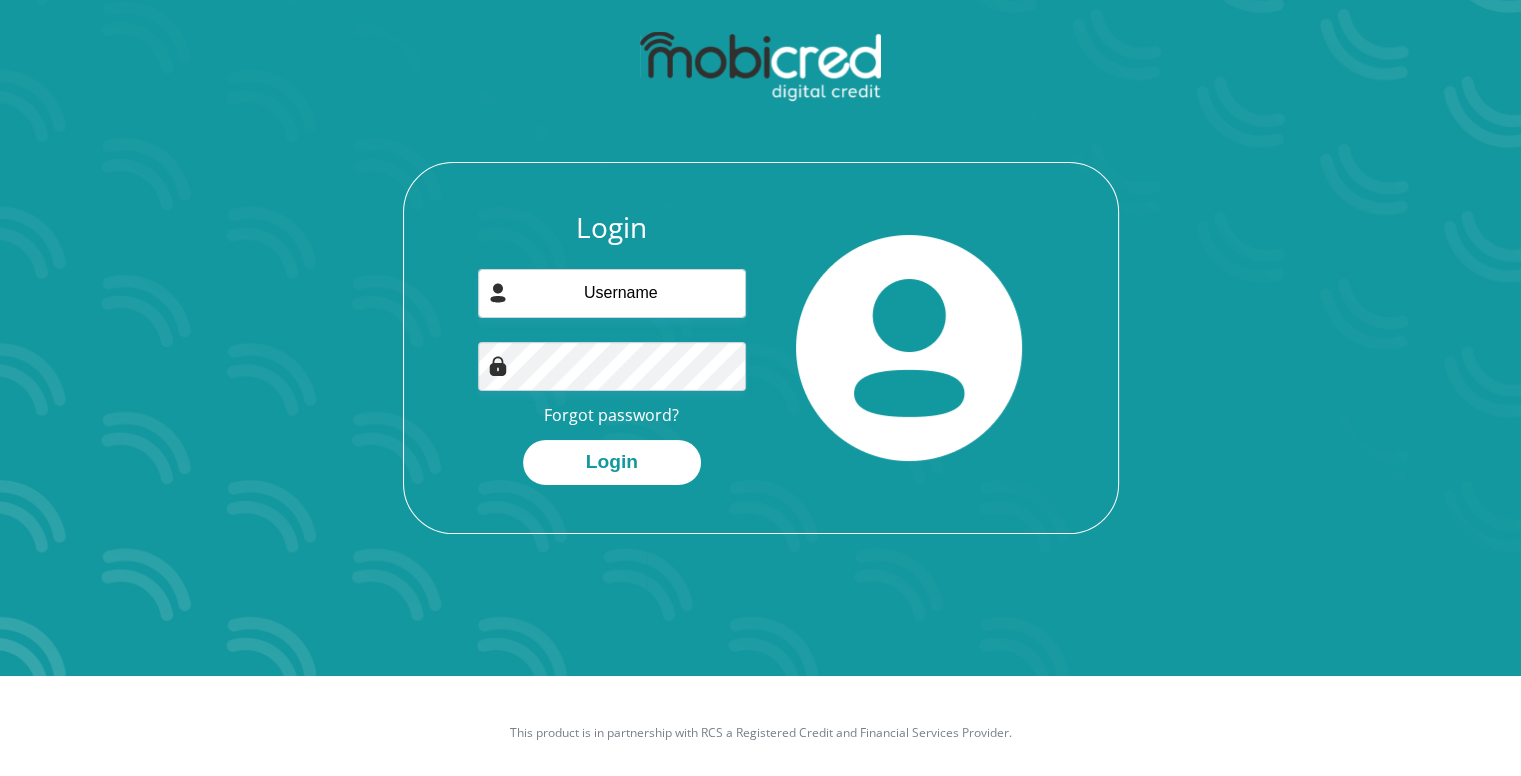 click on "Login
Forgot password?
Login" at bounding box center (760, 345) 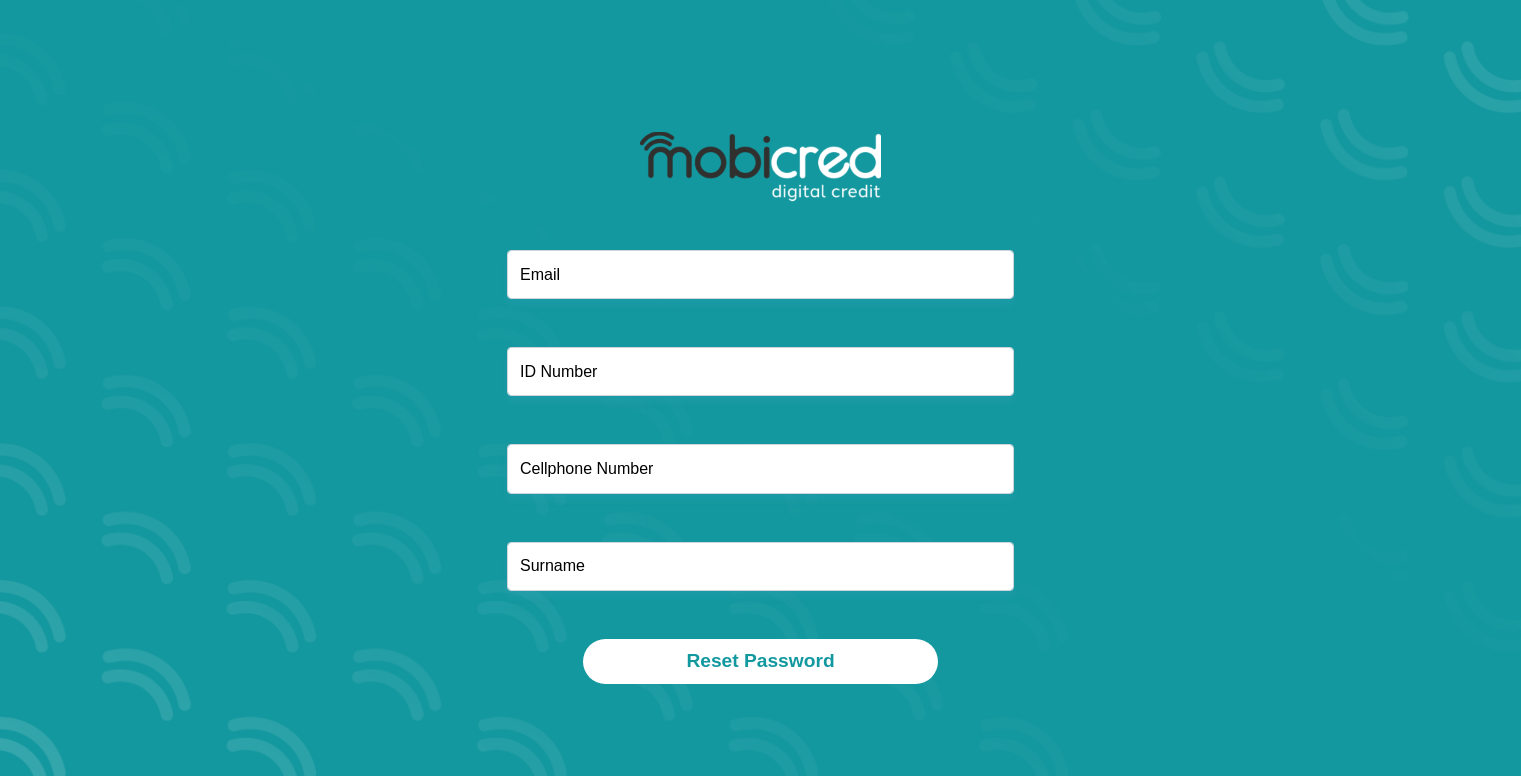 scroll, scrollTop: 0, scrollLeft: 0, axis: both 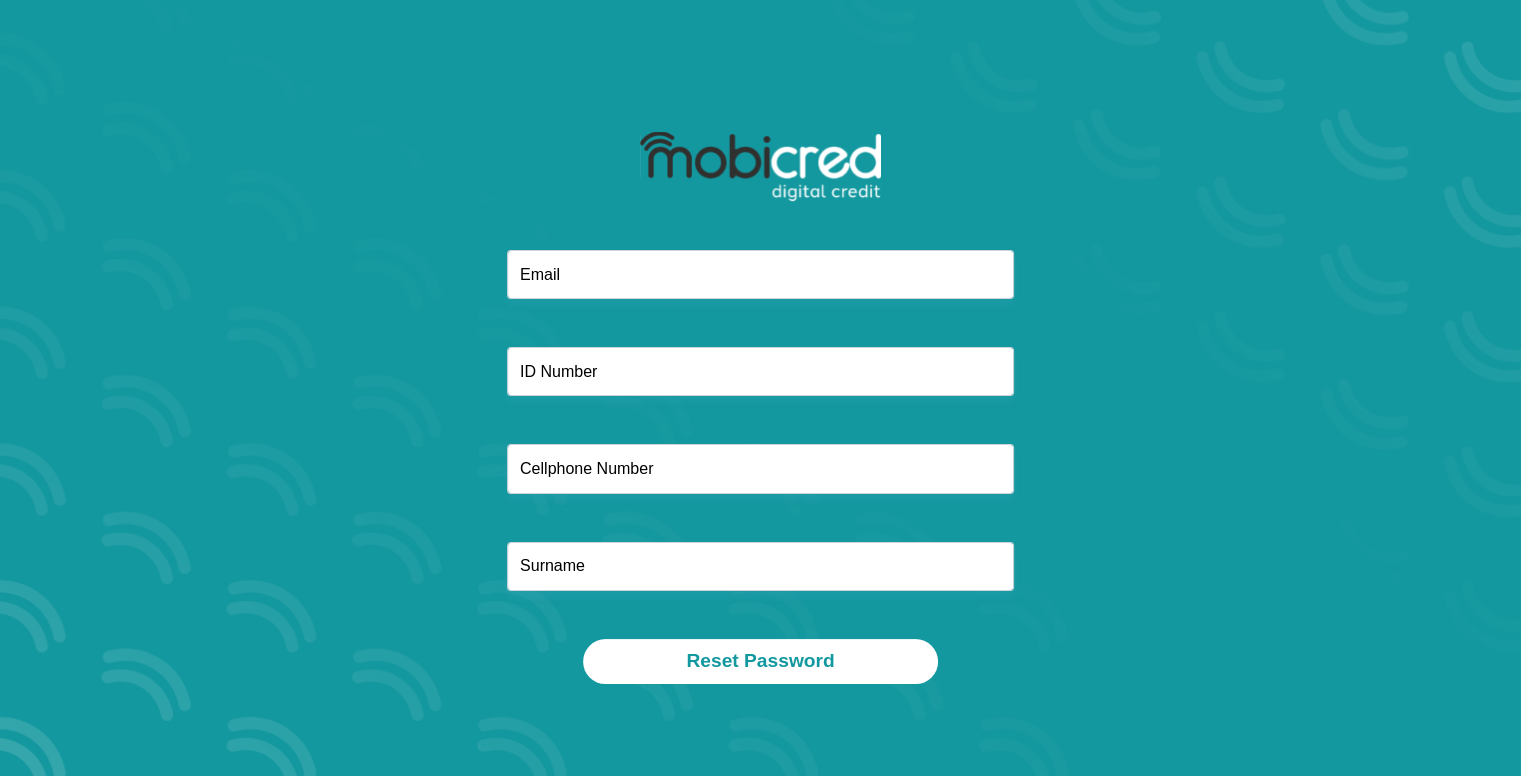 click at bounding box center (761, 444) 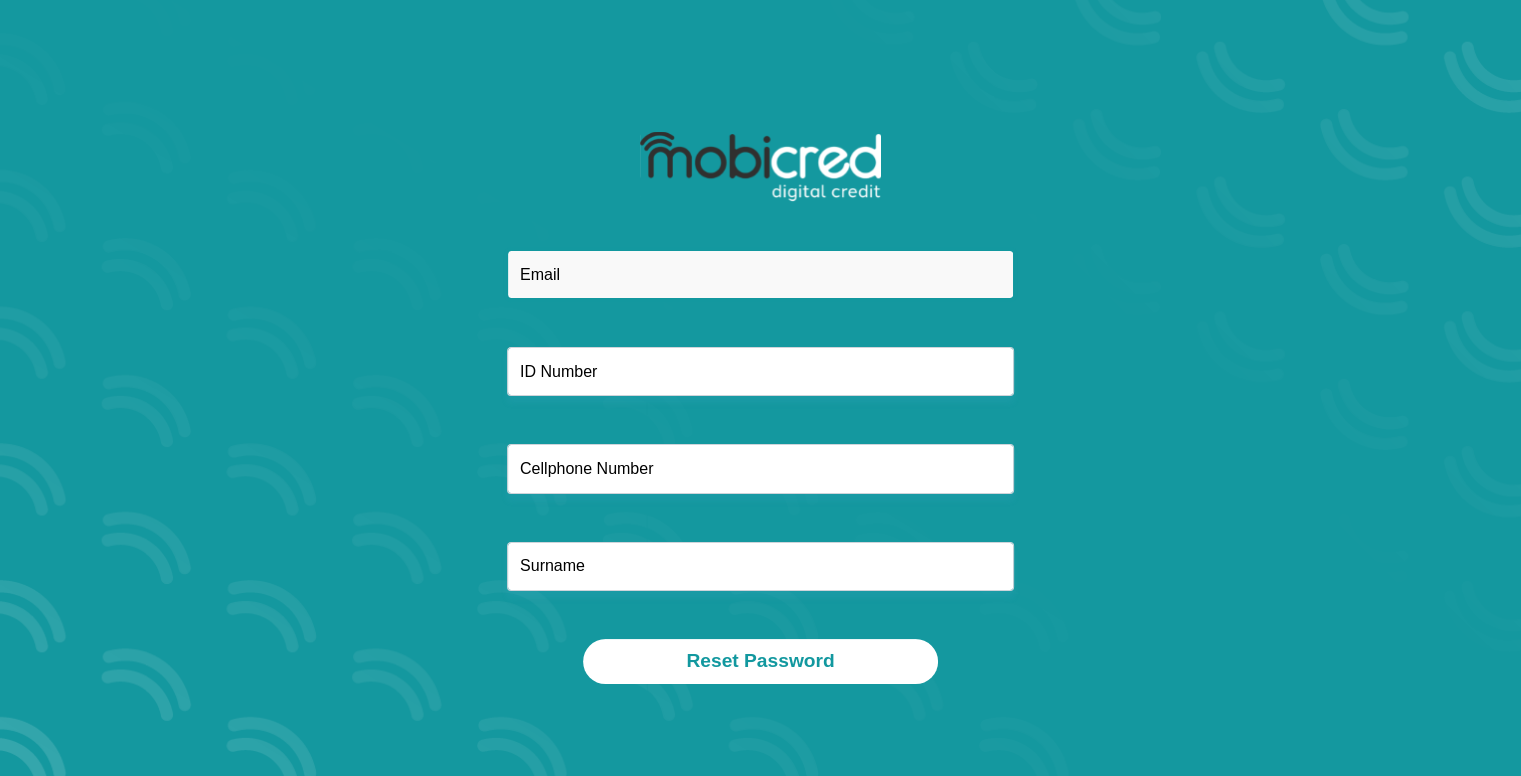 click at bounding box center (760, 274) 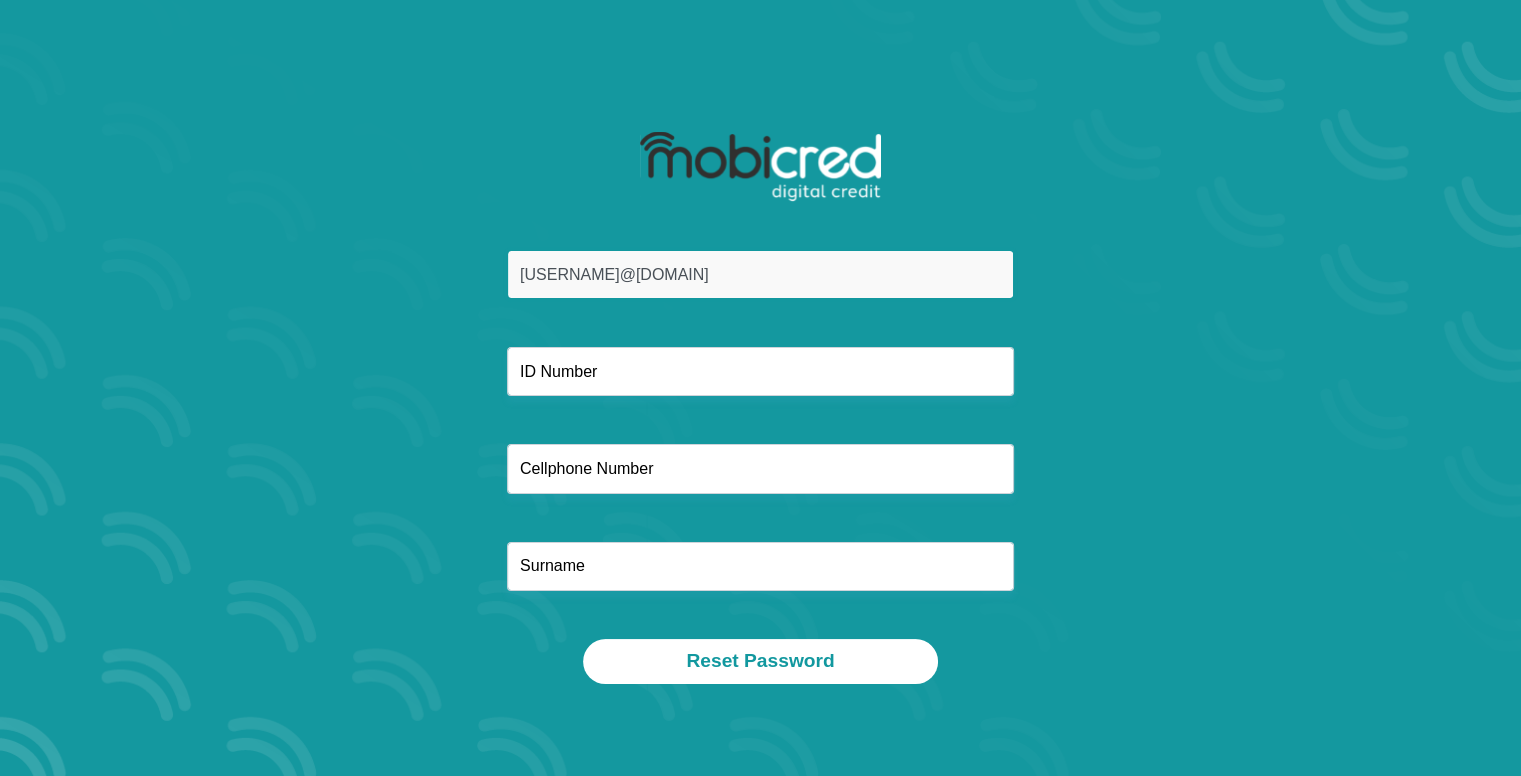 type on "myaluzacorp@gmail.com" 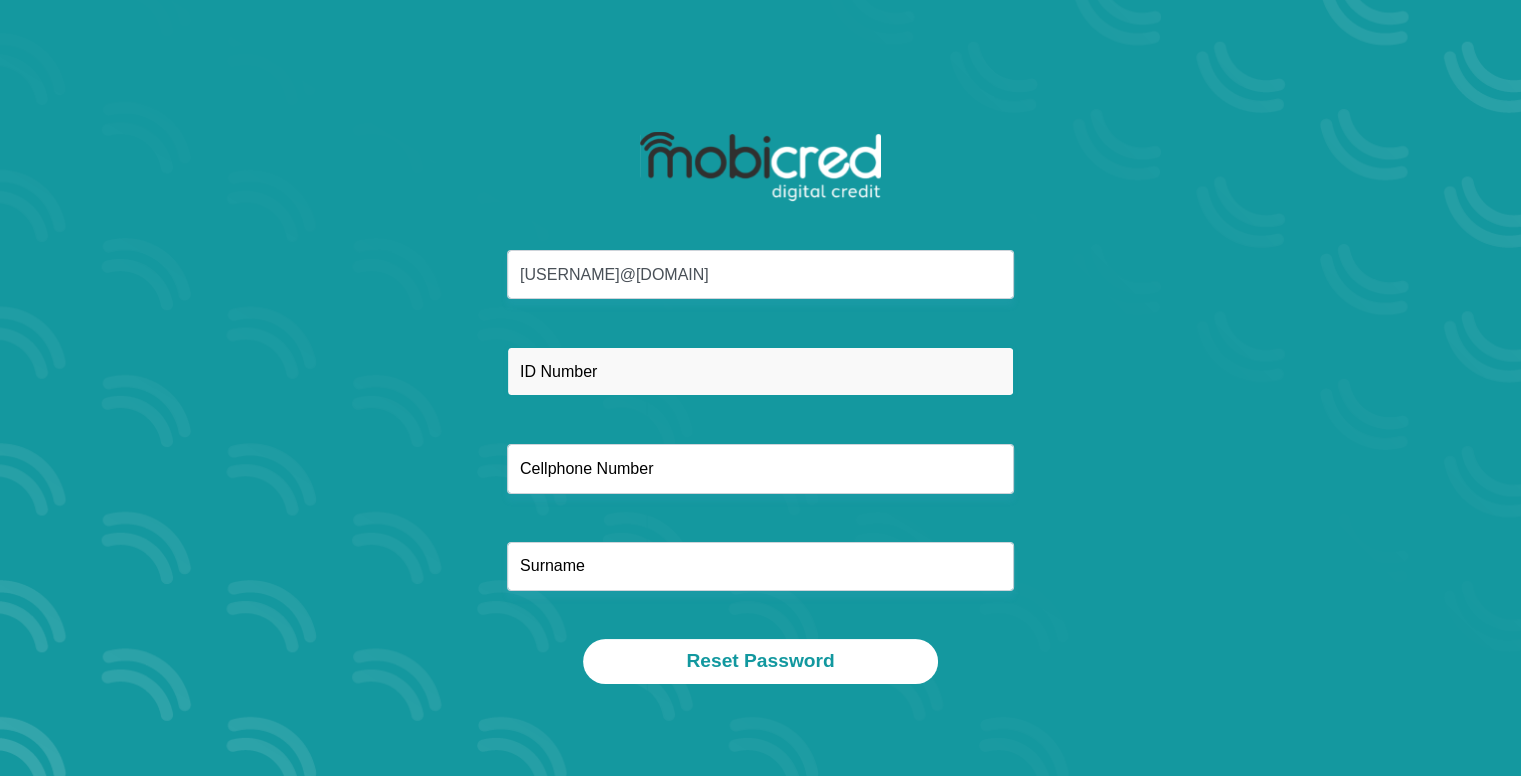 click at bounding box center [760, 371] 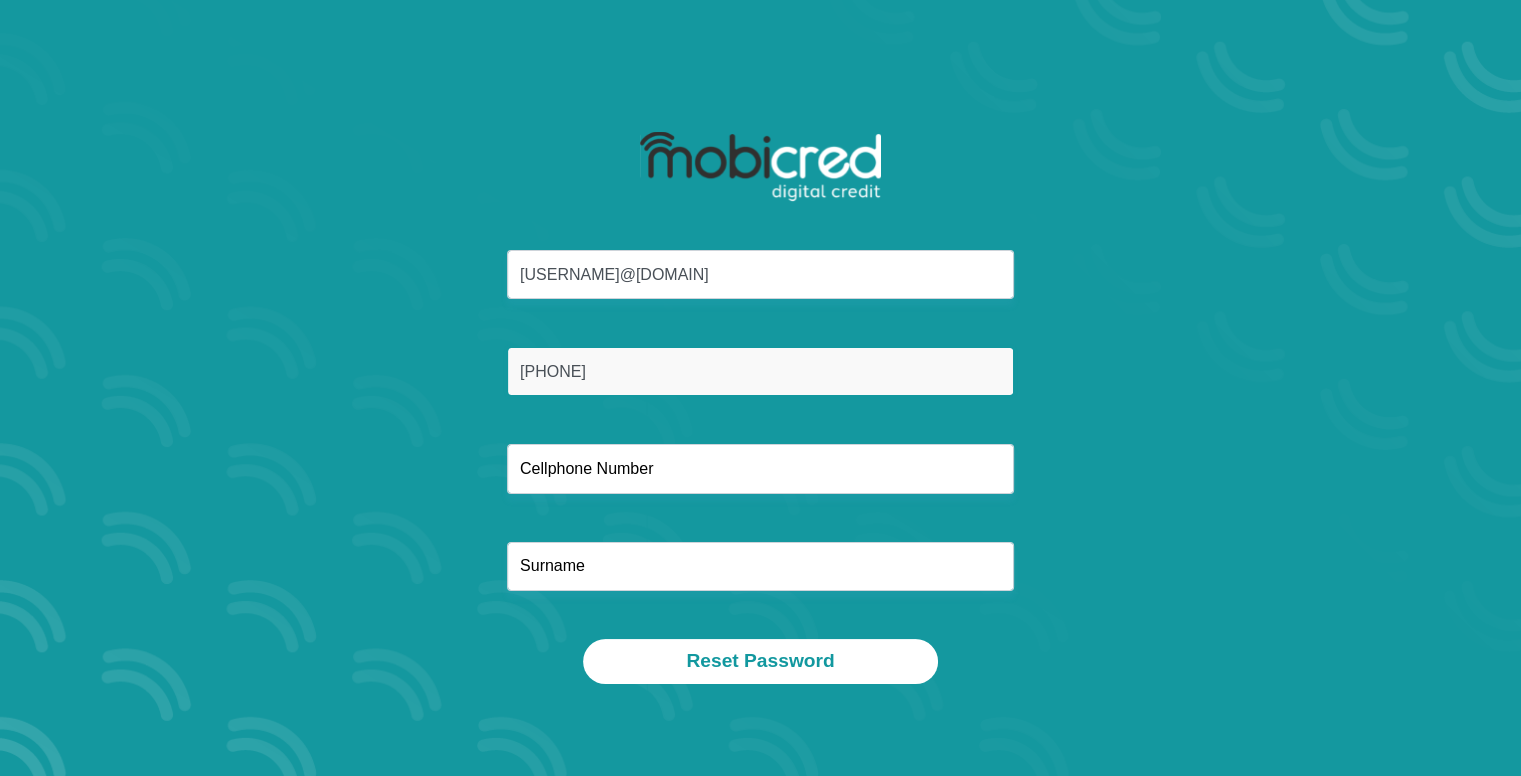 type on "98125752088" 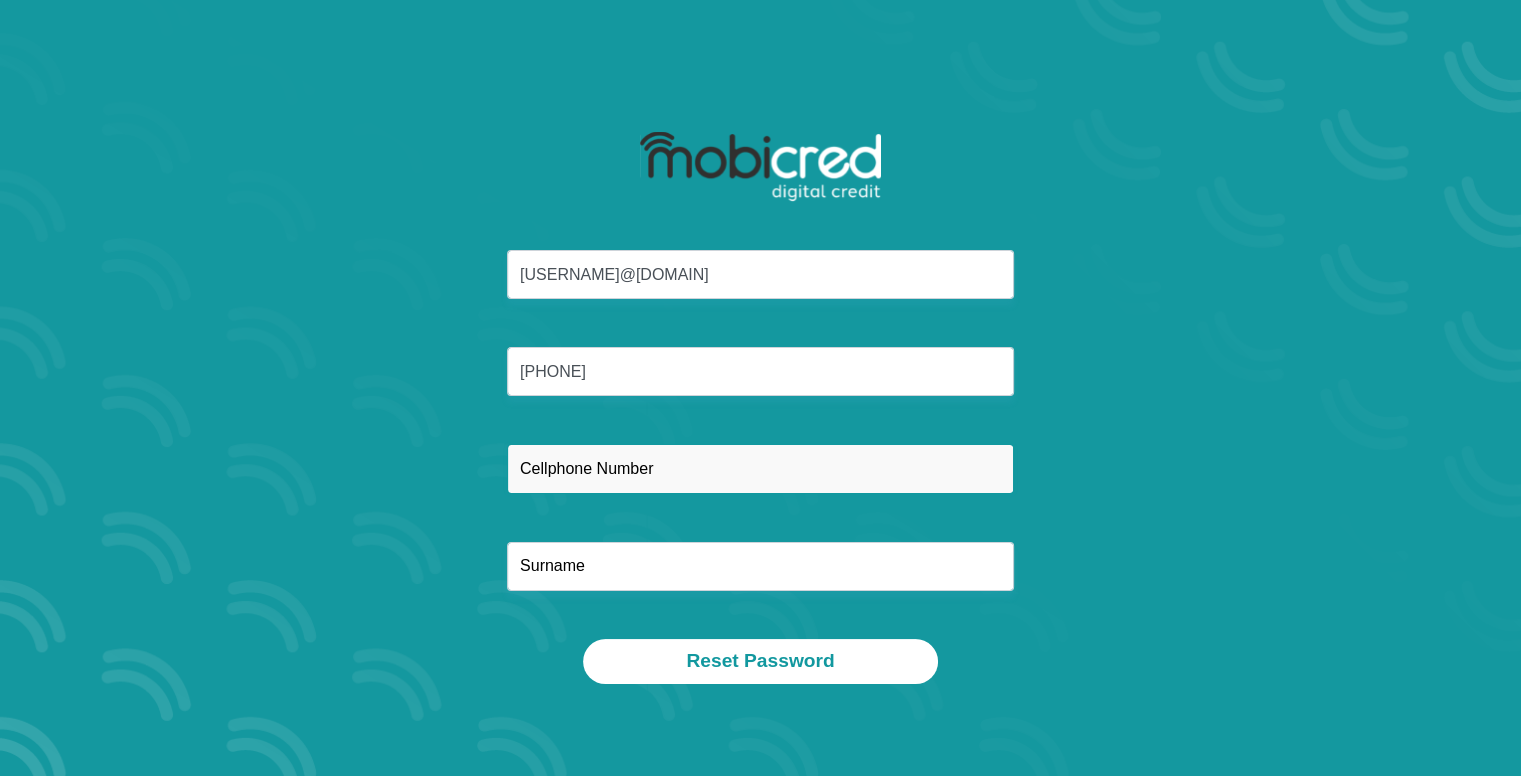 click at bounding box center (760, 468) 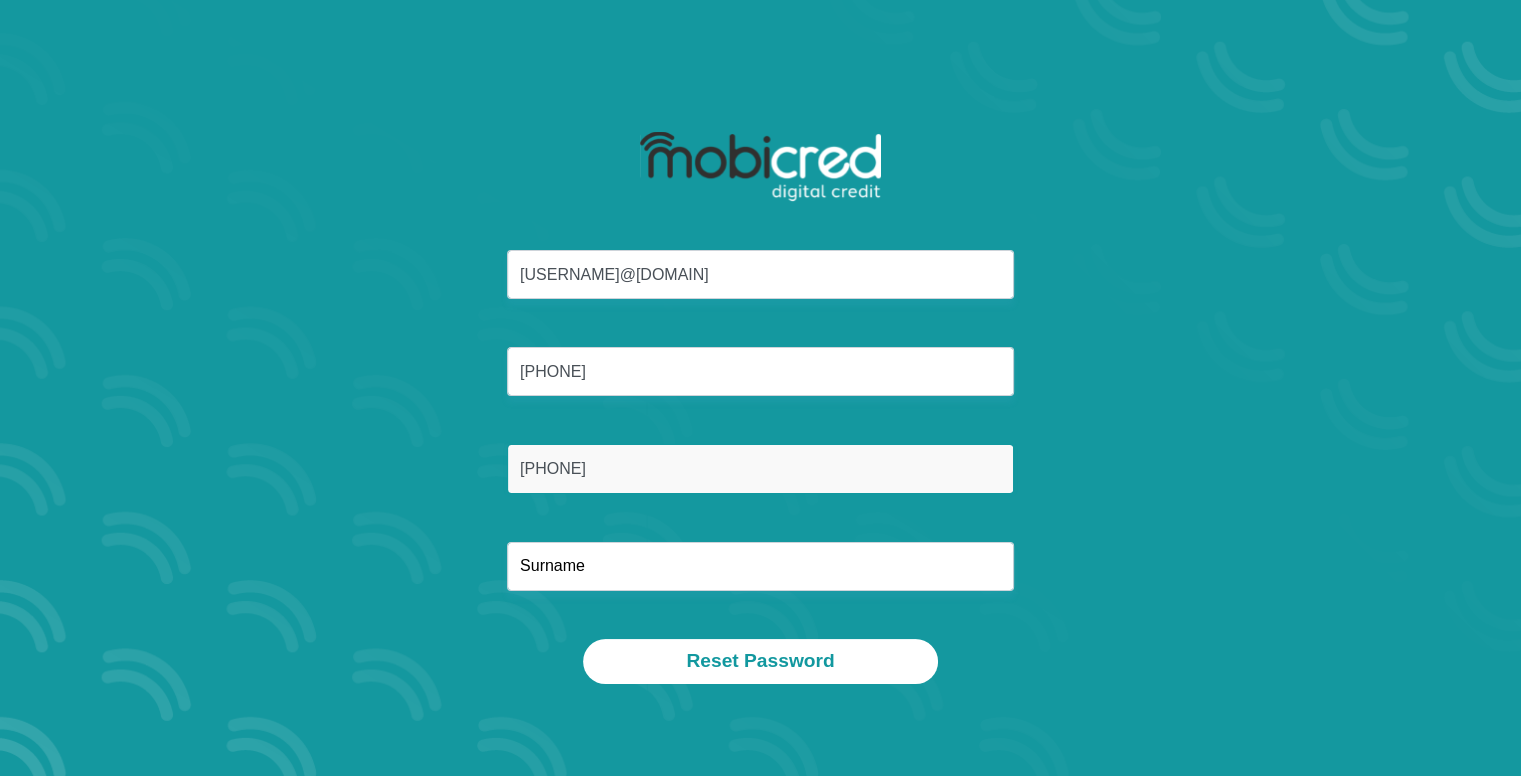 type on "0761053352" 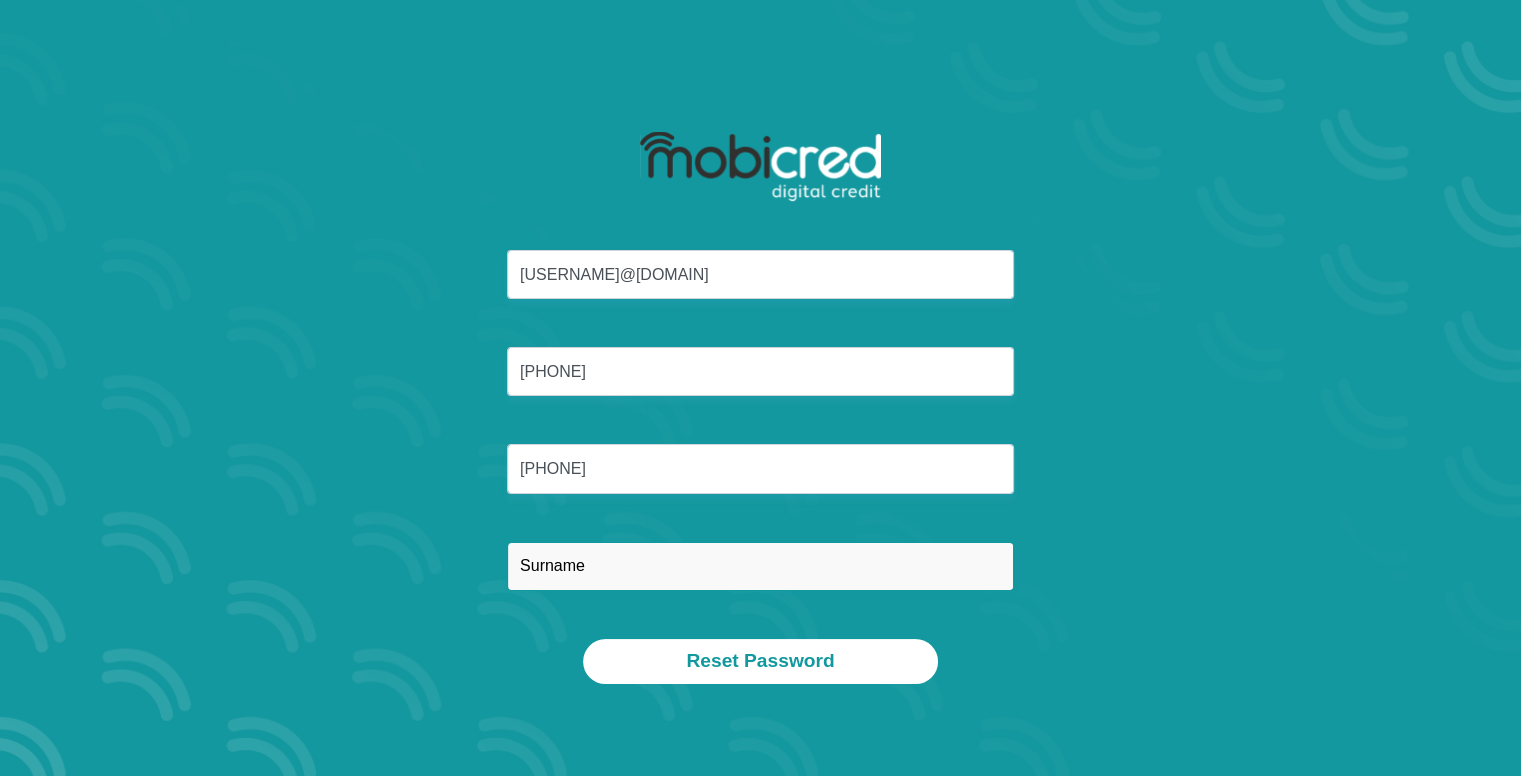click at bounding box center [760, 566] 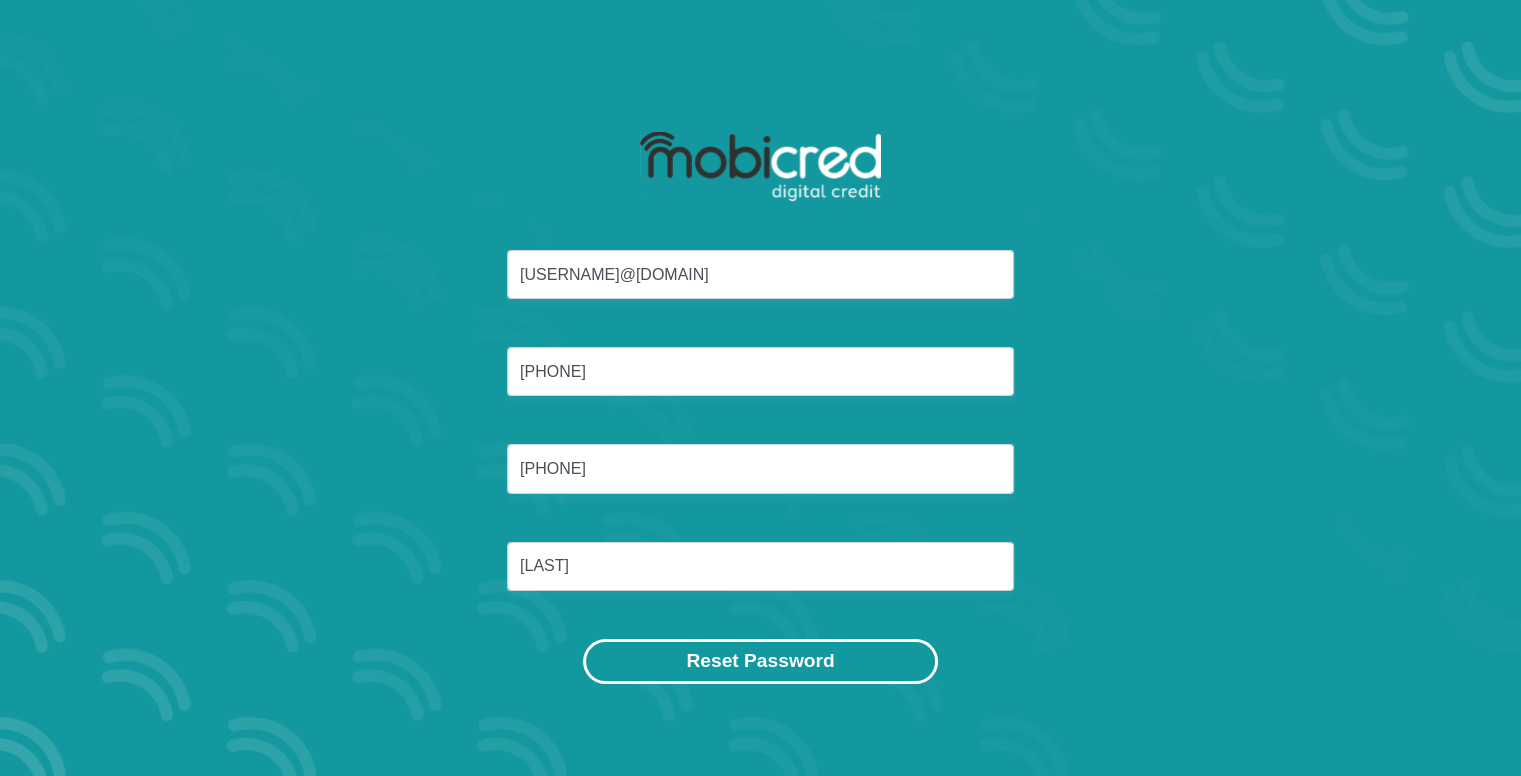click on "Reset Password" at bounding box center [760, 661] 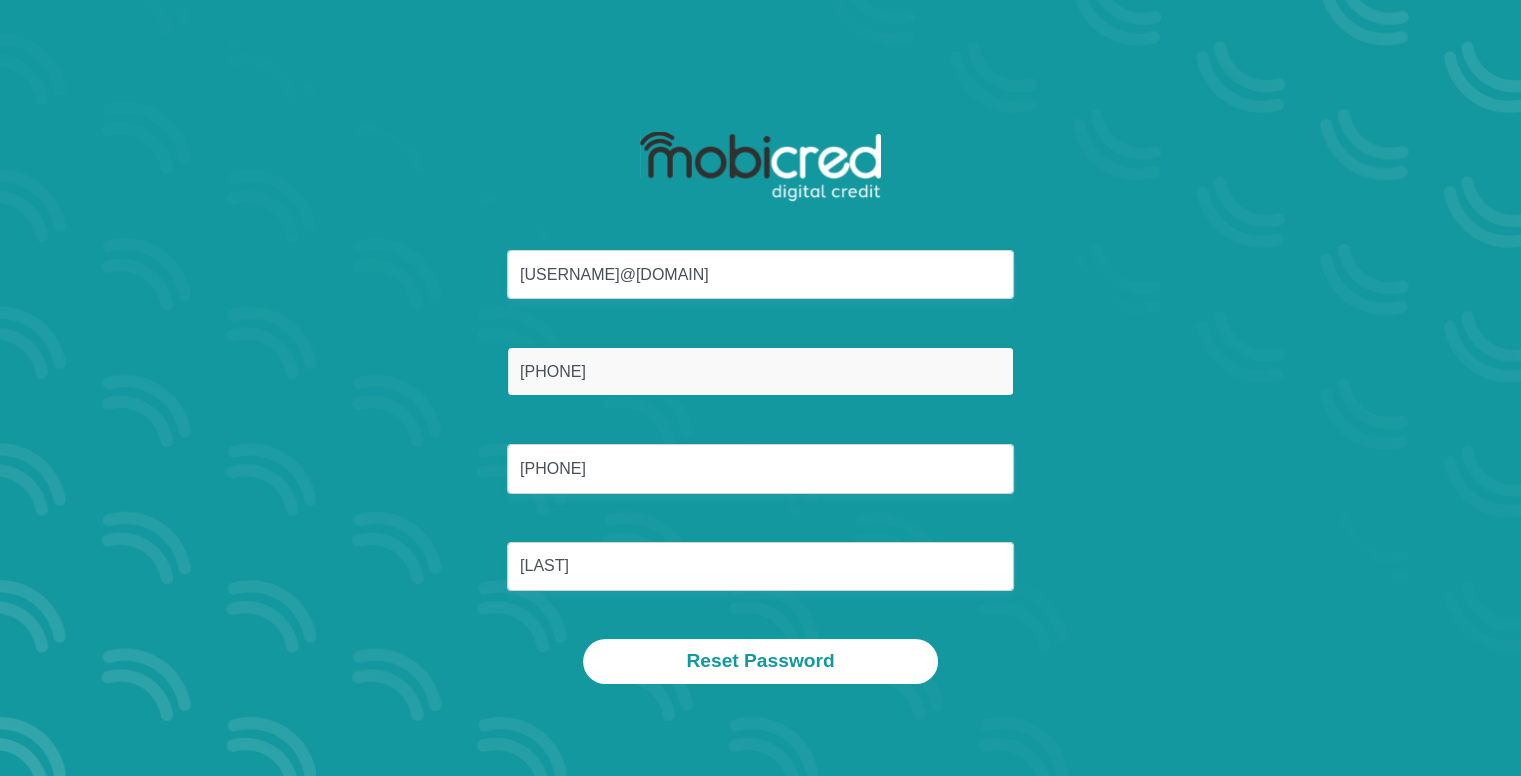 click on "98125752088" at bounding box center (760, 371) 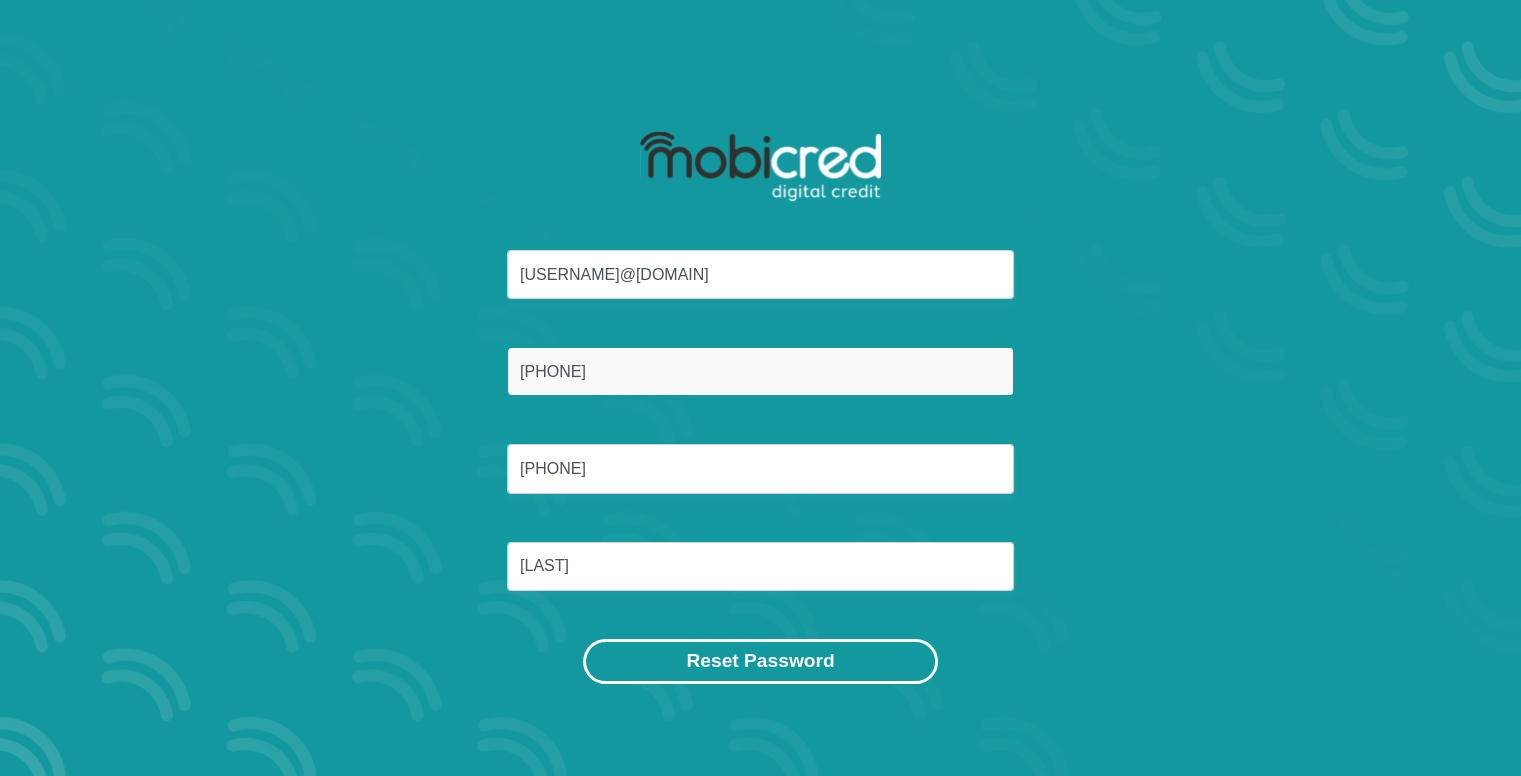 type on "9812315752088" 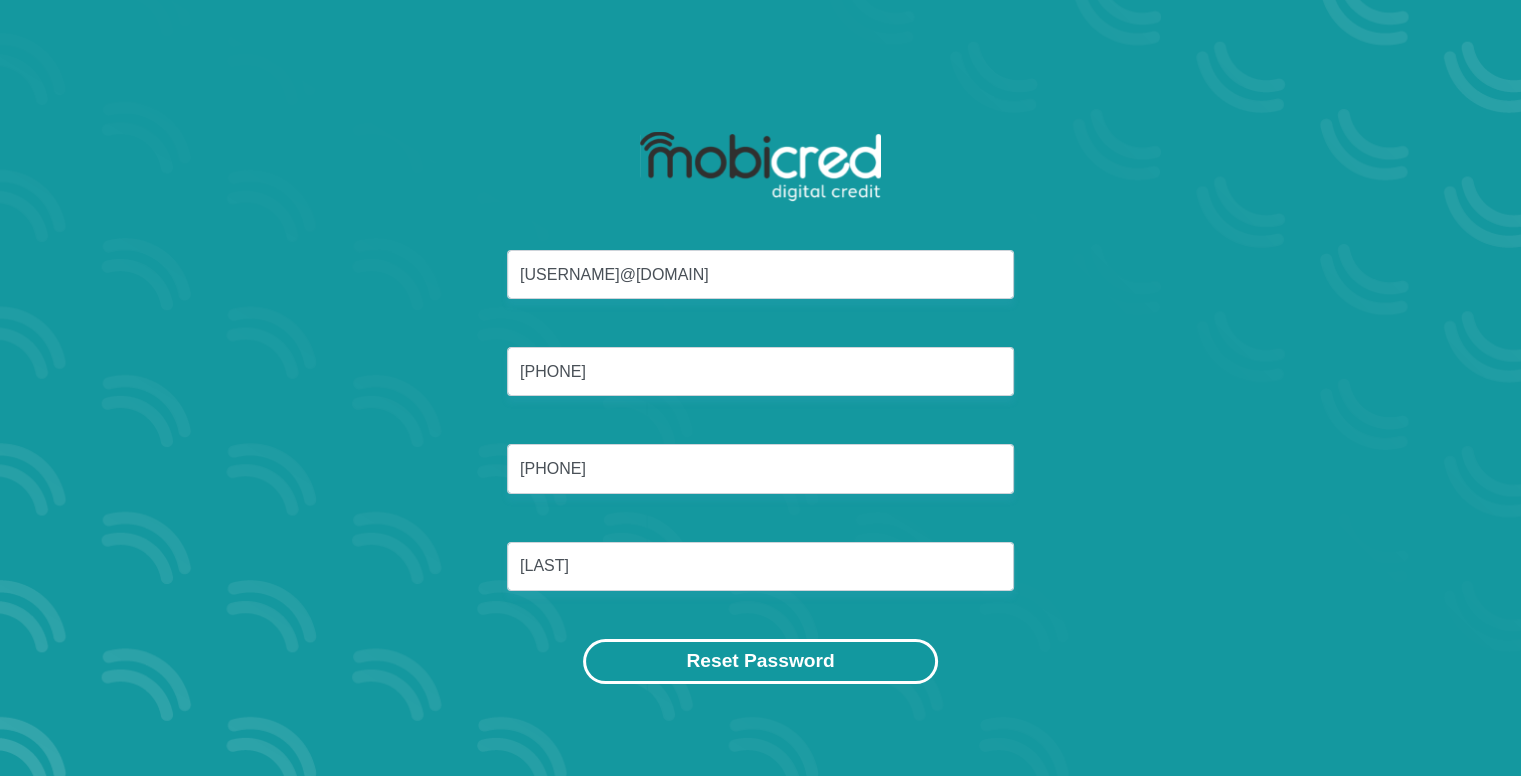 click on "Reset Password" at bounding box center (760, 661) 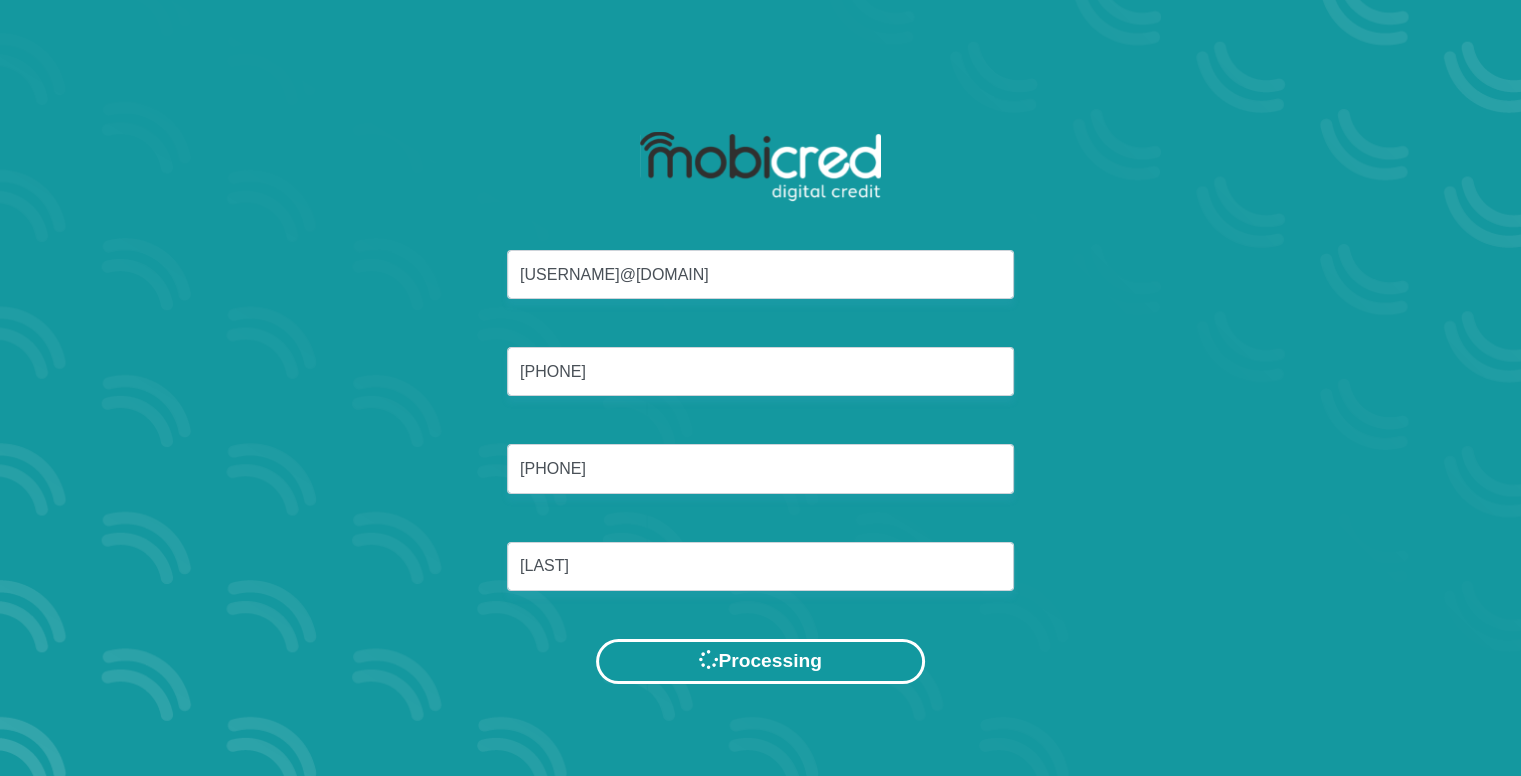 scroll, scrollTop: 0, scrollLeft: 0, axis: both 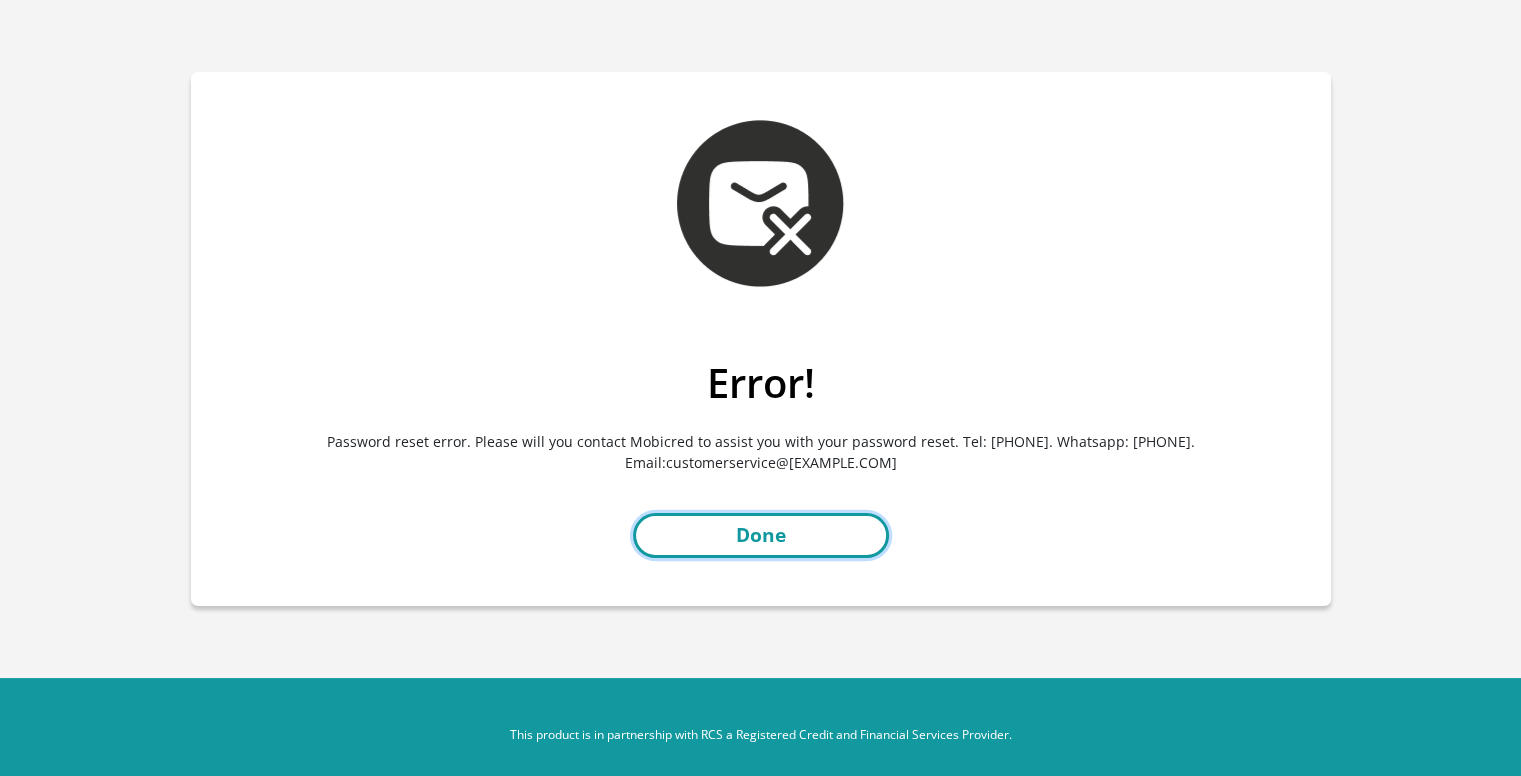 click on "Done" at bounding box center [761, 535] 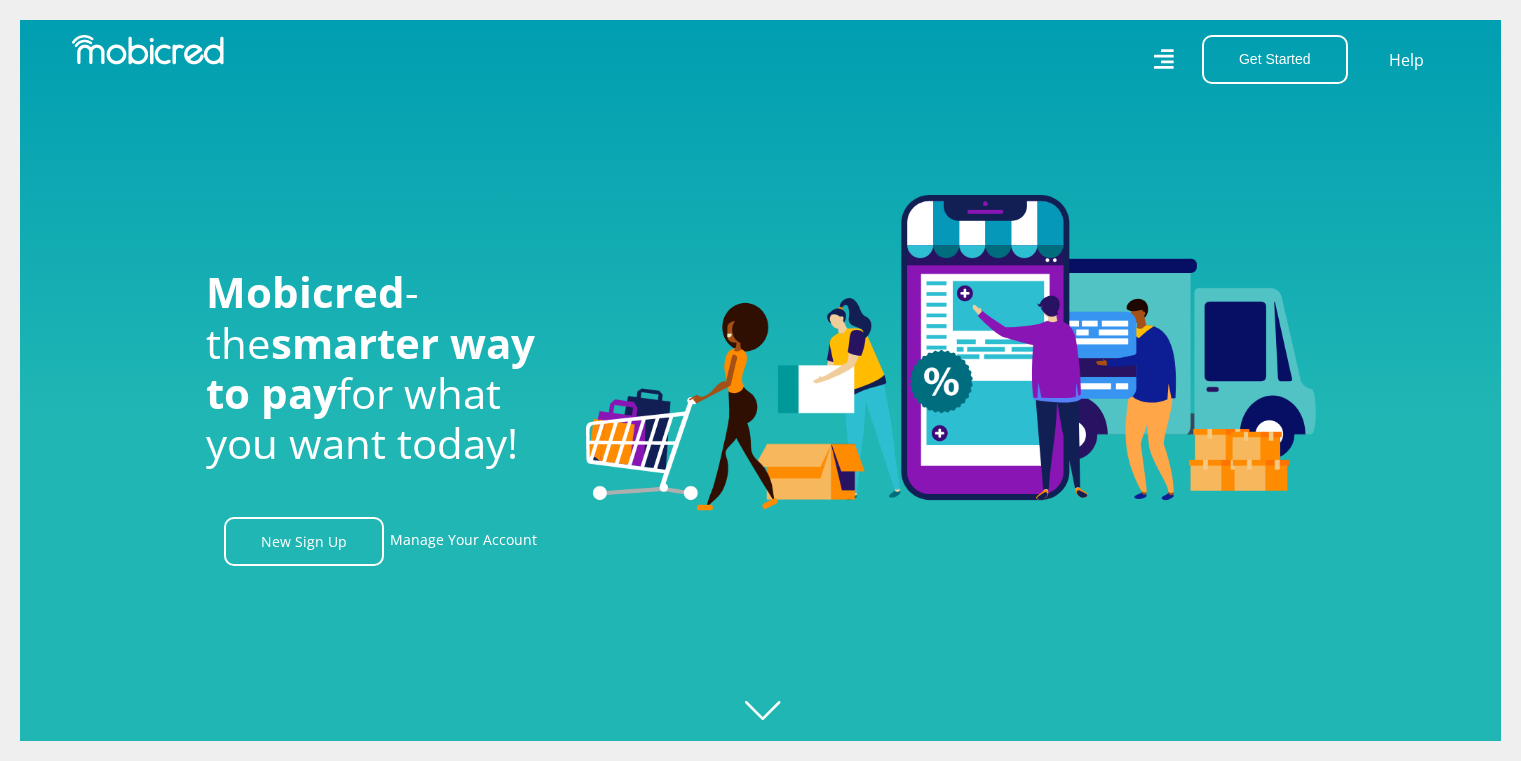 scroll, scrollTop: 0, scrollLeft: 0, axis: both 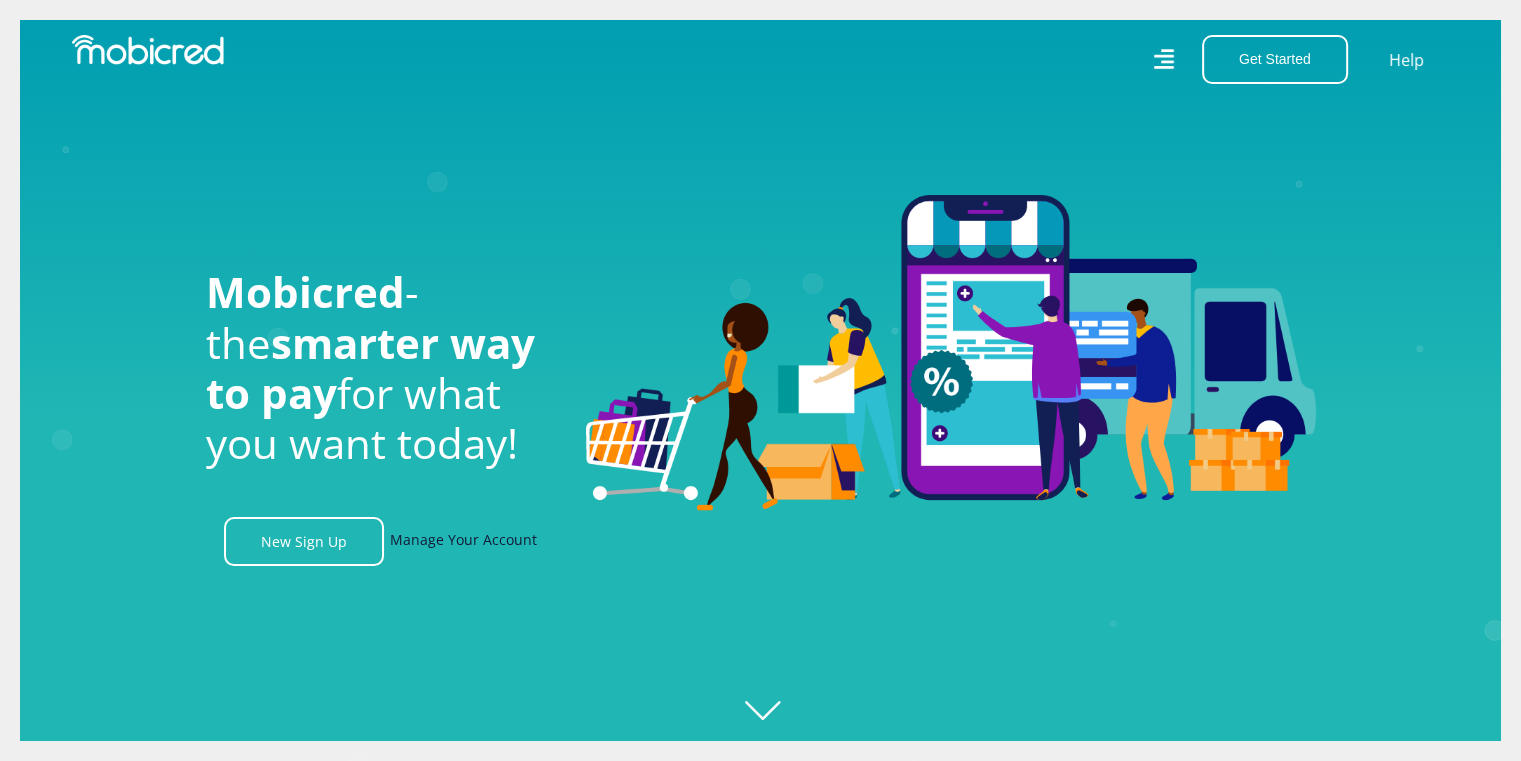click on "Manage Your Account" at bounding box center [463, 541] 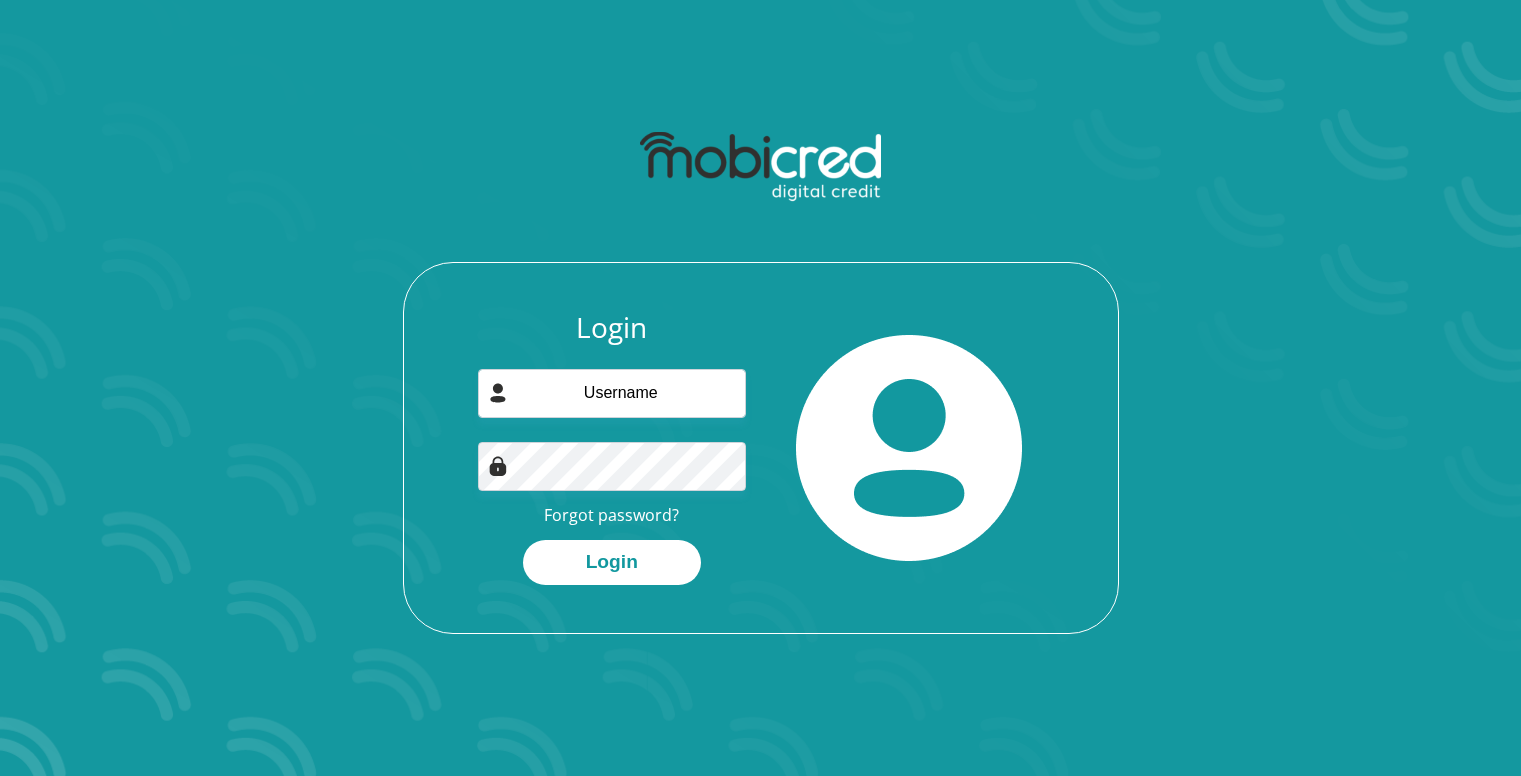 scroll, scrollTop: 0, scrollLeft: 0, axis: both 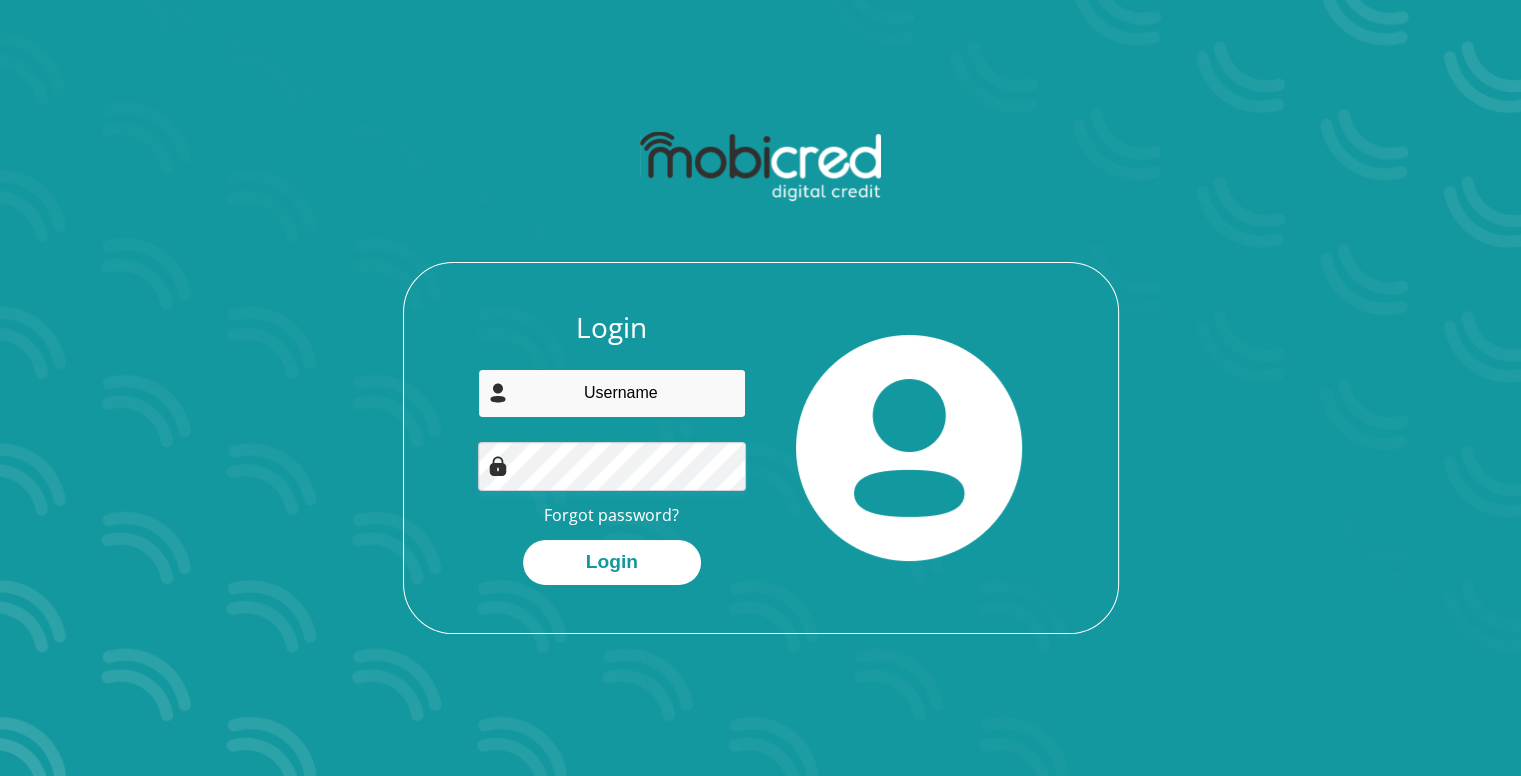 click at bounding box center (612, 393) 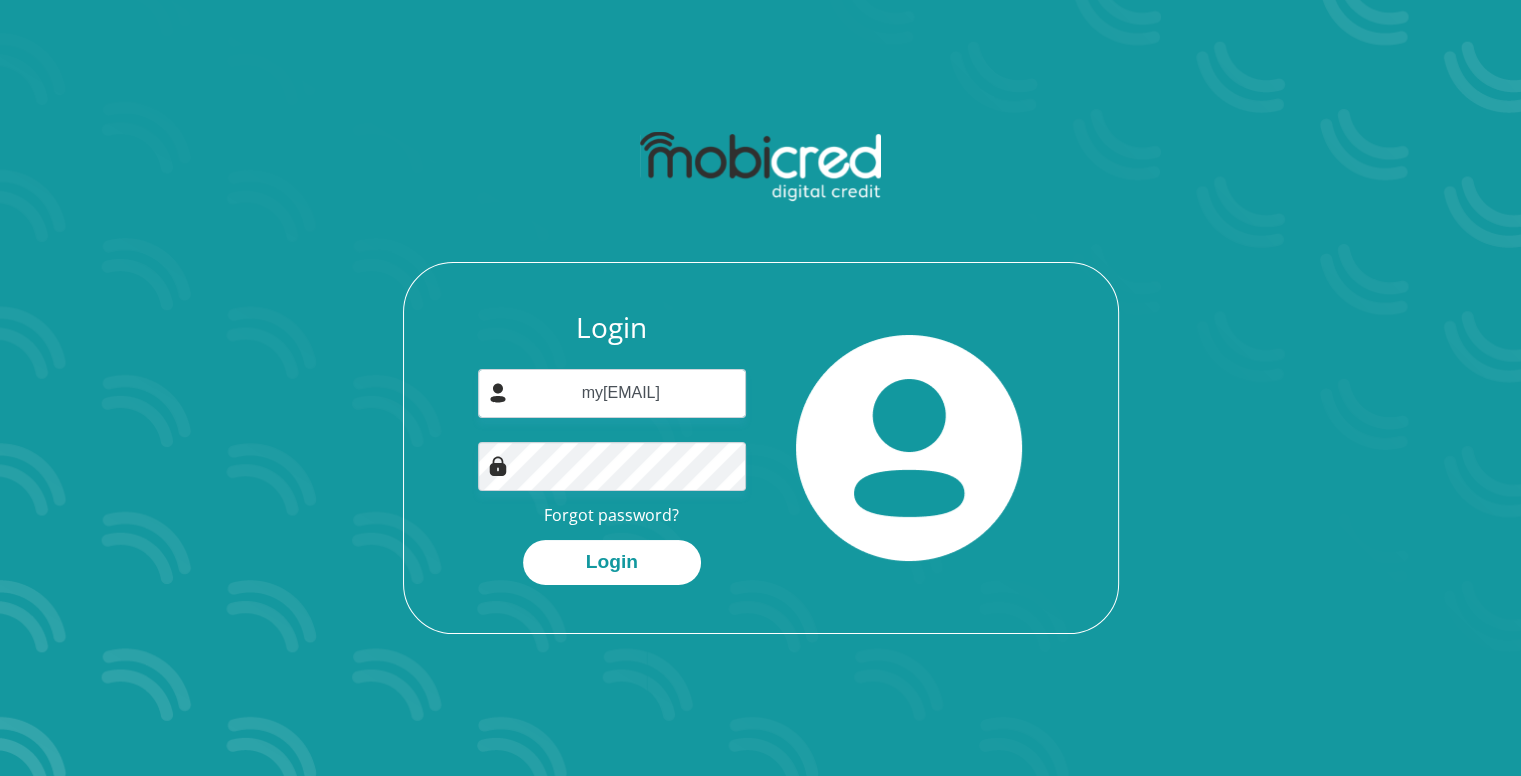 click at bounding box center [498, 466] 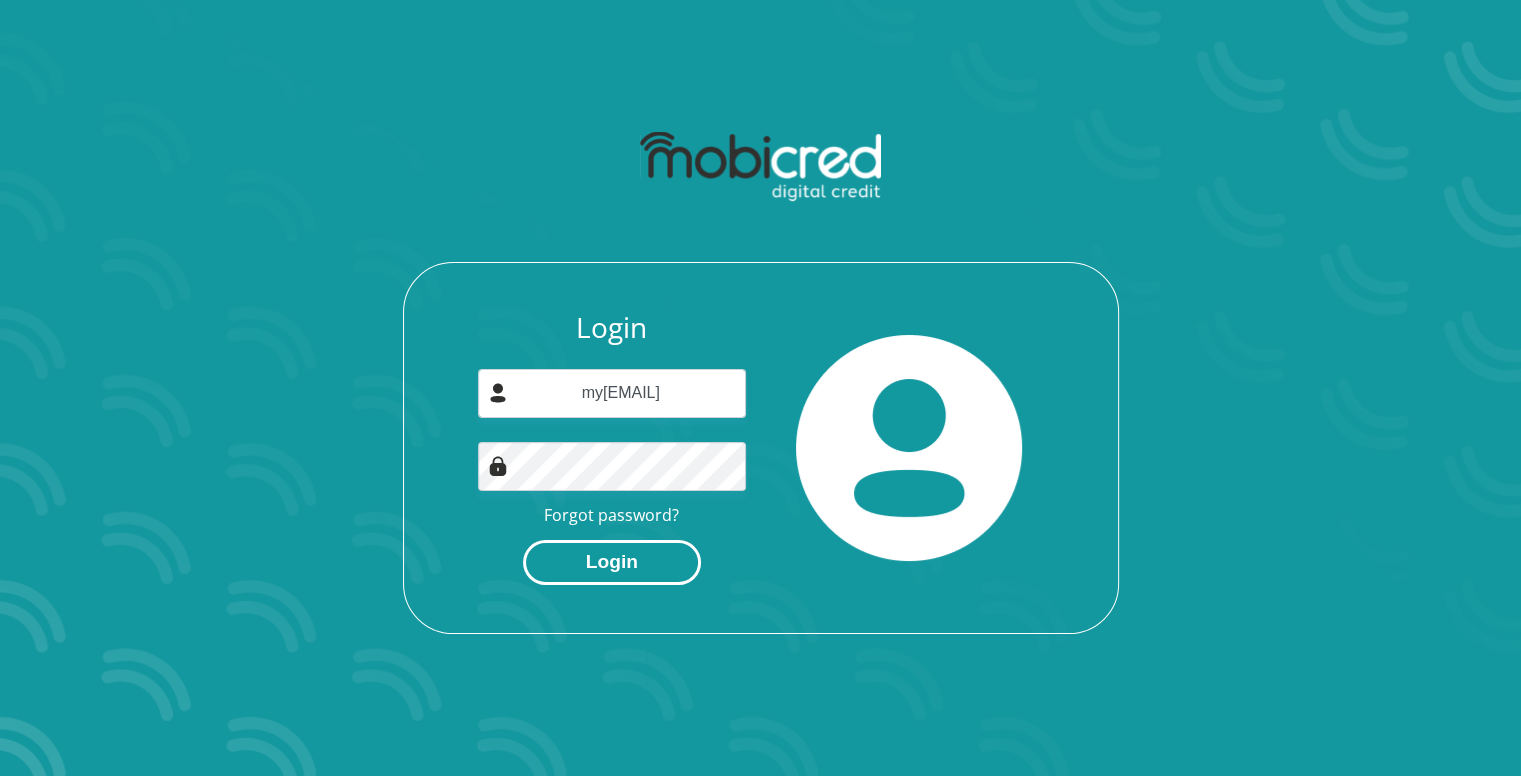 click on "Login" at bounding box center (612, 562) 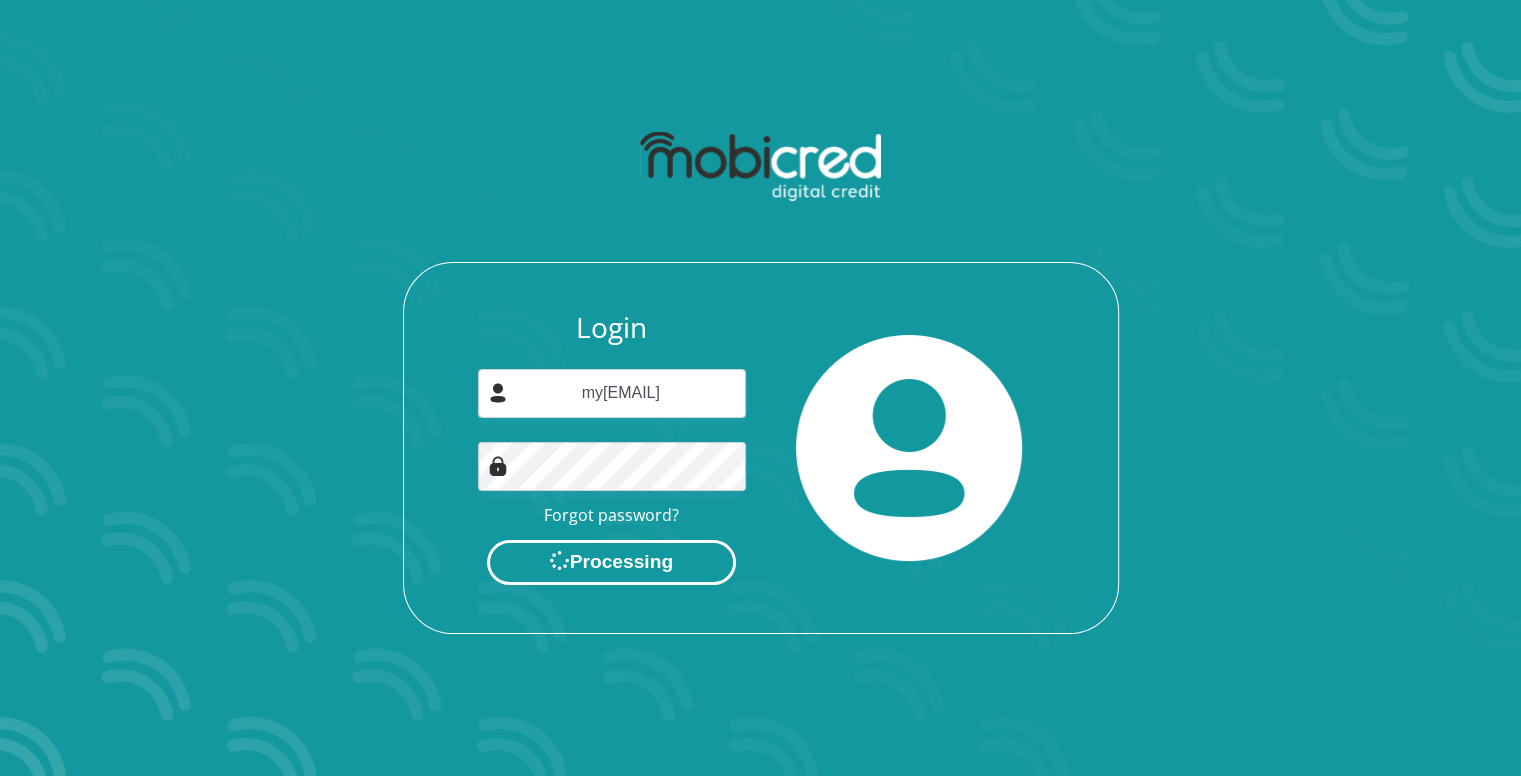 scroll, scrollTop: 0, scrollLeft: 0, axis: both 